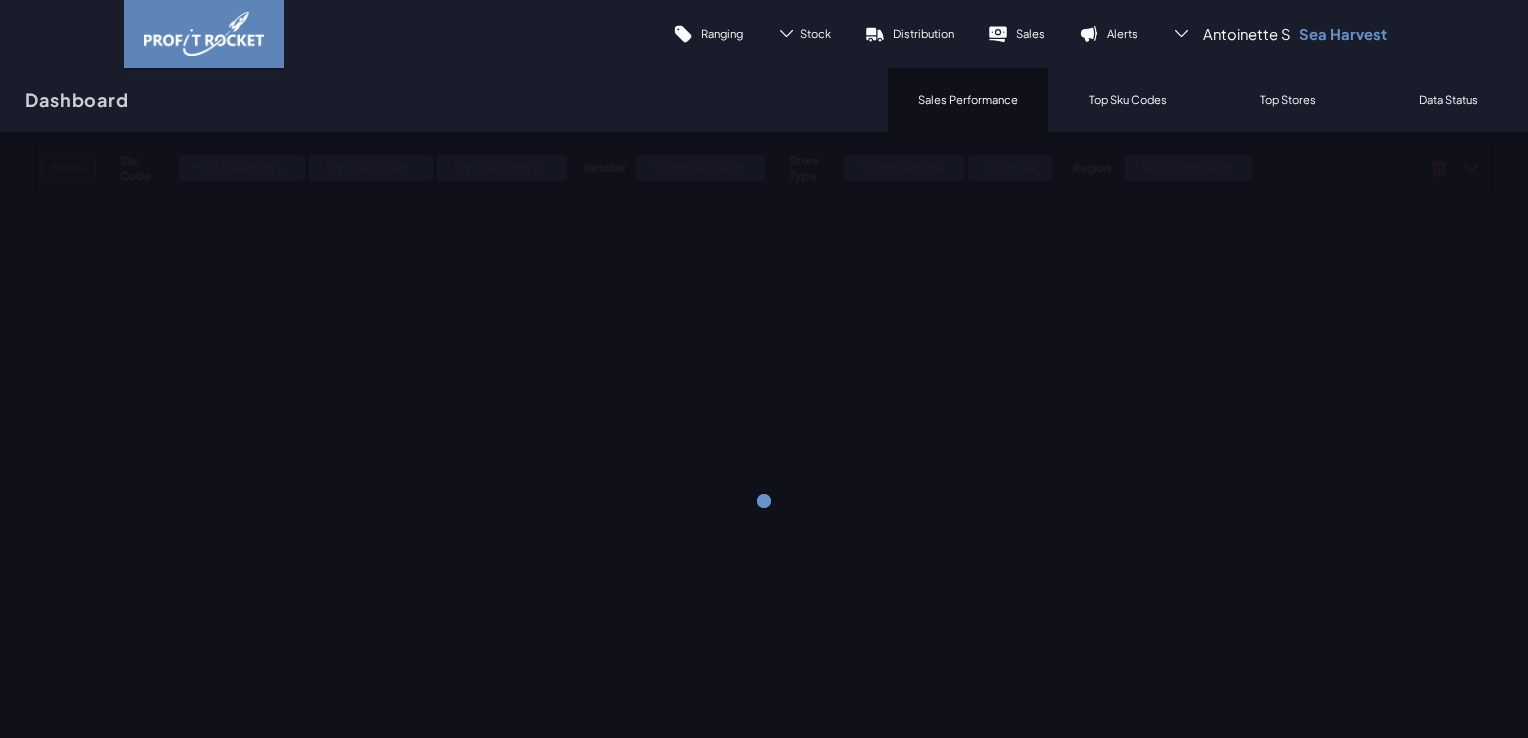 scroll, scrollTop: 0, scrollLeft: 0, axis: both 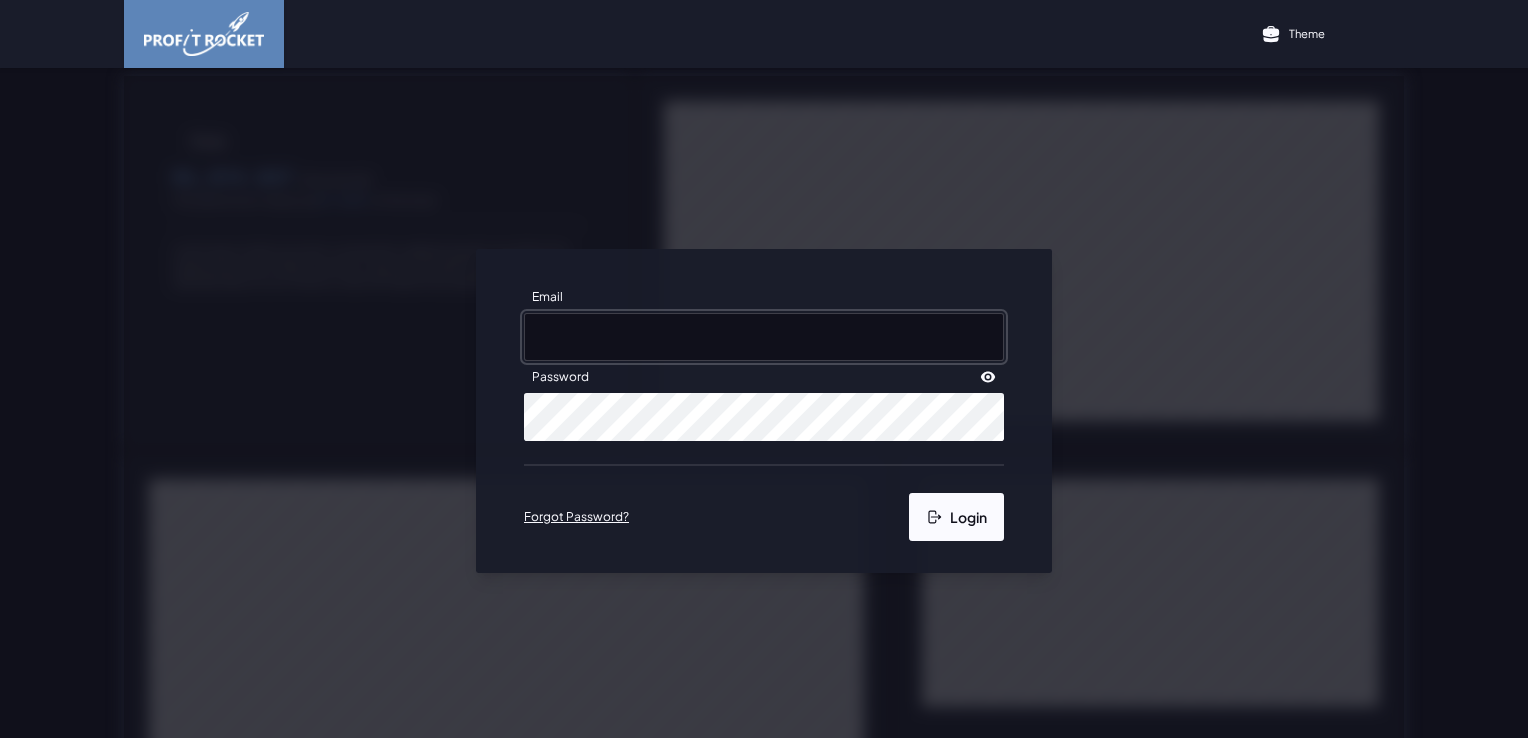 type on "[EMAIL]" 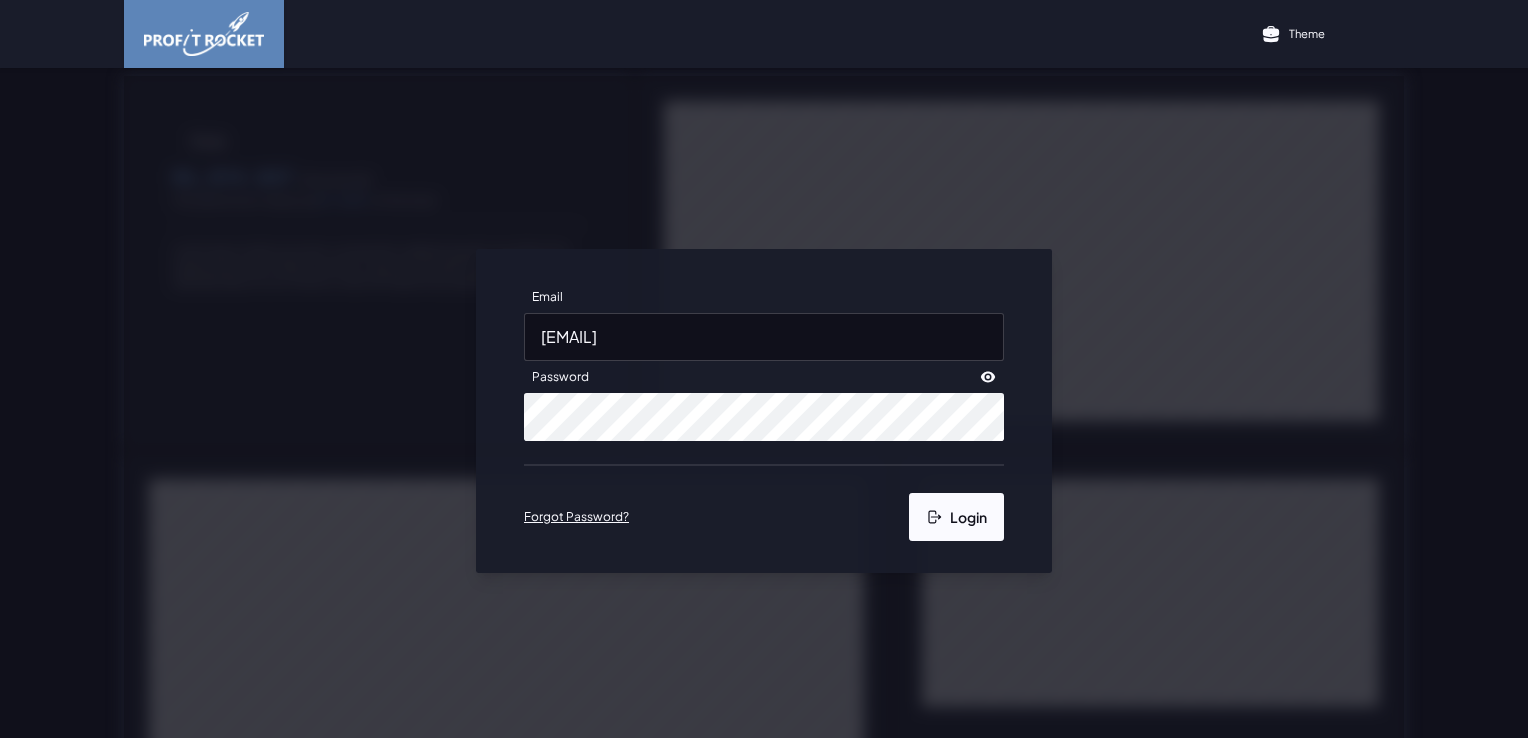 click on "Login" at bounding box center [956, 517] 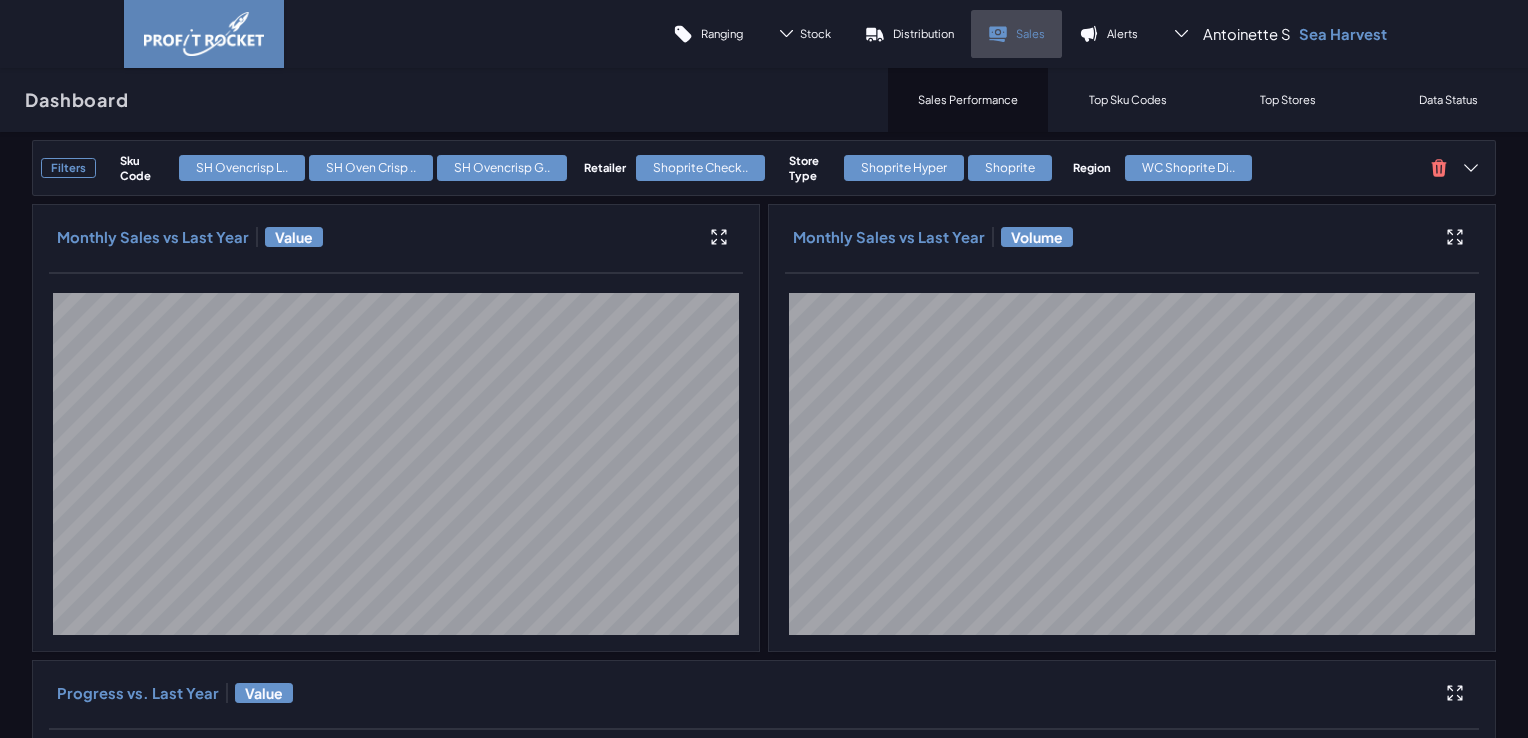 click on "Sales" at bounding box center [1030, 33] 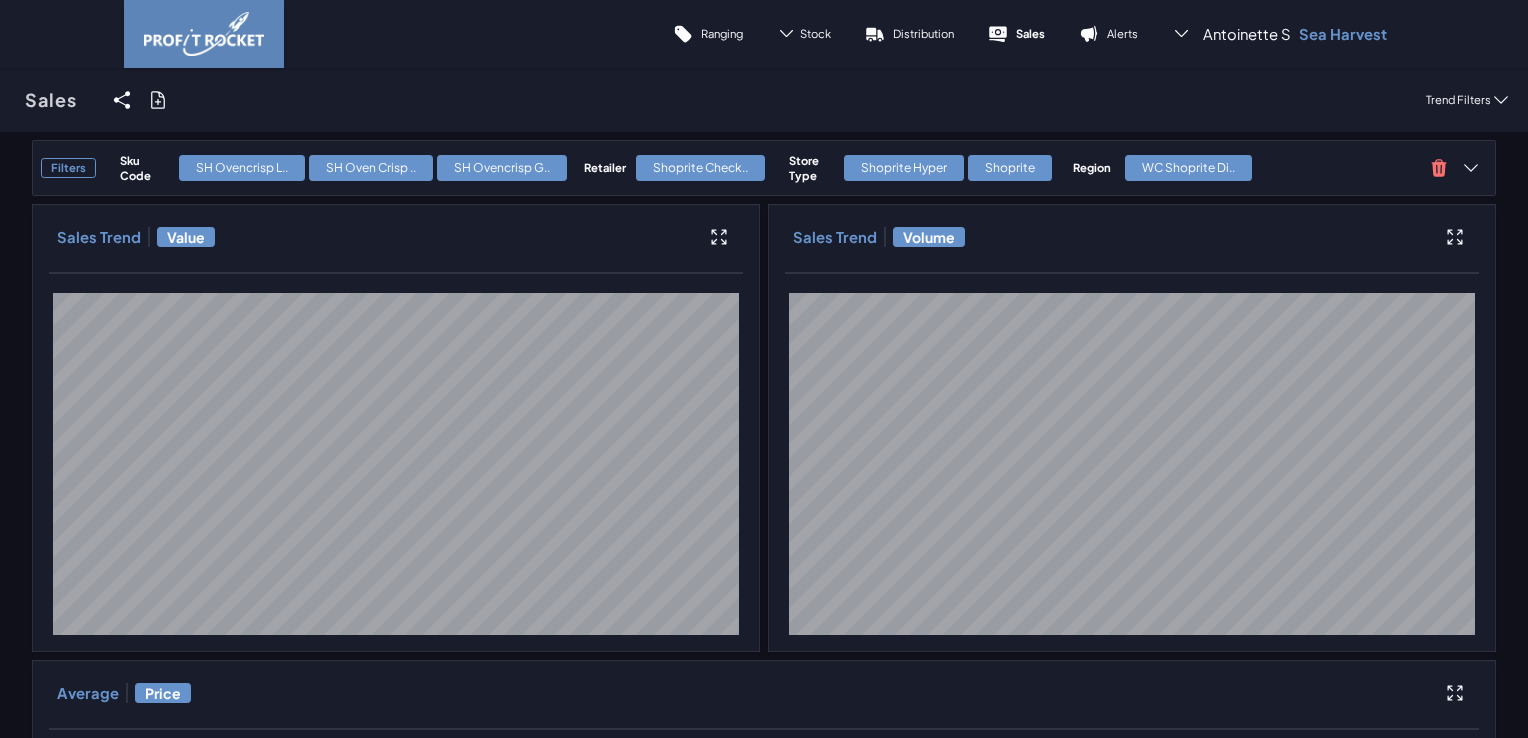 click on "Filters   Sku Code   SH Ovencrisp L.. SH Oven Crisp .. SH Ovencrisp G..   Retailer   Shoprite Check..   Store Type   Shoprite Hyper Shoprite   Region   WC Shoprite Di.. Sales Trend Value Sales Trend Volume Average Price" at bounding box center (764, 806) 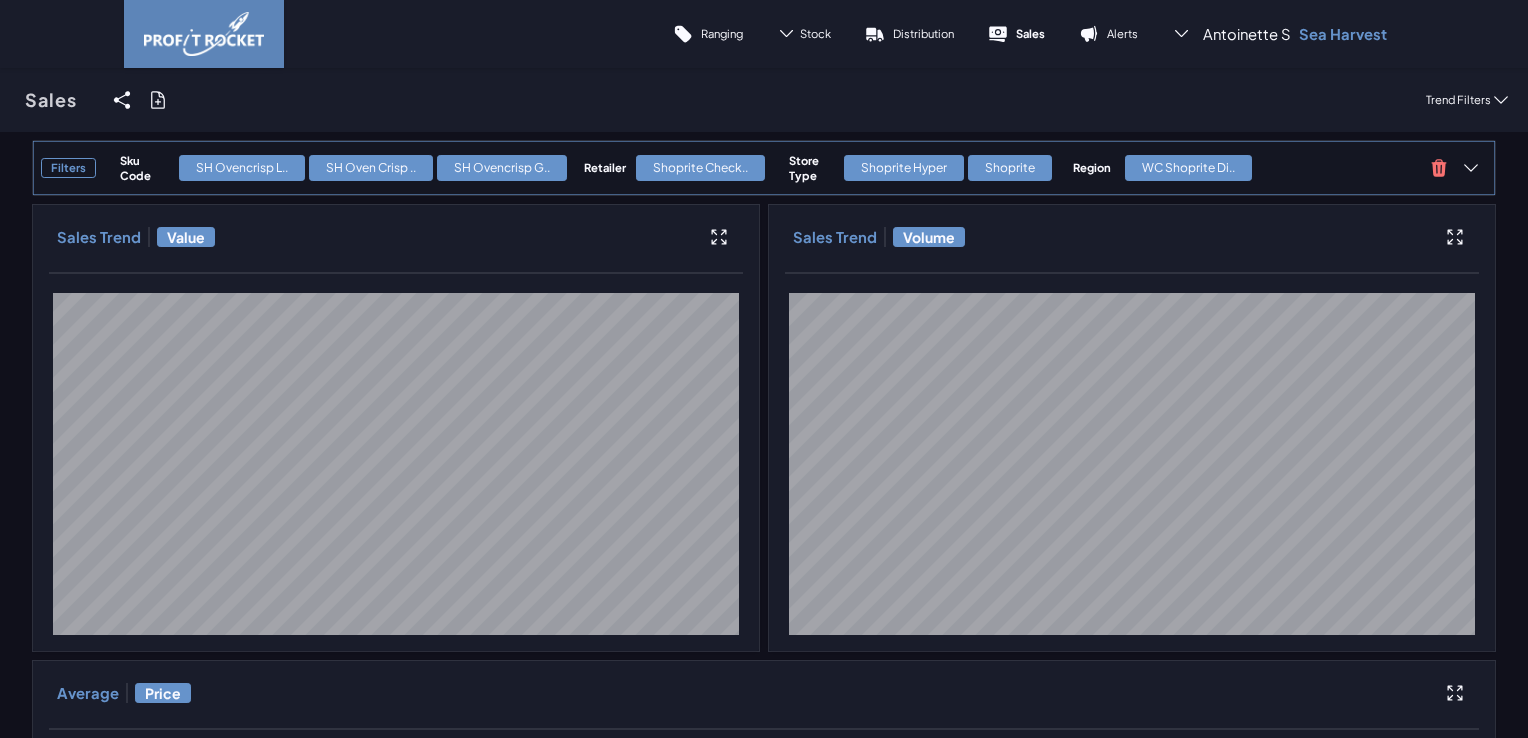 click on "Filters" at bounding box center (68, 168) 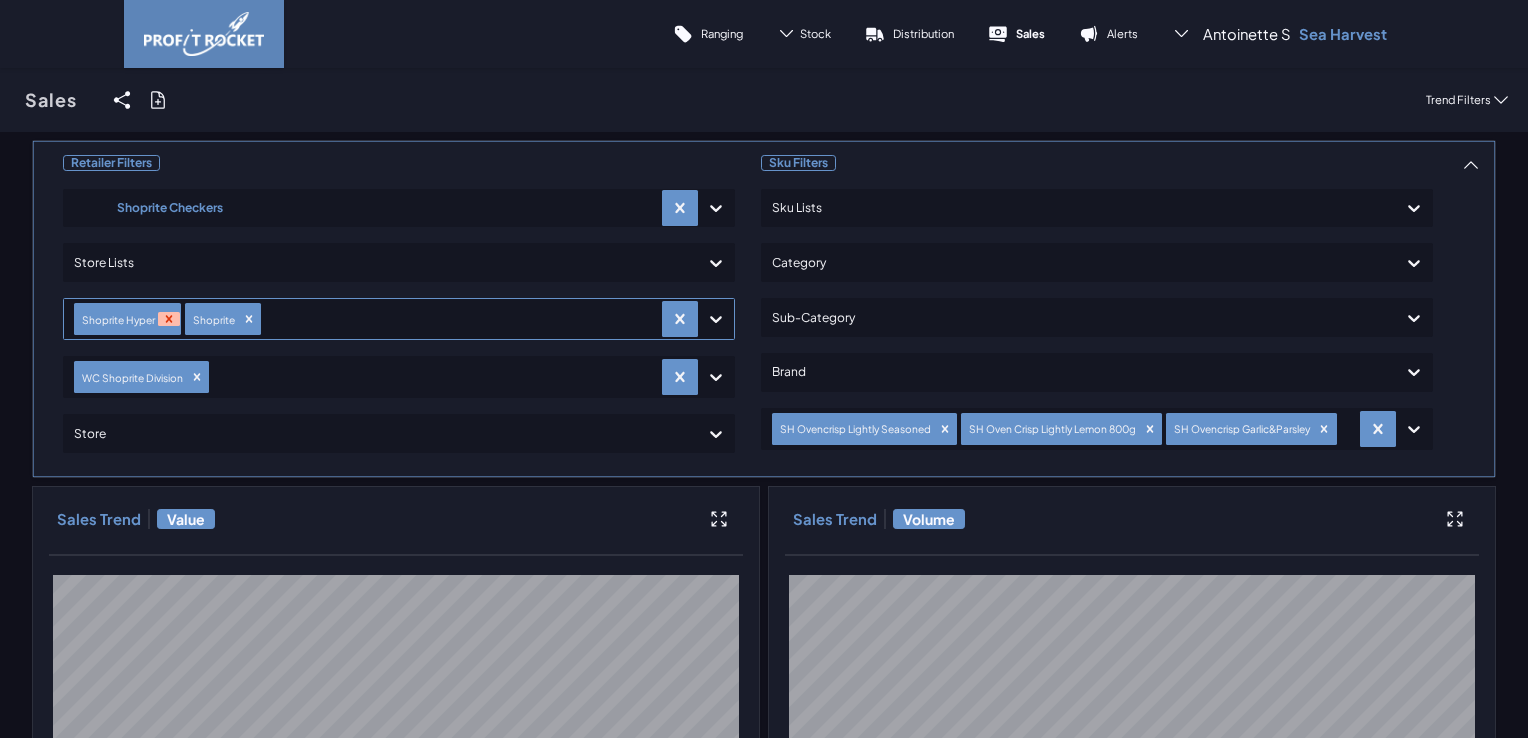 click 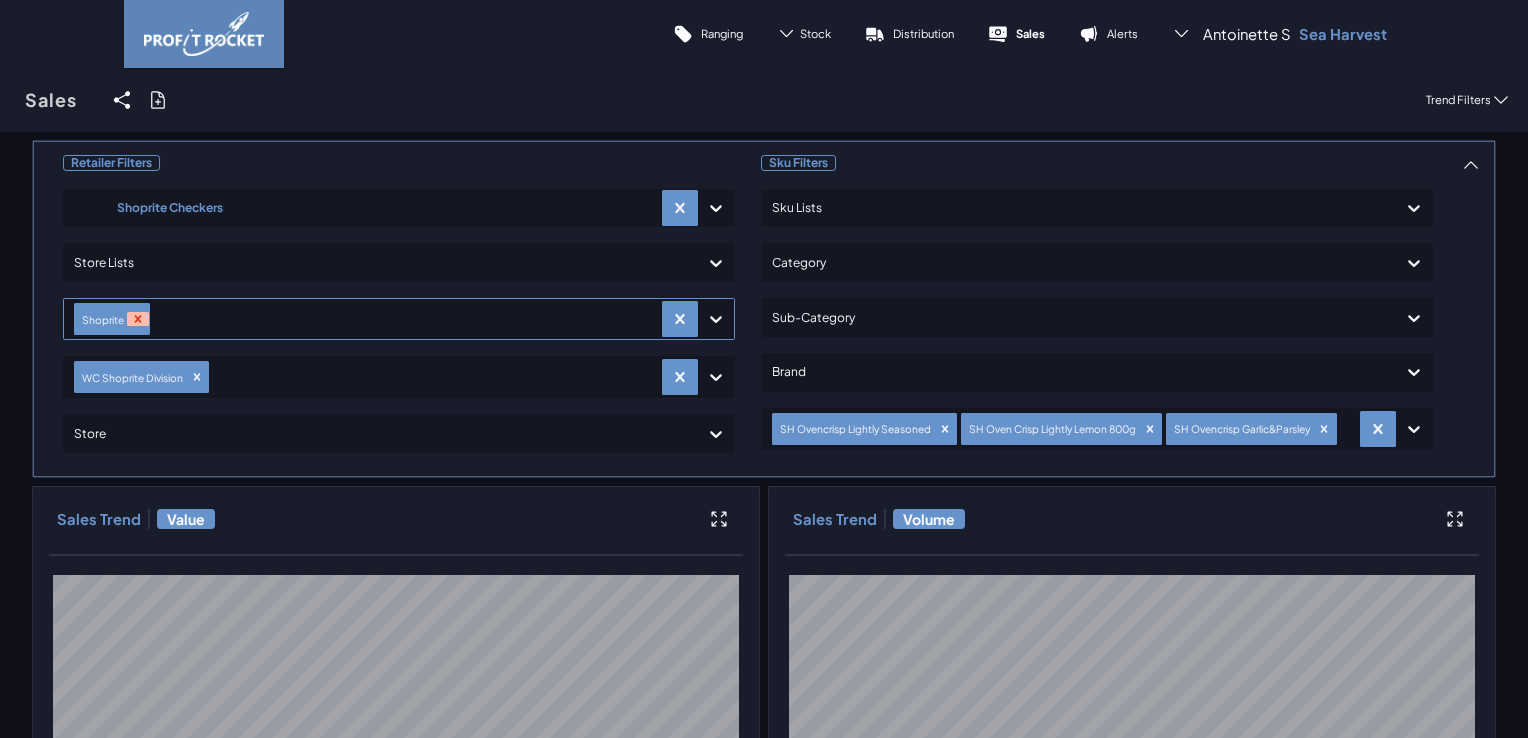 click 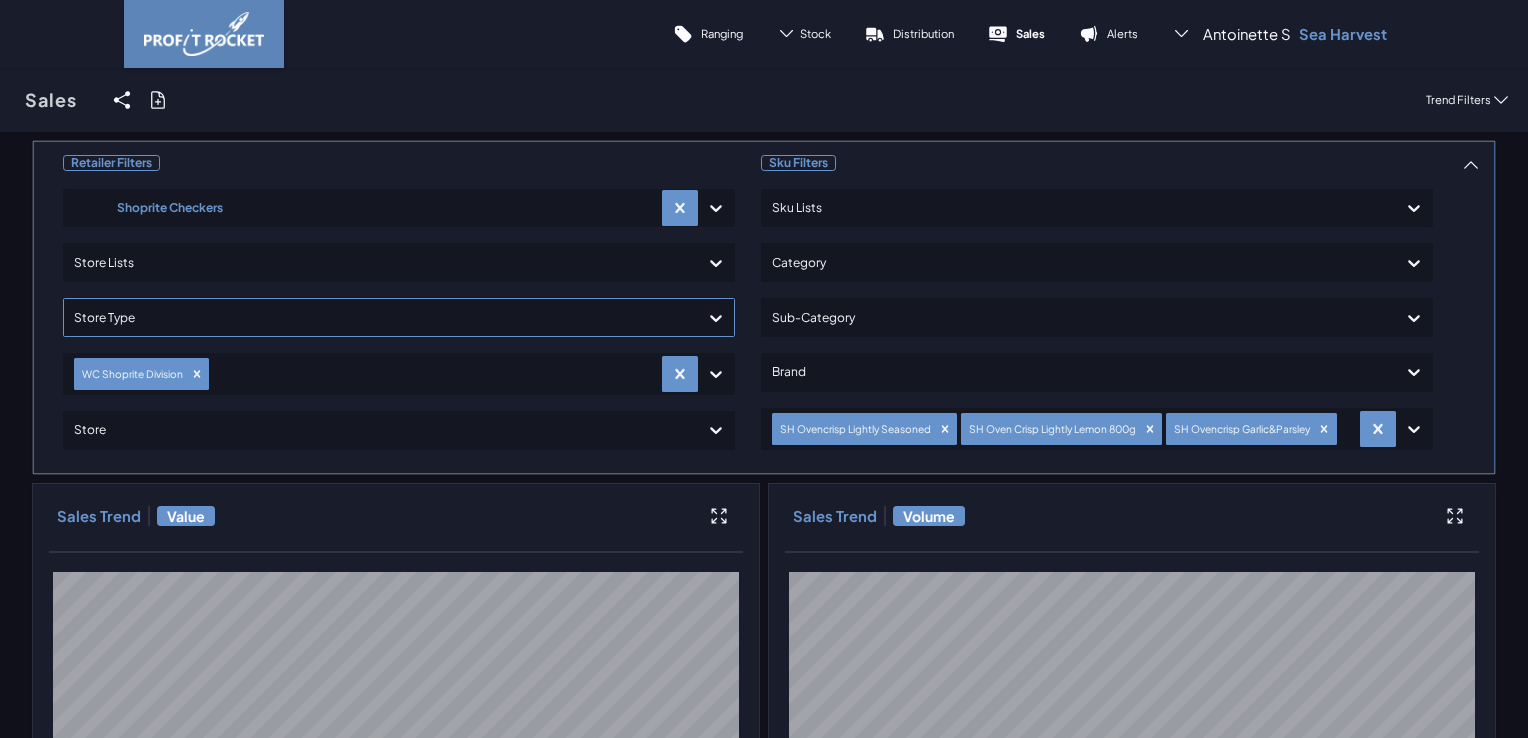 click 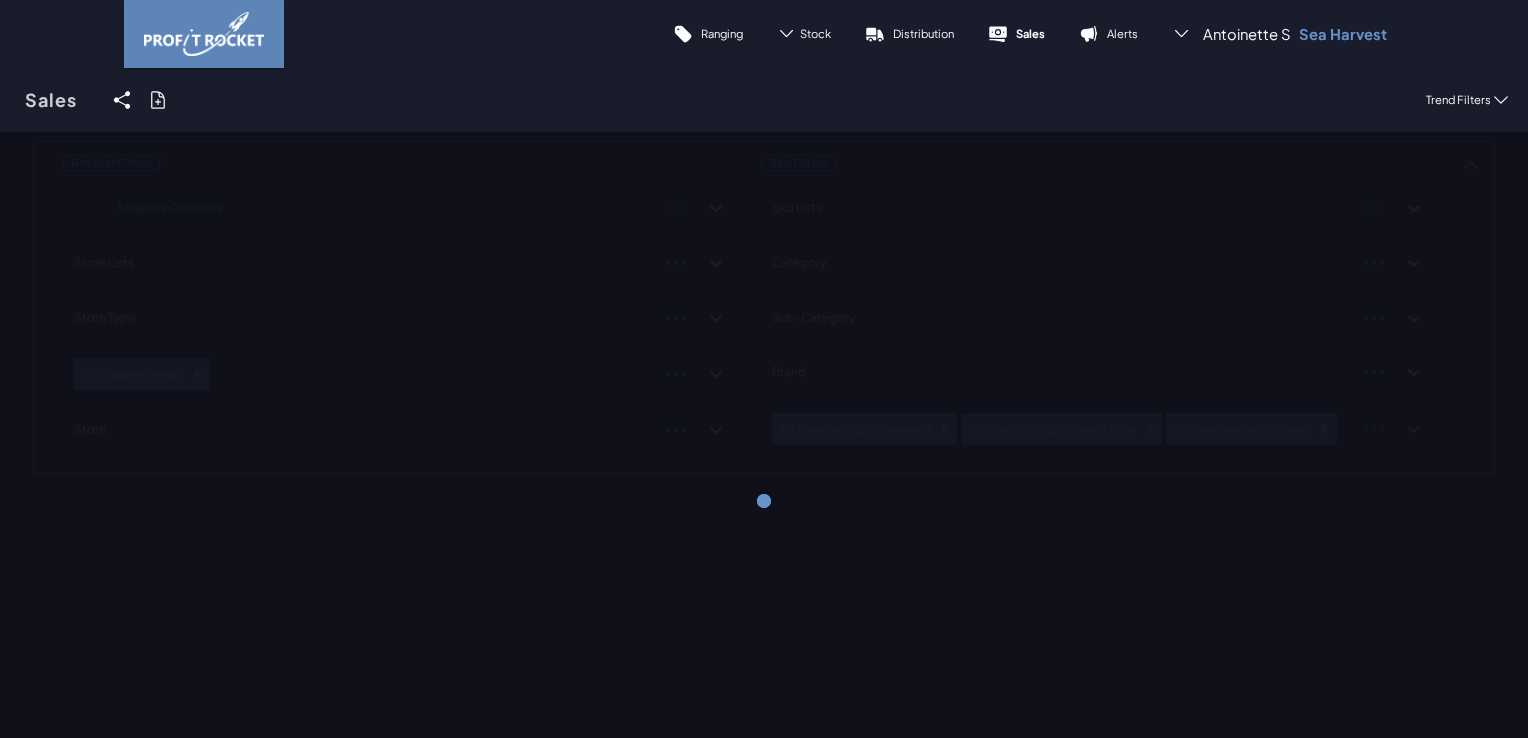 click on "Retailer Filters Shoprite Checkers Store Lists Store Type WC Shoprite Division Store Sku Filters Sku Lists Category Sub-Category Brand SH Ovencrisp Lightly Seasoned SH Oven Crisp Lightly Lemon 800g SH Ovencrisp Garlic&Parsley" at bounding box center [764, 307] 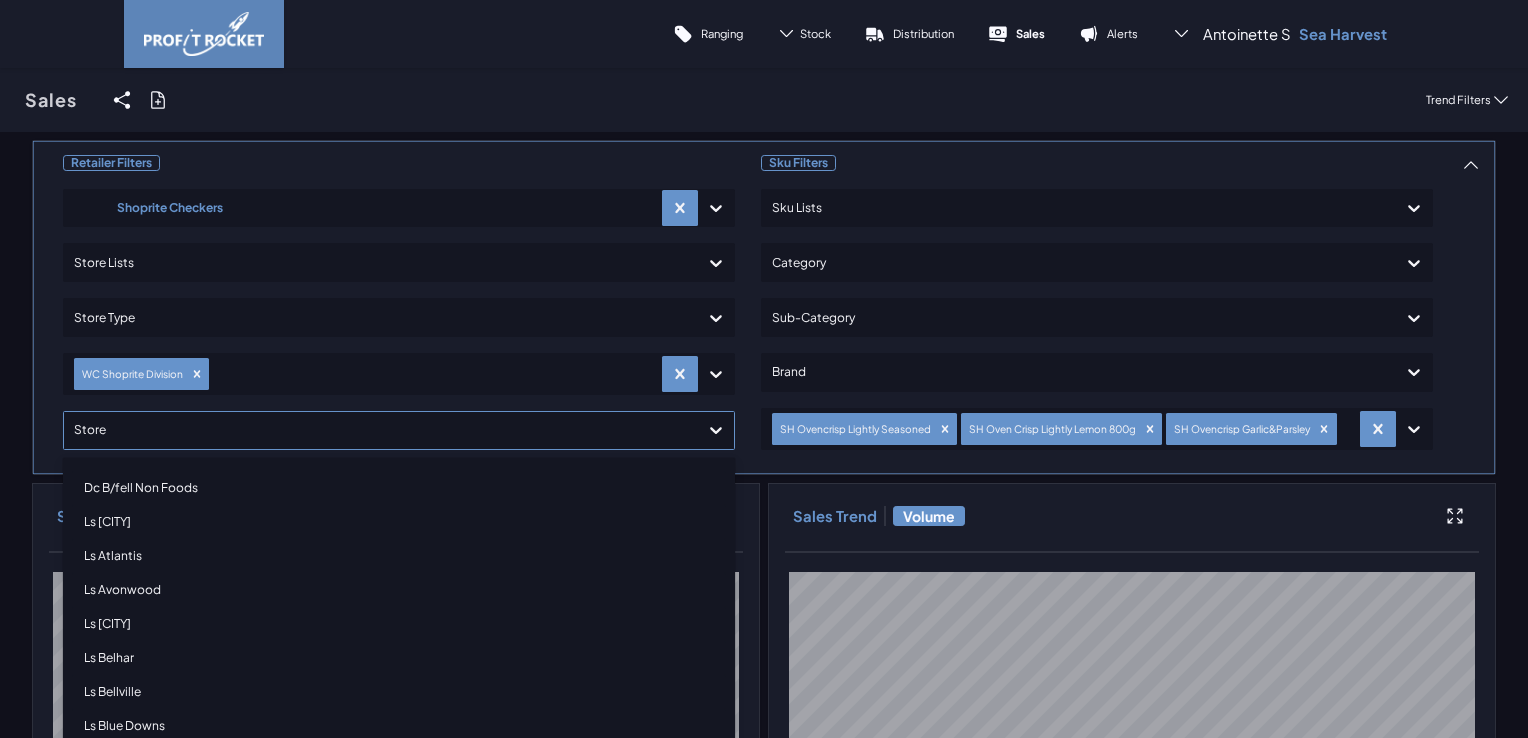 click at bounding box center [381, 430] 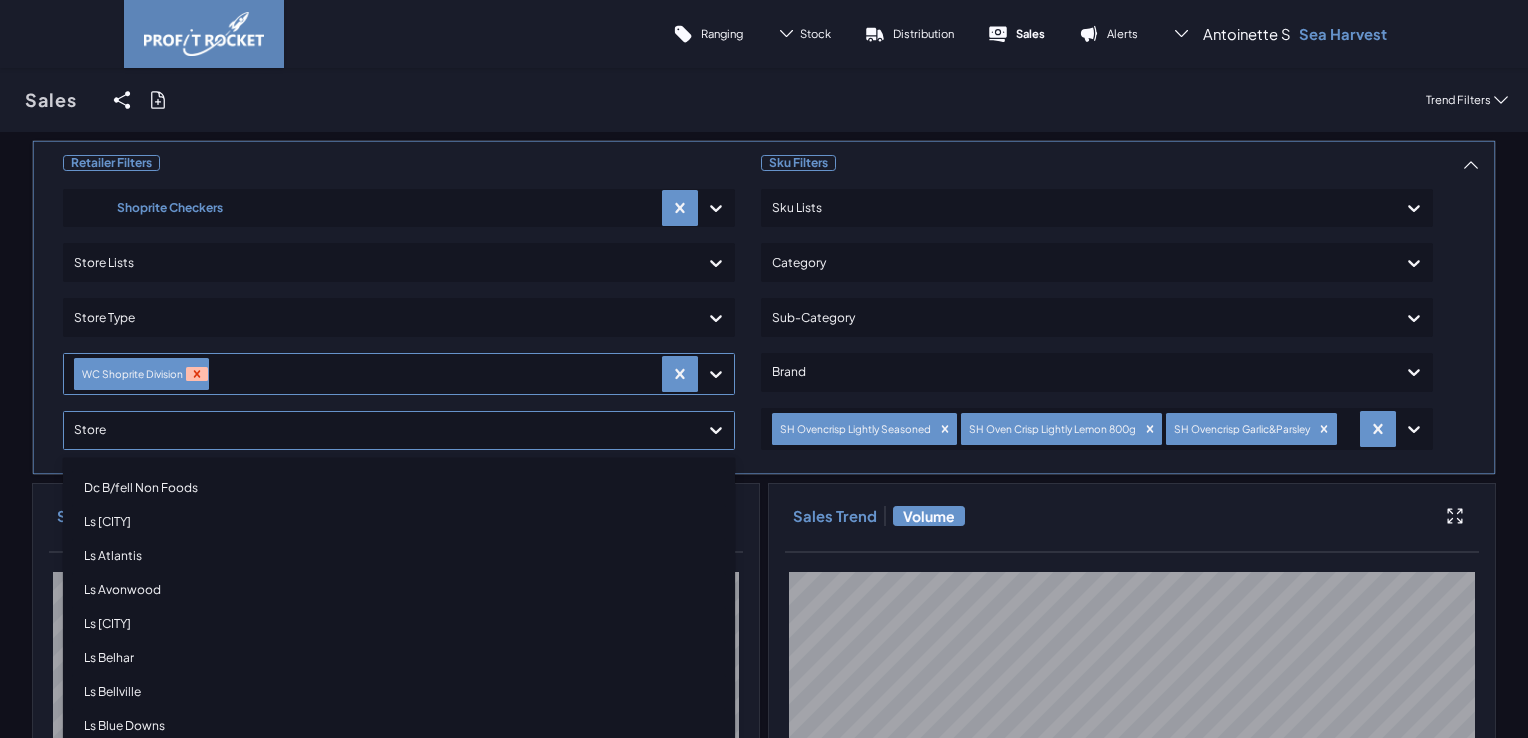 click 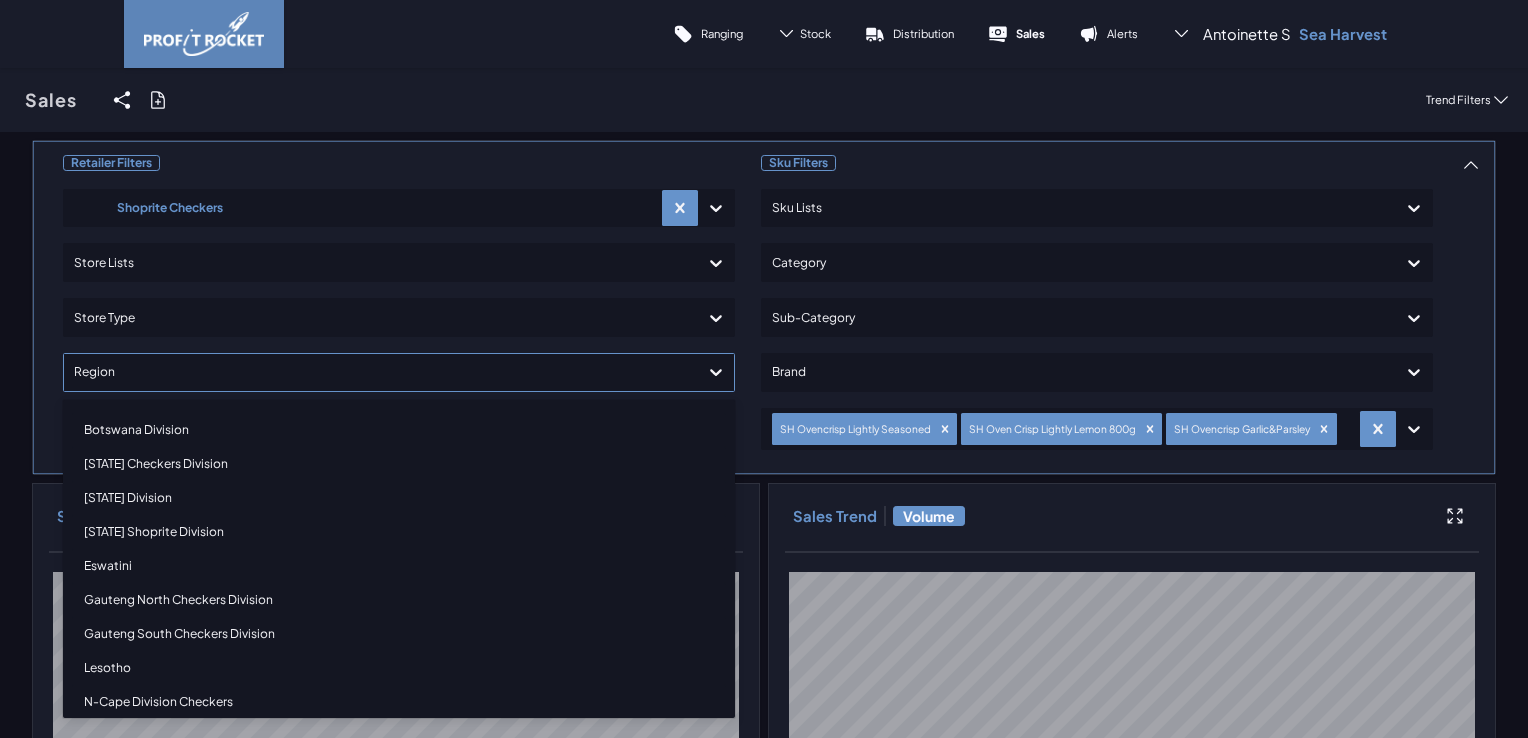 click 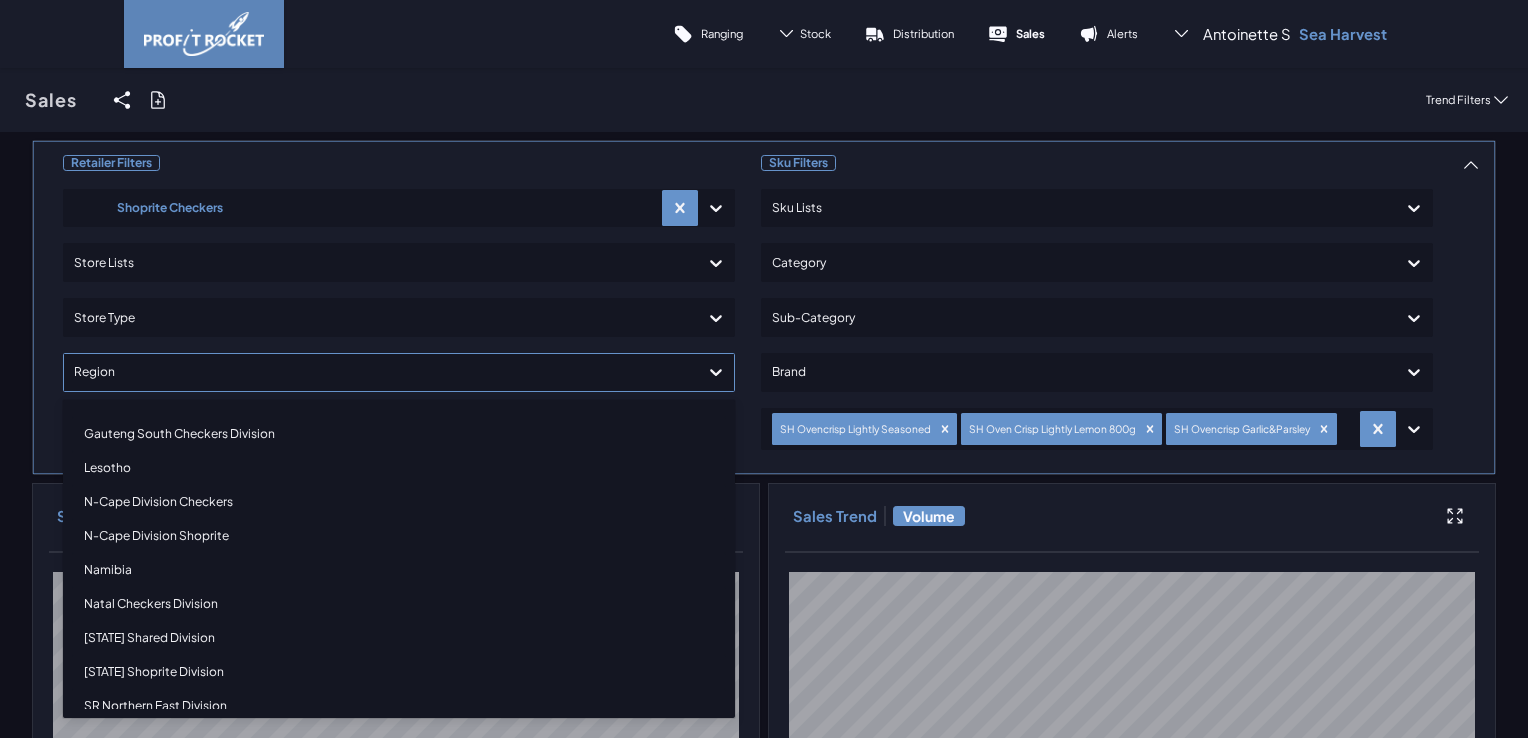 scroll, scrollTop: 0, scrollLeft: 0, axis: both 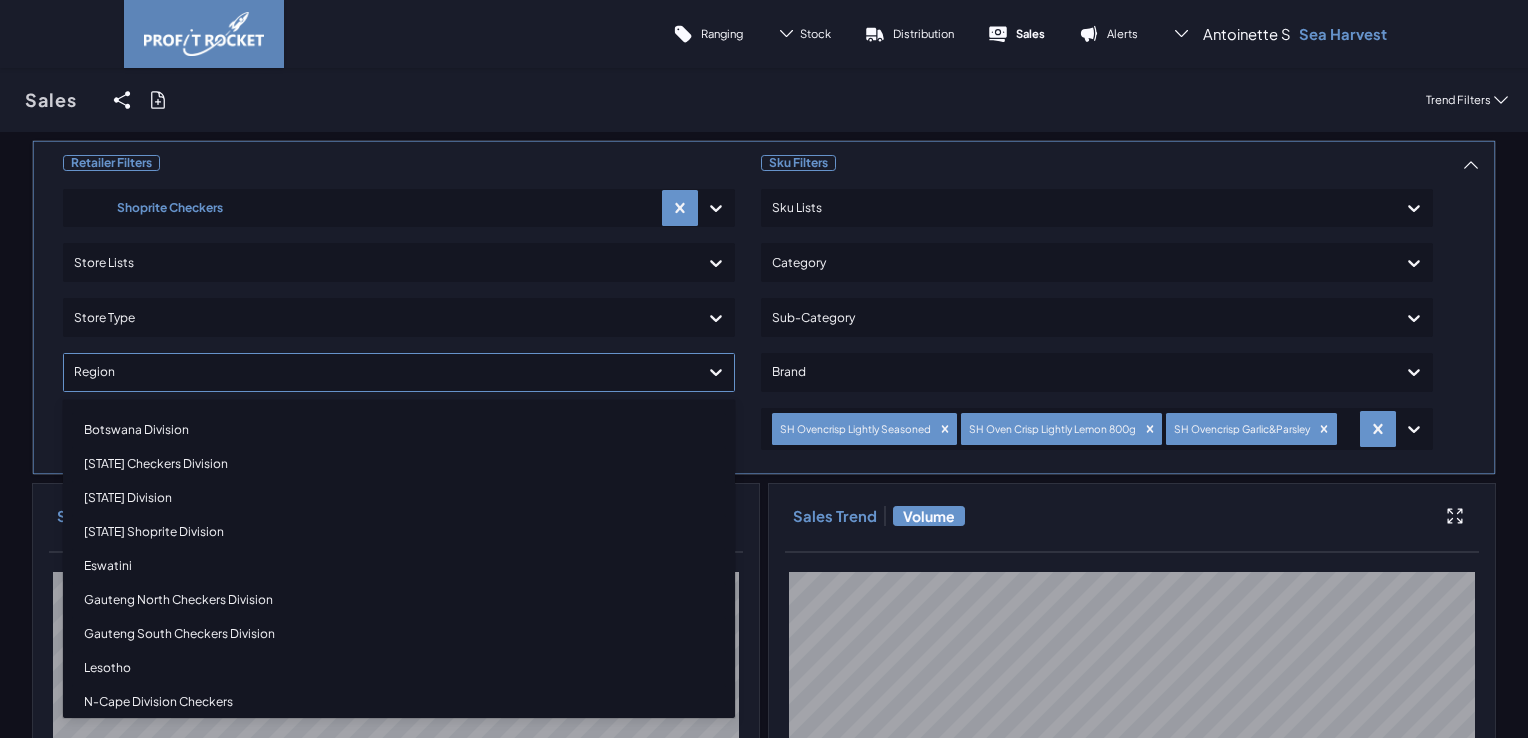 click on "[REGION] Checkers Division" at bounding box center (399, 464) 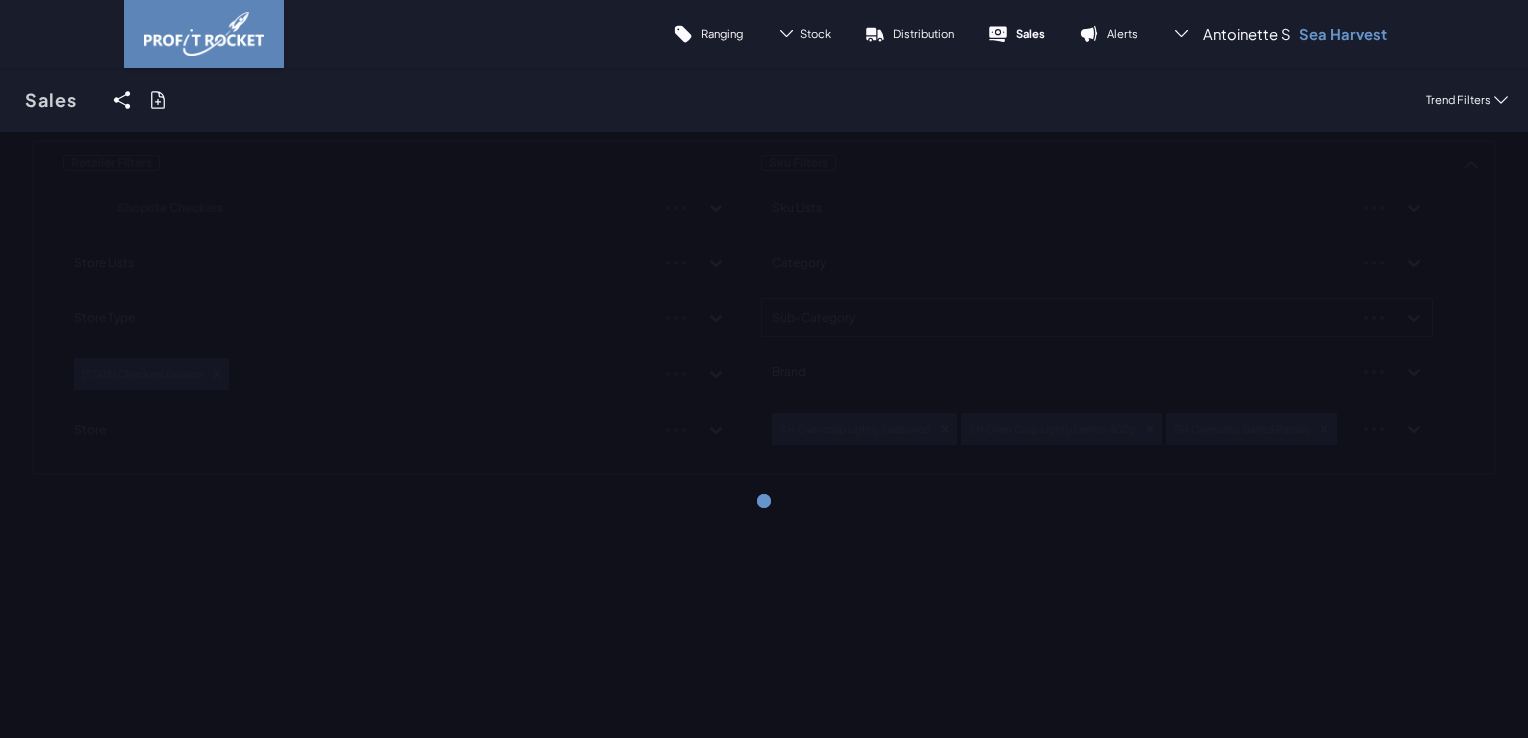 click on "Retailer Filters Shoprite Checkers Store Lists Store Type Eastern Cape Checkers  Division Store Sku Filters Sku Lists Category Sub-Category Brand SH Ovencrisp Lightly Seasoned SH Oven Crisp Lightly Lemon 800g SH Ovencrisp Garlic&Parsley" at bounding box center [764, 307] 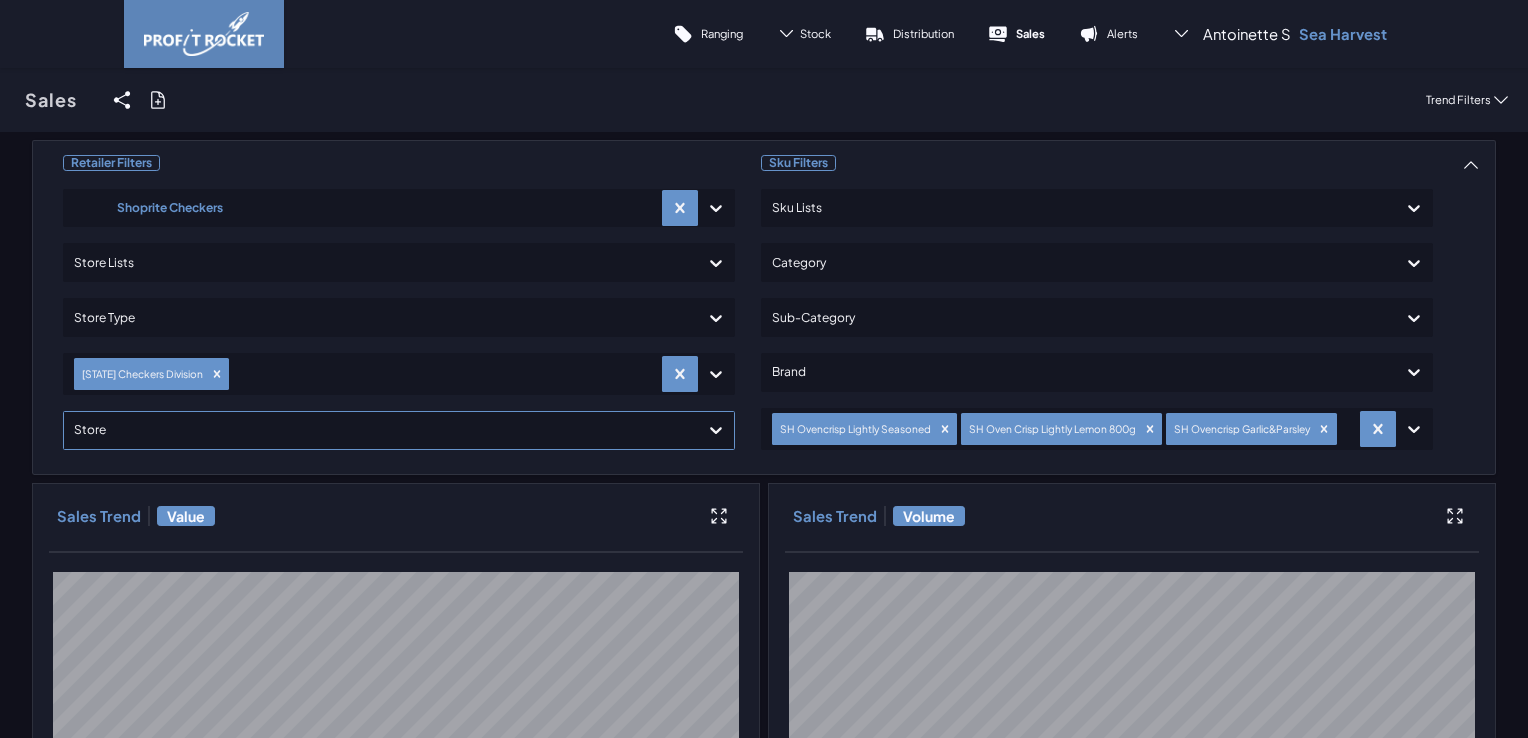 click at bounding box center (381, 430) 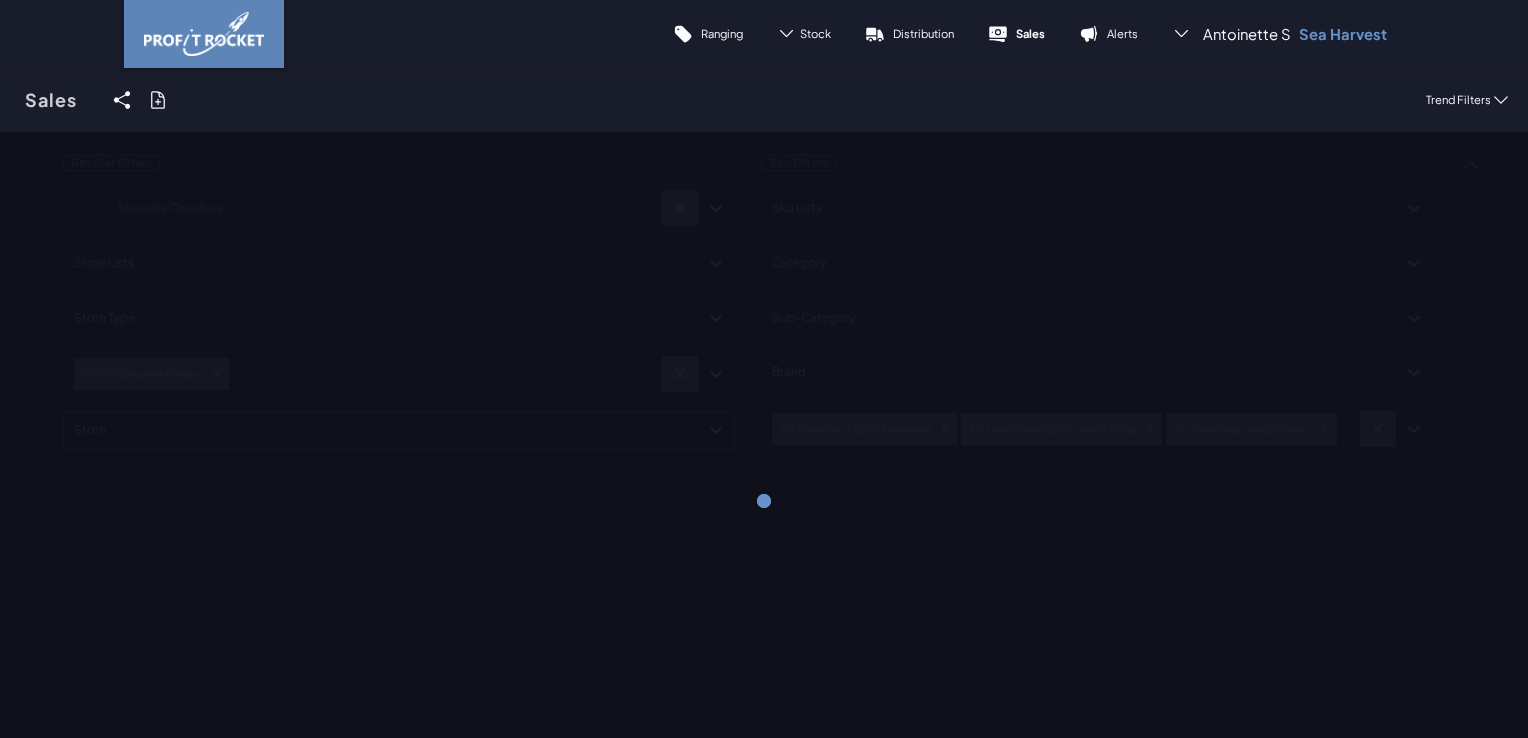click on "Retailer Filters Shoprite Checkers Store Lists Store Type Eastern Cape Checkers  Division   Select is focused ,type to refine list, press Down to open the menu,  press left to focus selected values Store Sku Filters Sku Lists Category Sub-Category Brand SH Ovencrisp Lightly Seasoned SH Oven Crisp Lightly Lemon 800g SH Ovencrisp Garlic&Parsley" at bounding box center (764, 307) 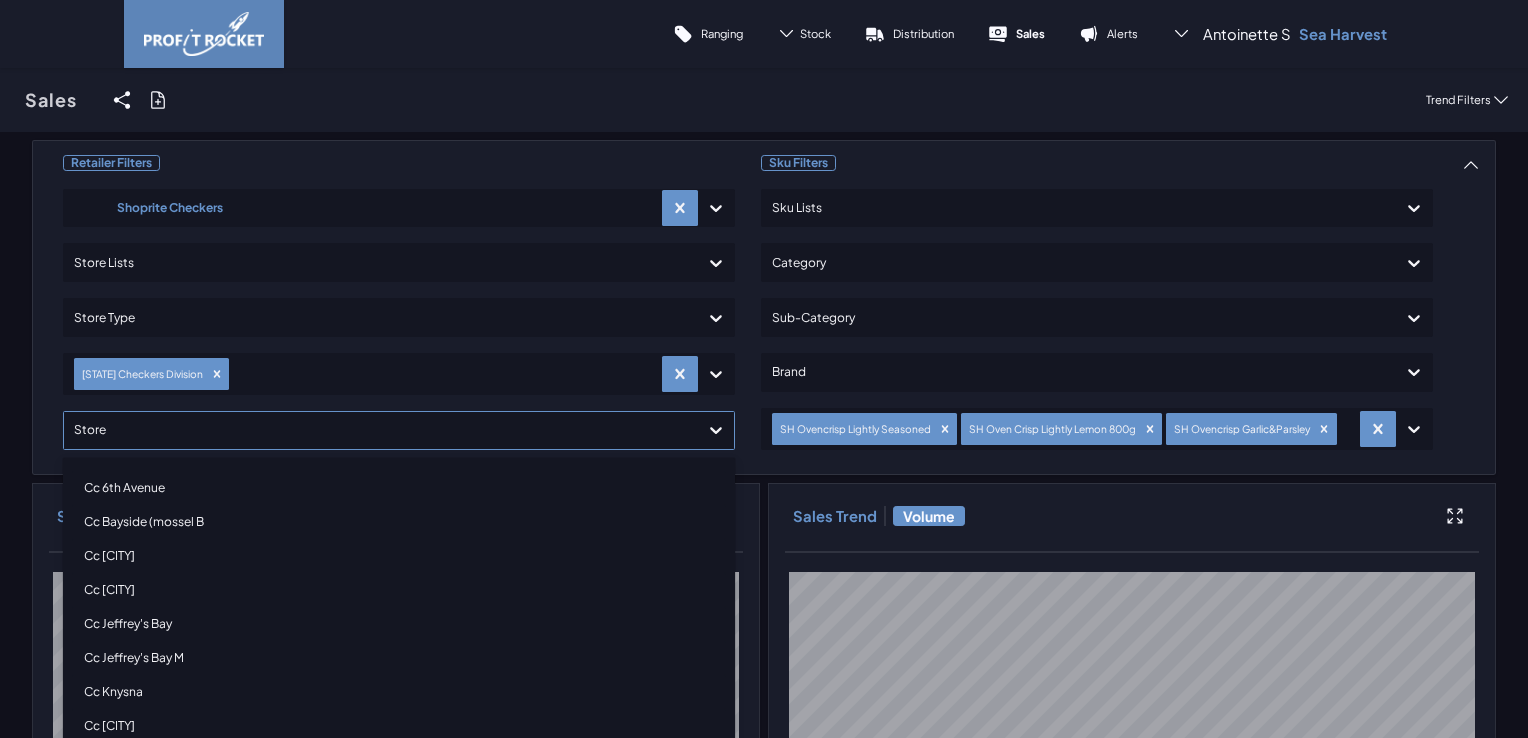 click 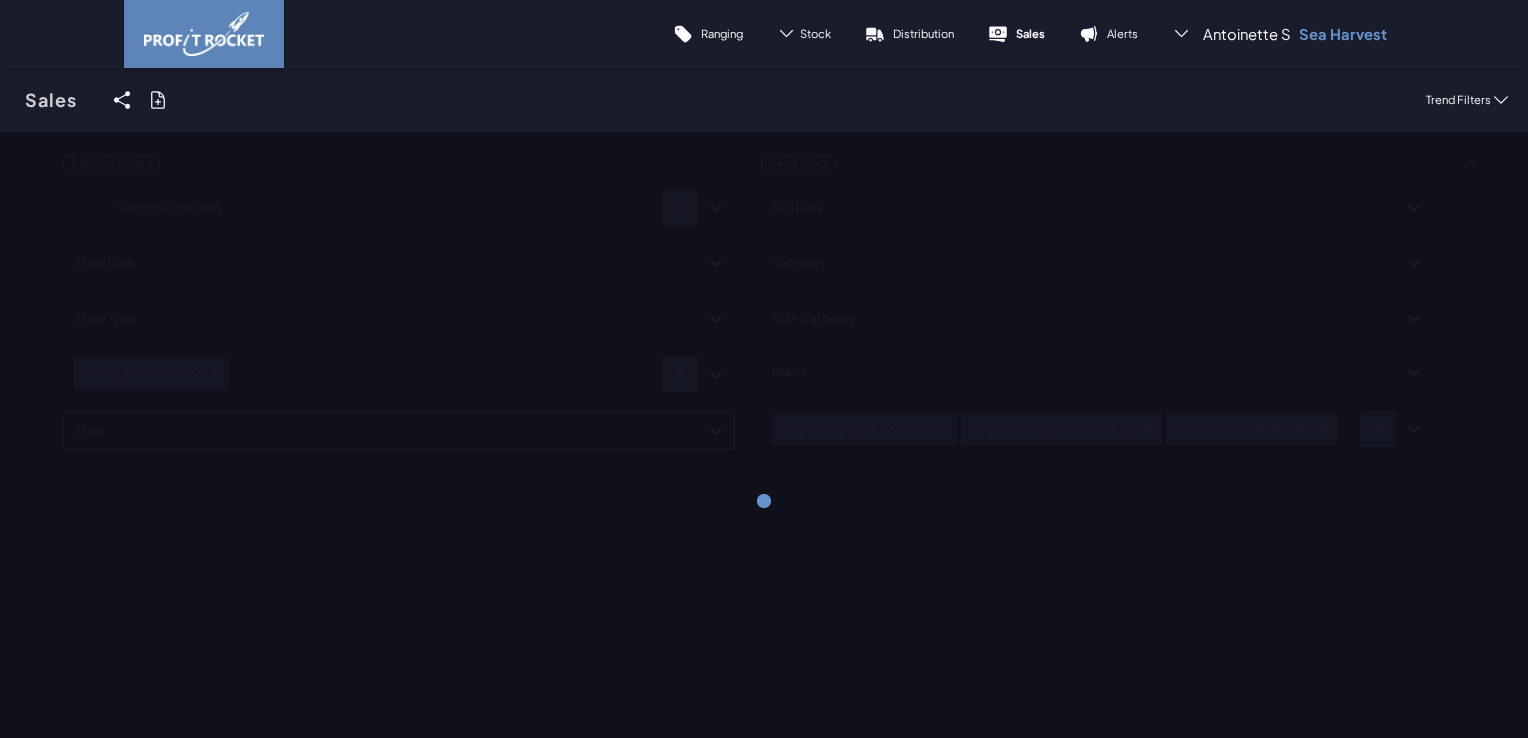 click on "Retailer Filters Shoprite Checkers Store Lists Store Type Eastern Cape Checkers  Division   Select is focused ,type to refine list, press Down to open the menu,  press left to focus selected values Store Sku Filters Sku Lists Category Sub-Category Brand SH Ovencrisp Lightly Seasoned SH Oven Crisp Lightly Lemon 800g SH Ovencrisp Garlic&Parsley" at bounding box center (764, 307) 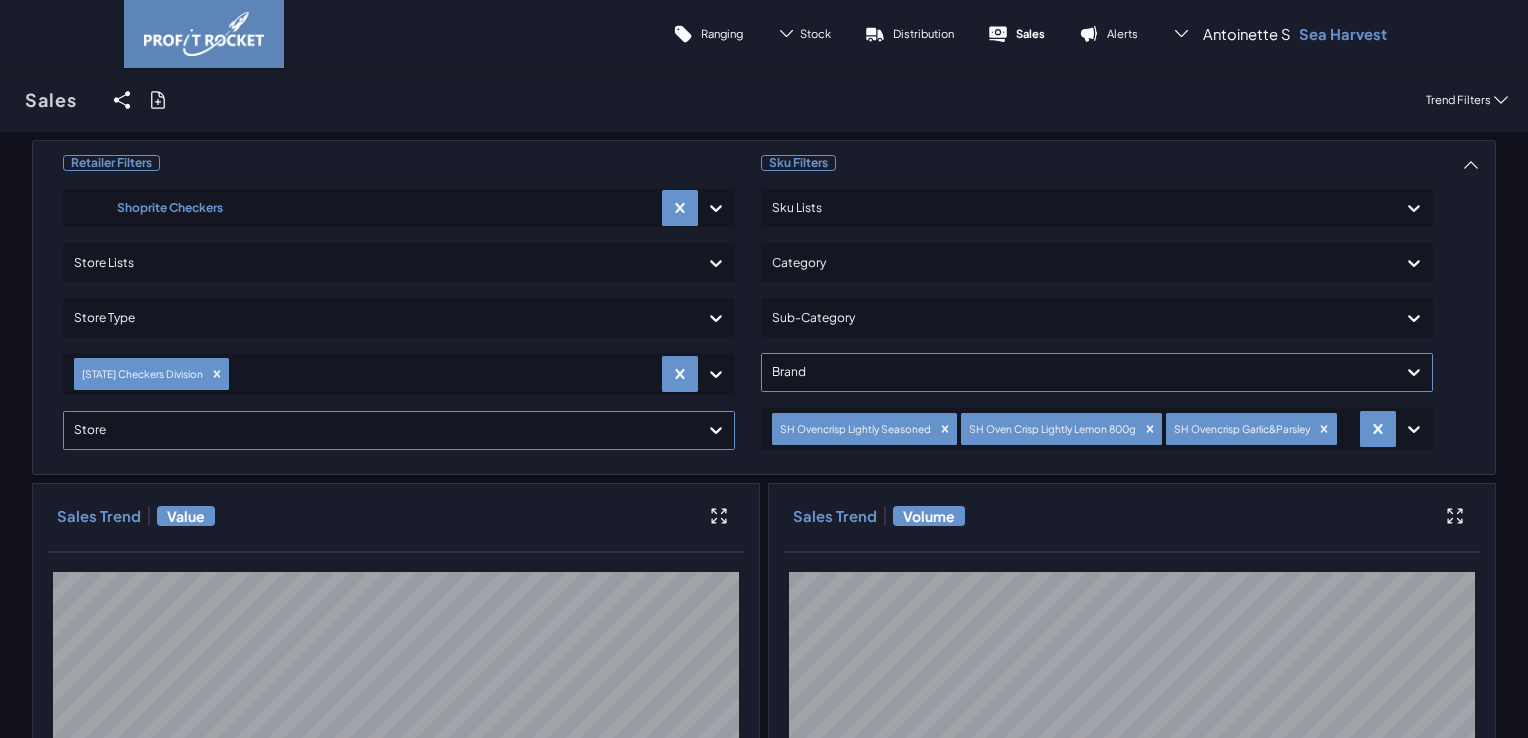 click on "Retailer Filters Shoprite Checkers Store Lists Store Type Eastern Cape Checkers  Division   Select is focused ,type to refine list, press Down to open the menu,  press left to focus selected values Store Sku Filters Sku Lists Category Sub-Category Brand SH Ovencrisp Lightly Seasoned SH Oven Crisp Lightly Lemon 800g SH Ovencrisp Garlic&Parsley Sales Trend Value Sales Trend Volume Average Price" at bounding box center [764, 946] 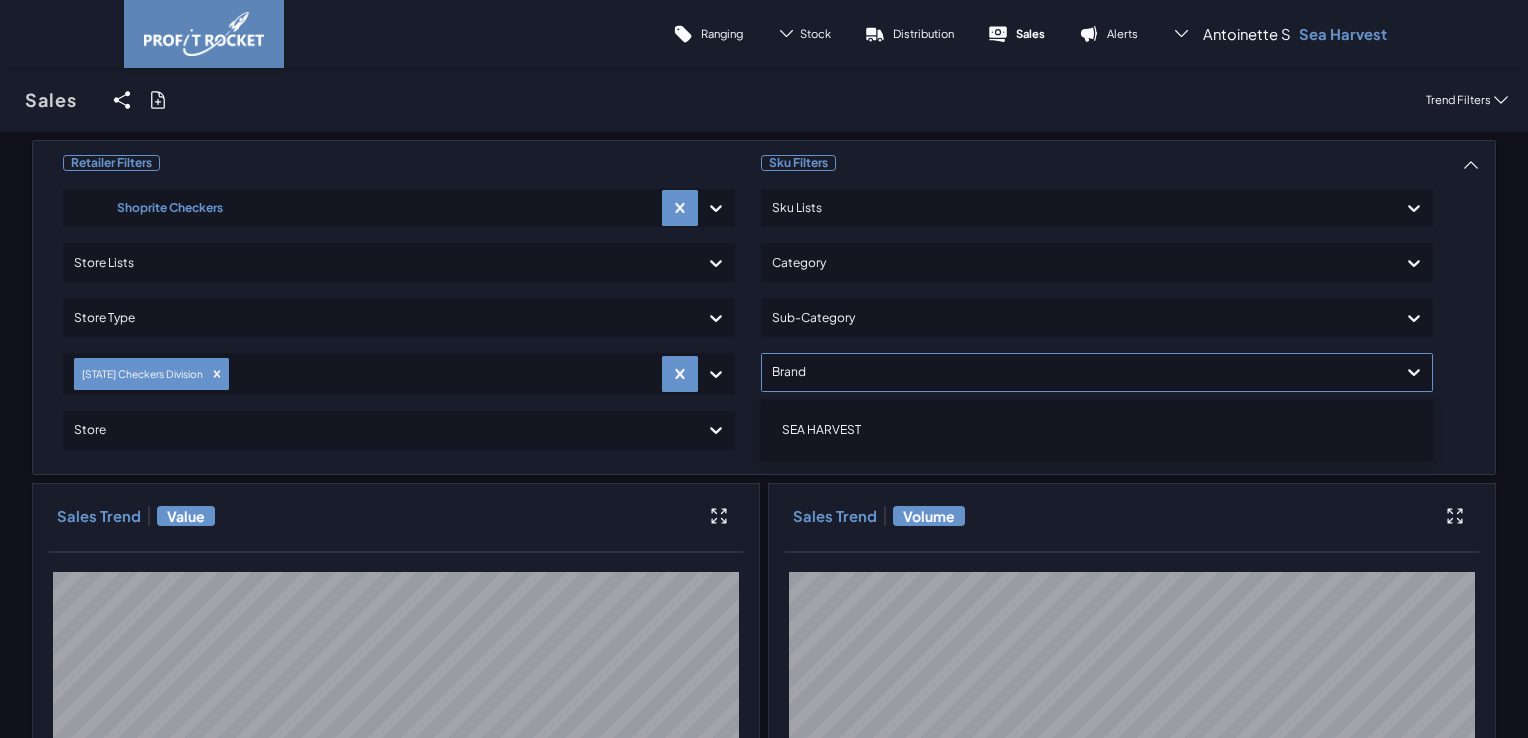 click on "SEA HARVEST" at bounding box center (1097, 430) 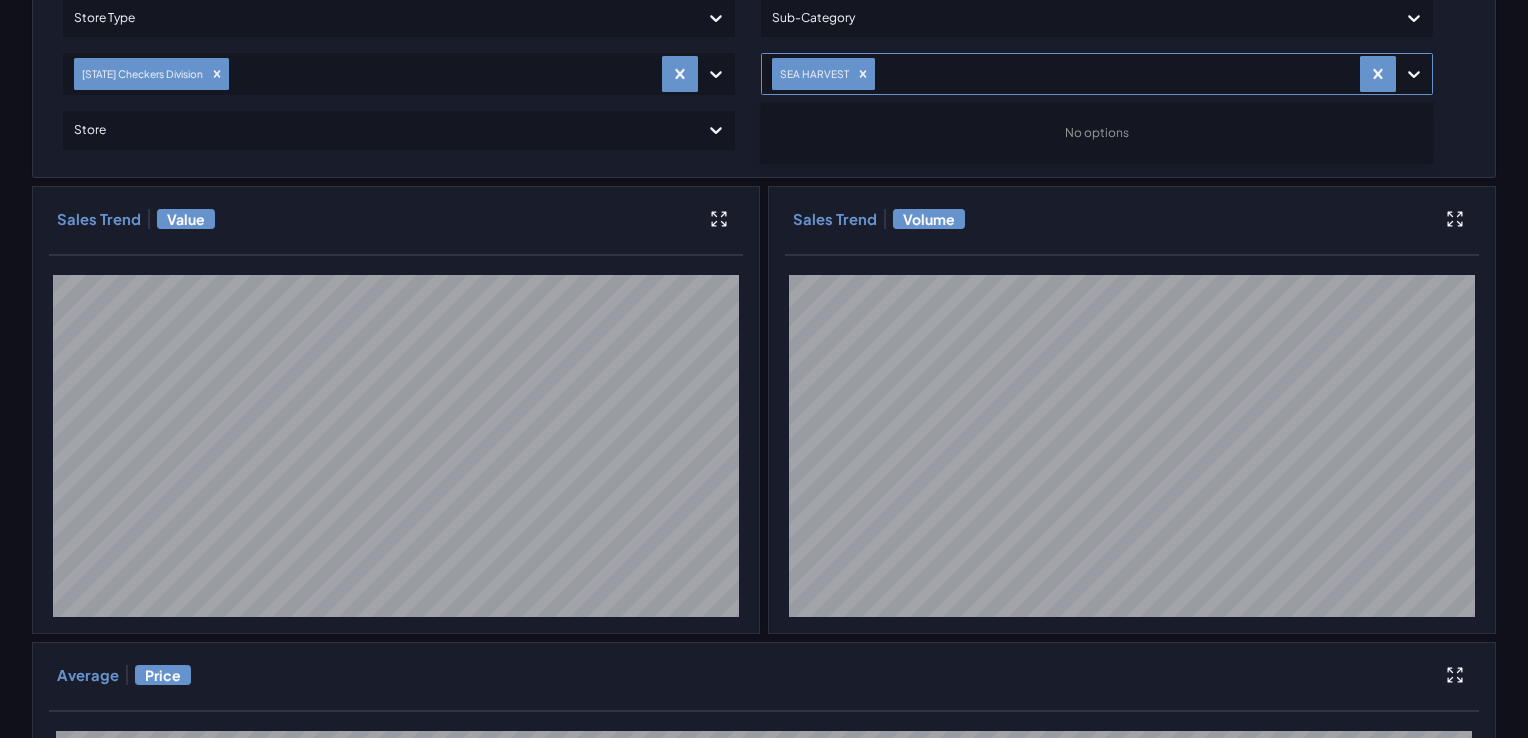 scroll, scrollTop: 0, scrollLeft: 0, axis: both 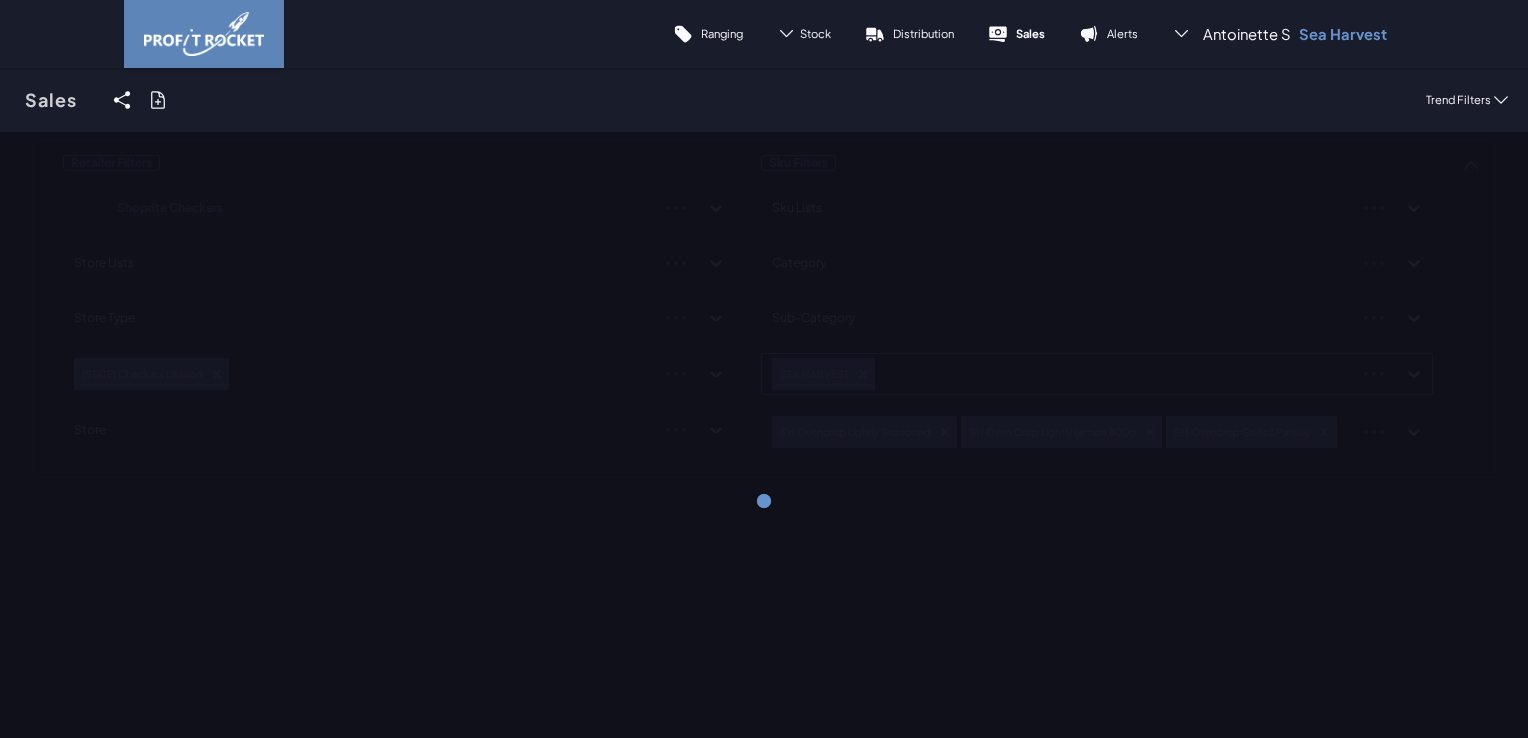 click on "Retailer Filters Shoprite Checkers Store Lists Store Type Eastern Cape Checkers  Division Store Sku Filters Sku Lists Category Sub-Category SEA HARVEST SH Ovencrisp Lightly Seasoned SH Oven Crisp Lightly Lemon 800g SH Ovencrisp Garlic&Parsley" at bounding box center (764, 309) 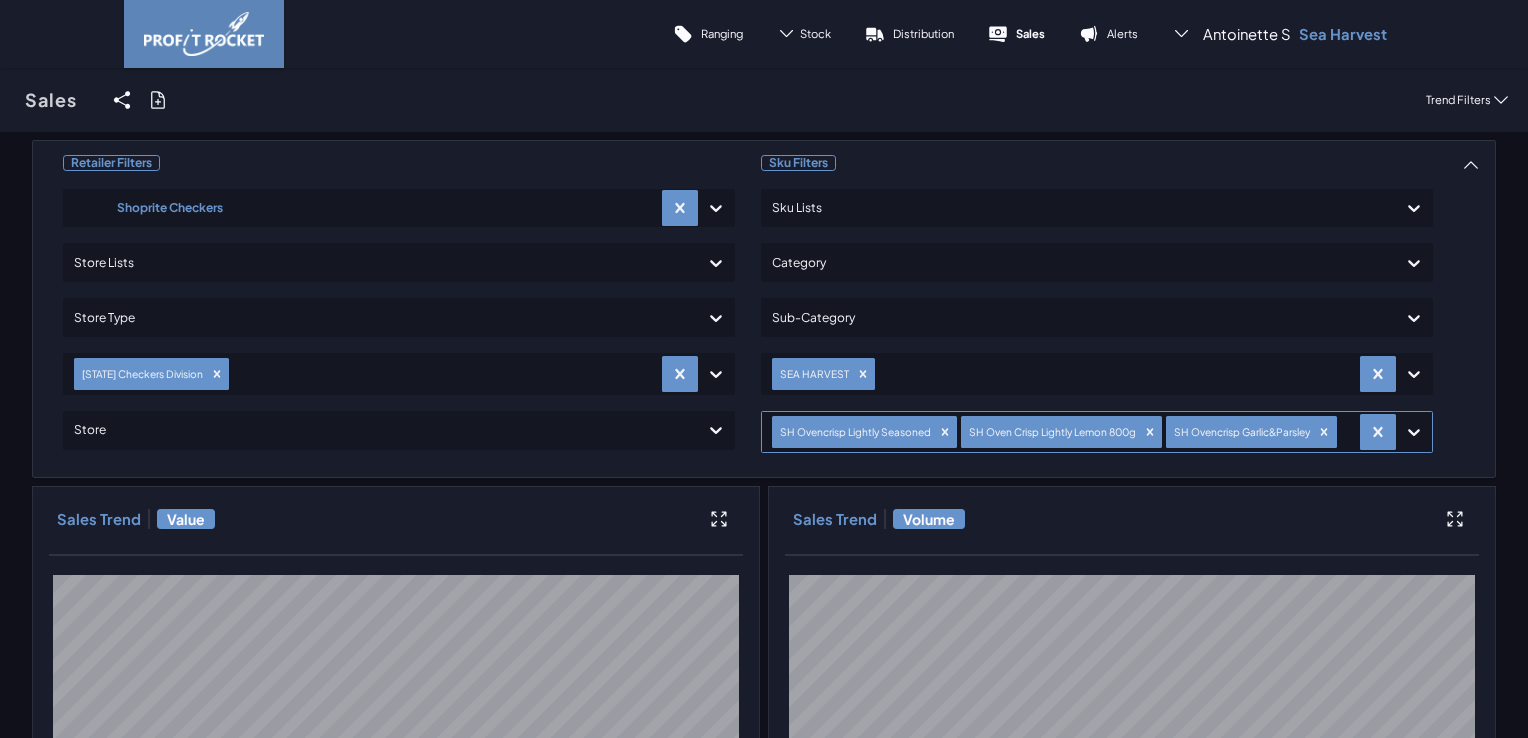 click on "SH Ovencrisp Garlic&Parsley" at bounding box center (1240, 431) 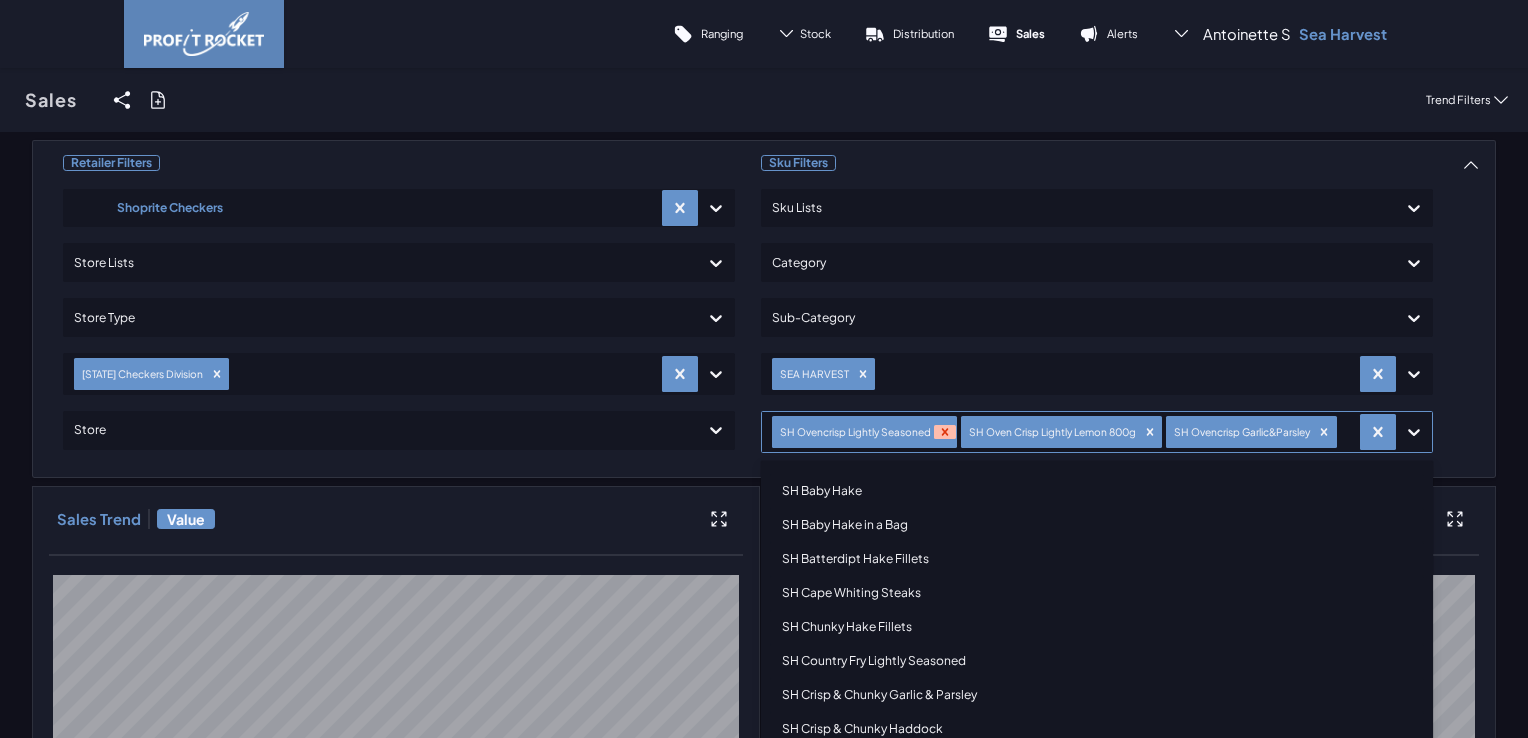 click 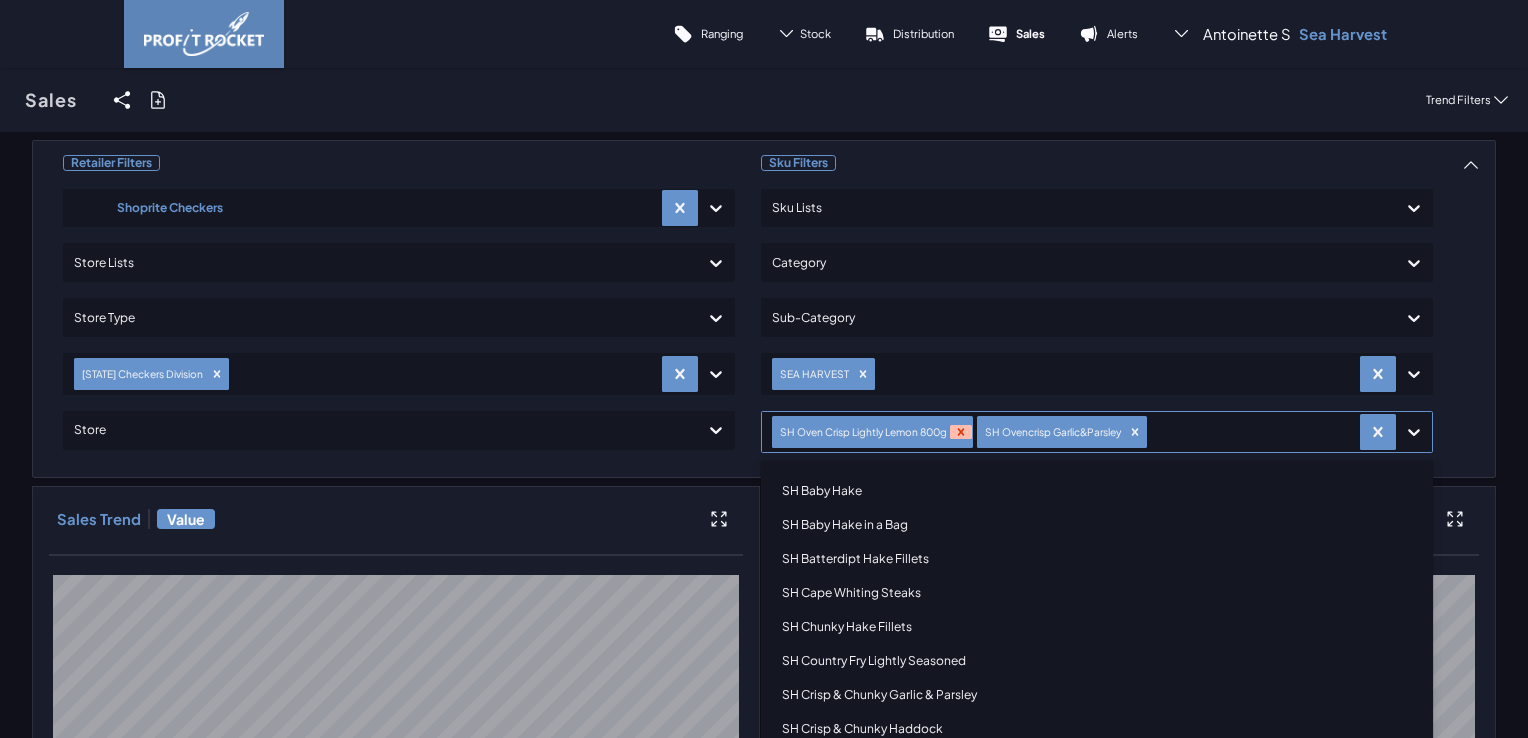 click 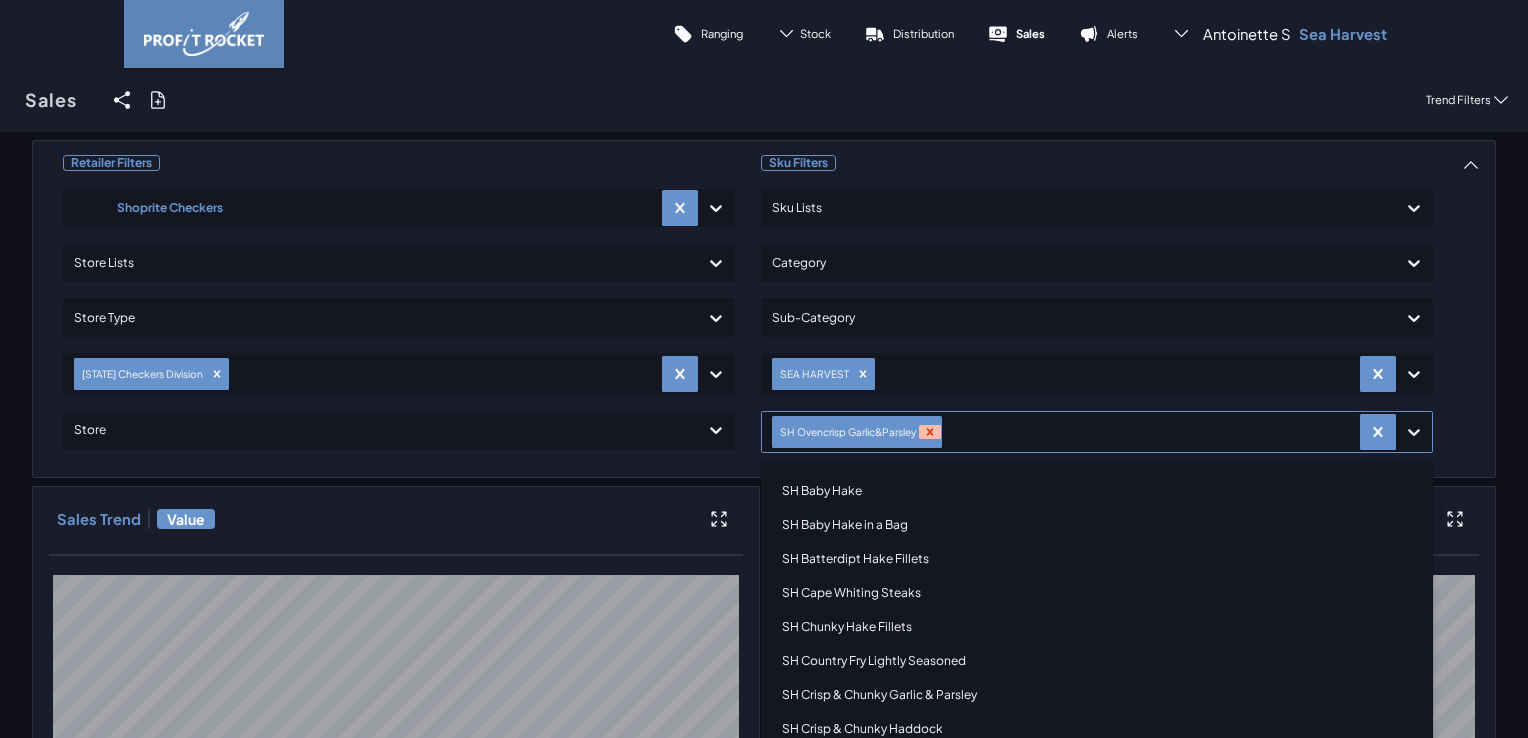 click 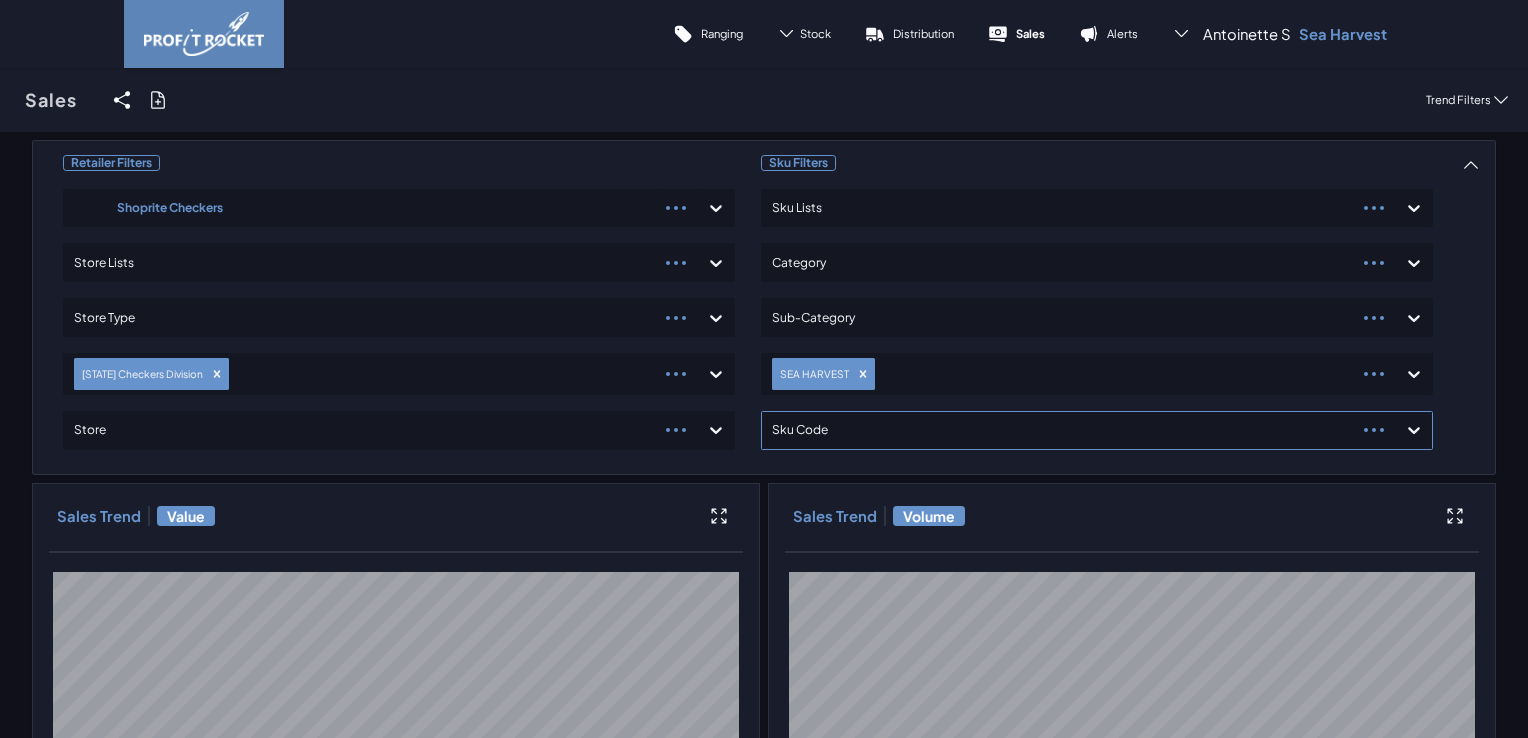 click on "Retailer Filters Shoprite Checkers Store Lists Store Type Eastern Cape Checkers  Division Store Sku Filters Sku Lists Category Sub-Category SEA HARVEST Sku Code Sales Trend Value Sales Trend Volume Average Price" at bounding box center [764, 946] 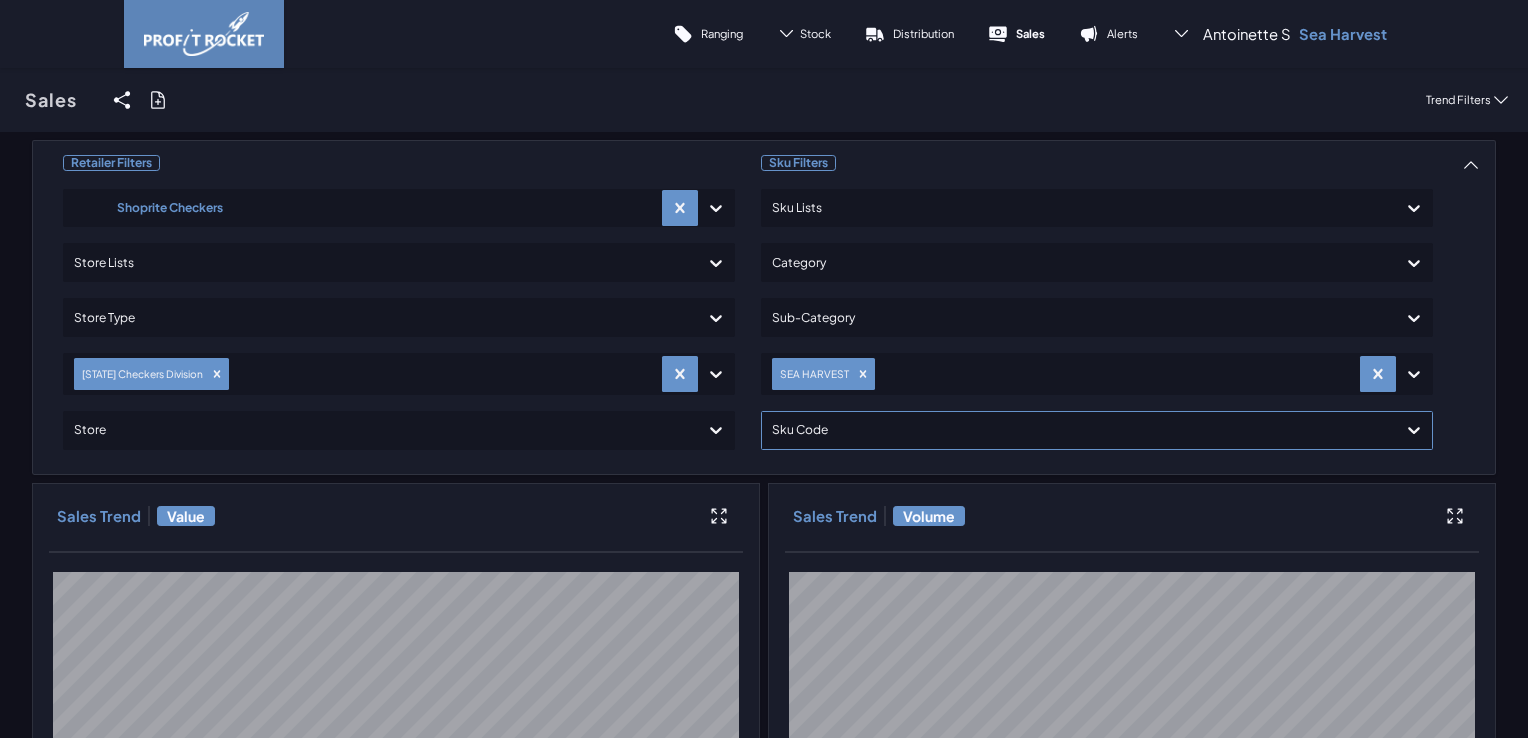 click at bounding box center [1079, 430] 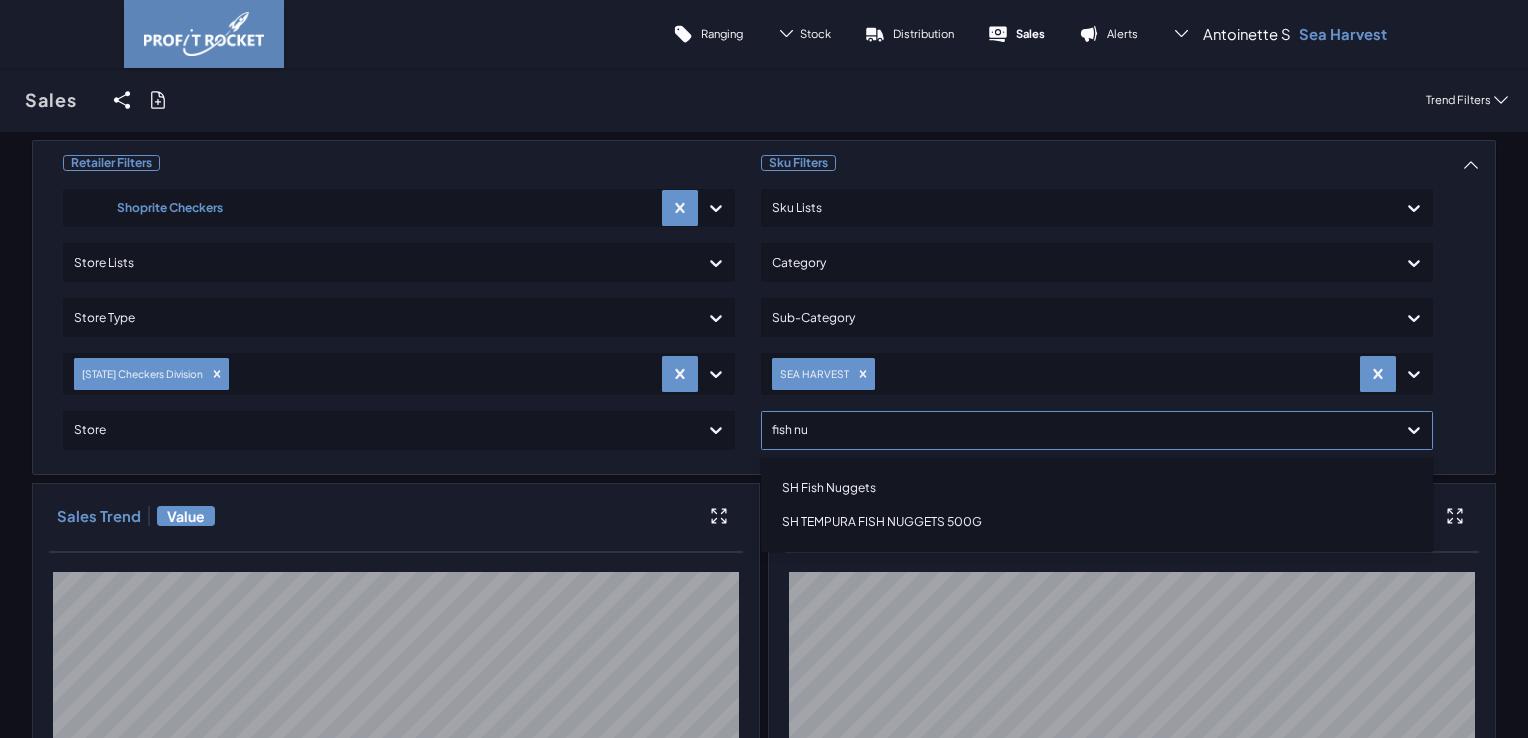 type on "fish nug" 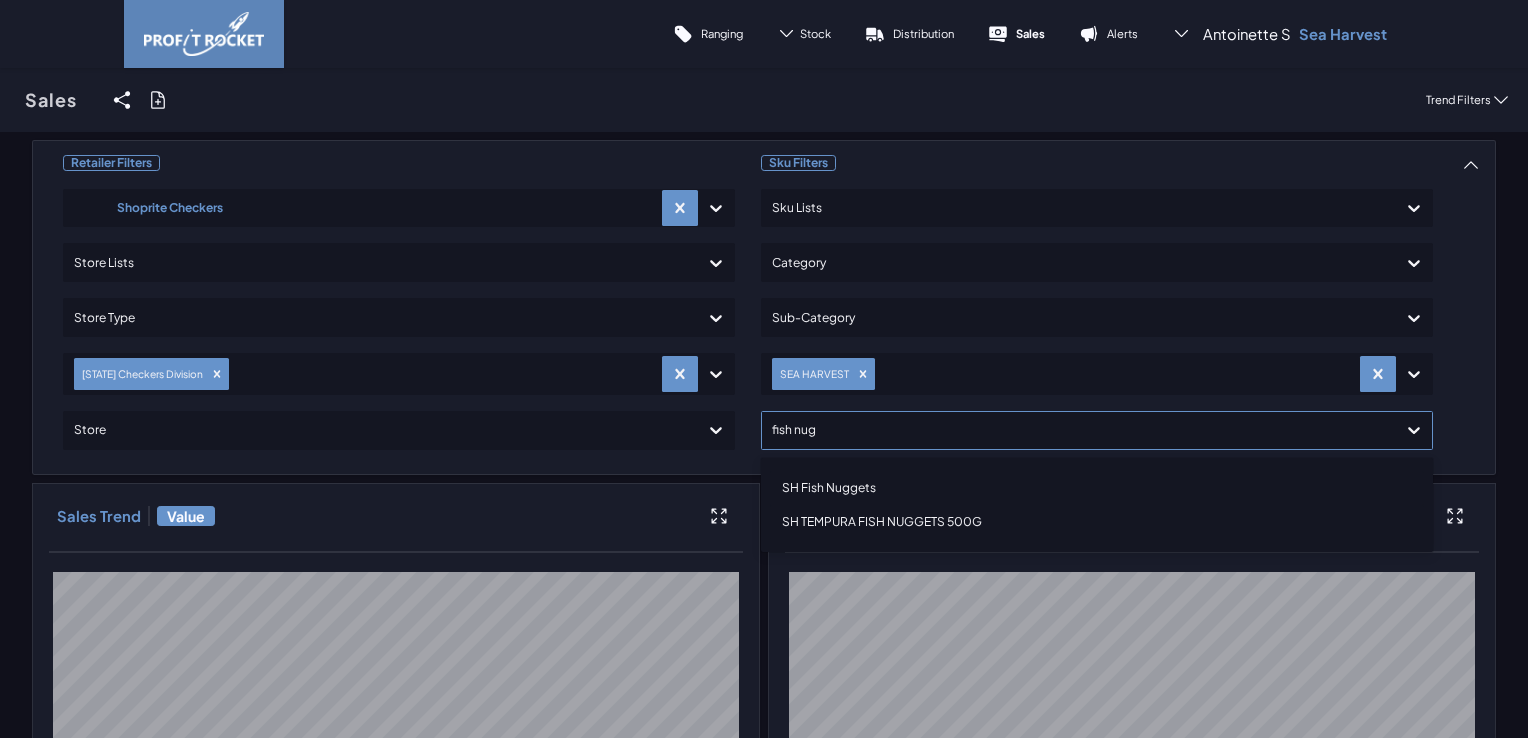 click on "SH Fish Nuggets" at bounding box center (1097, 488) 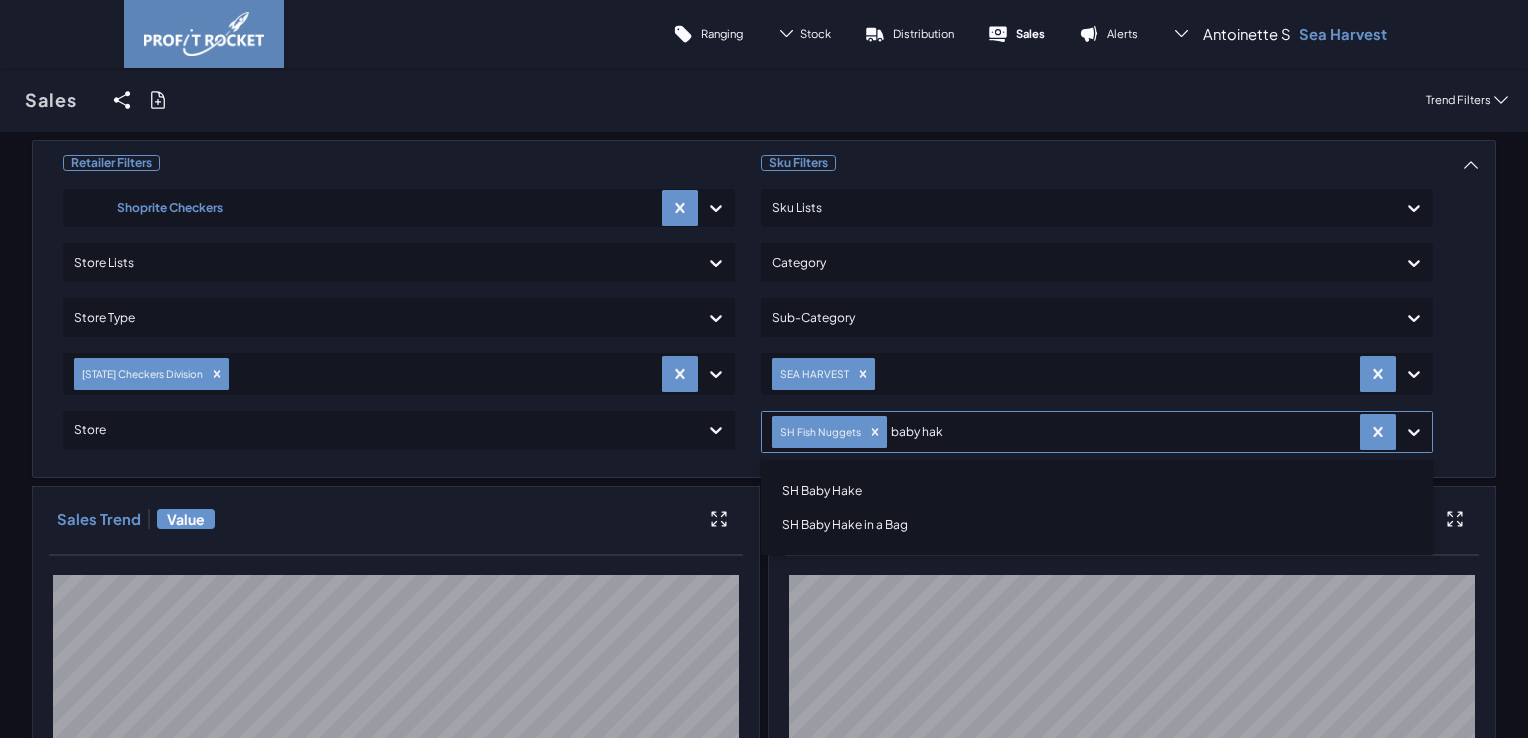 type on "baby hake" 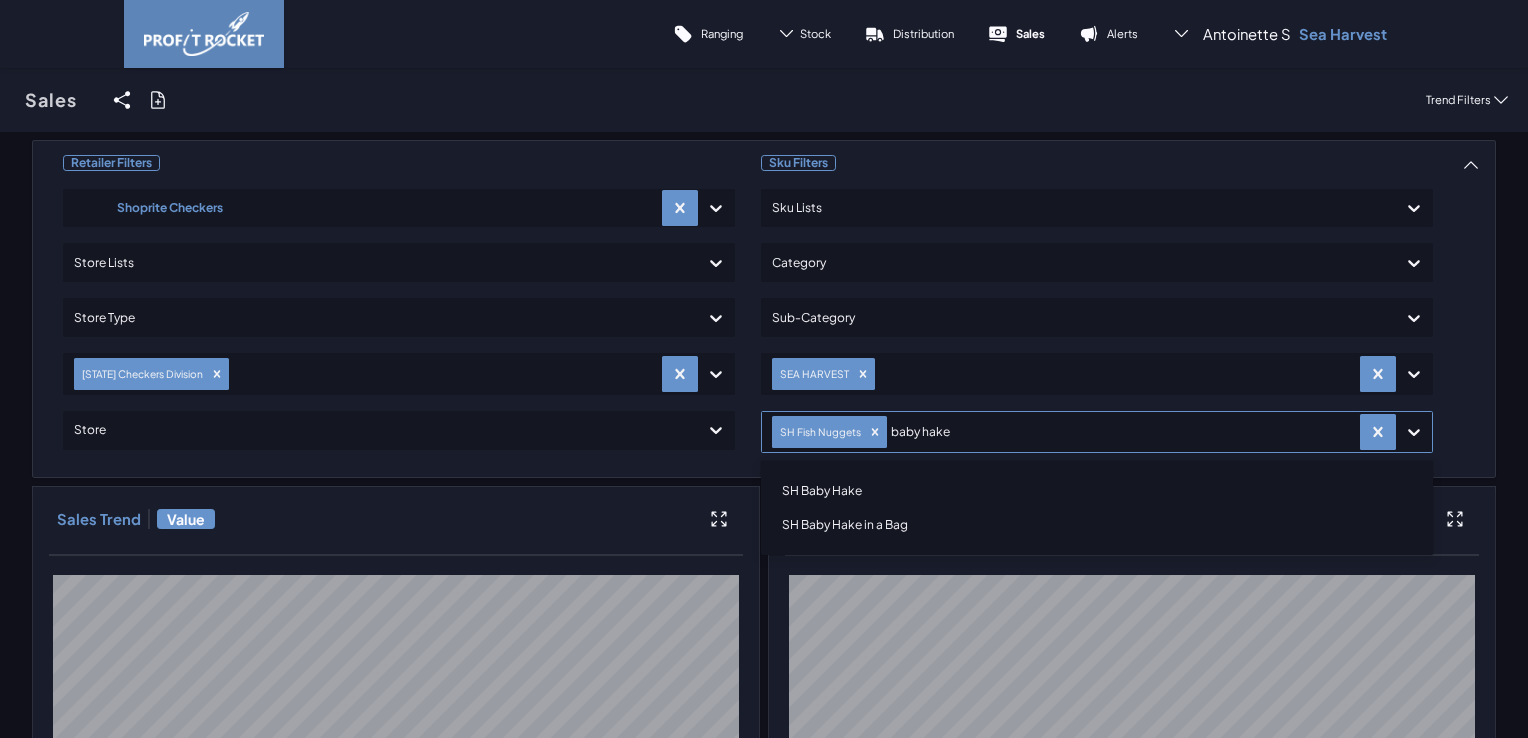 click on "SH Baby Hake" at bounding box center [1097, 491] 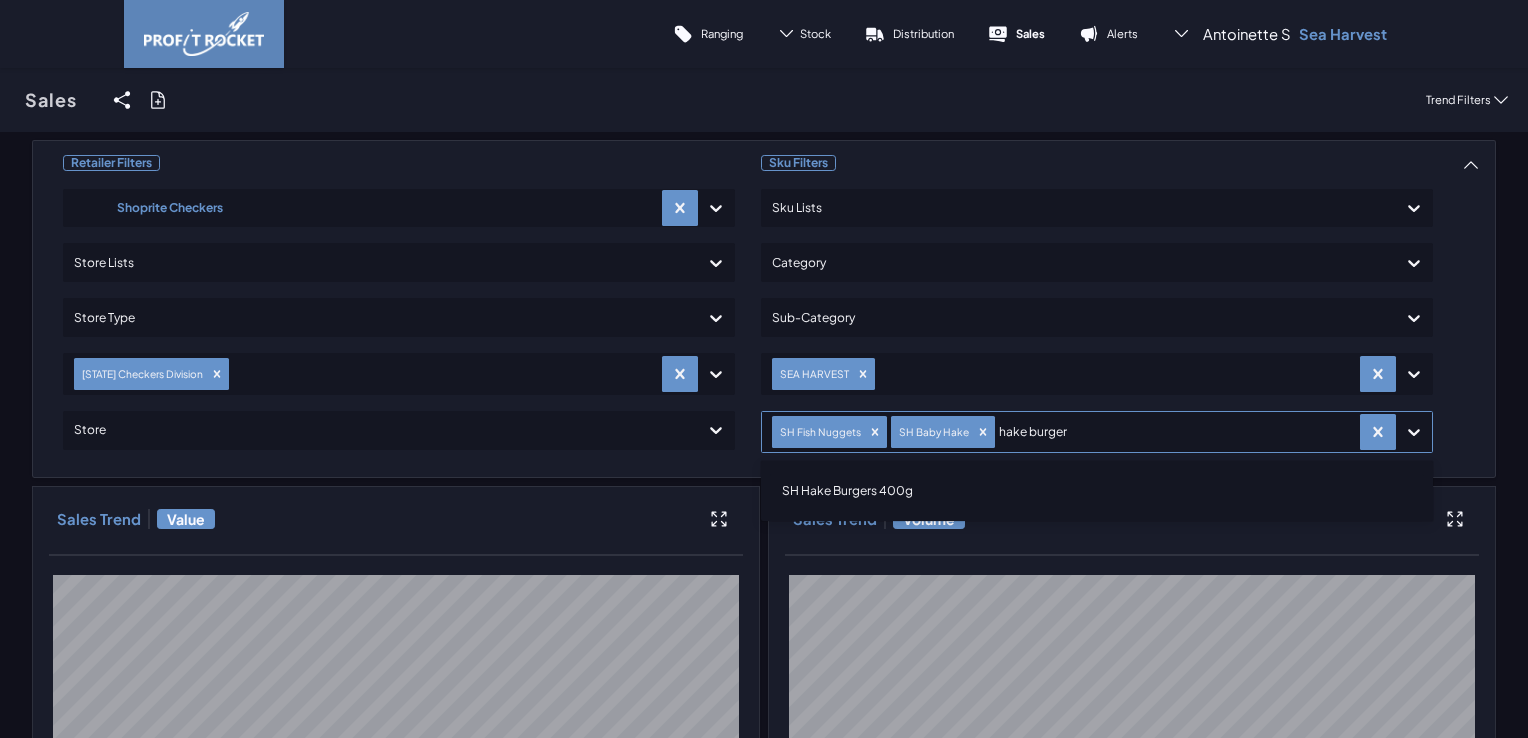 type on "hake burgers" 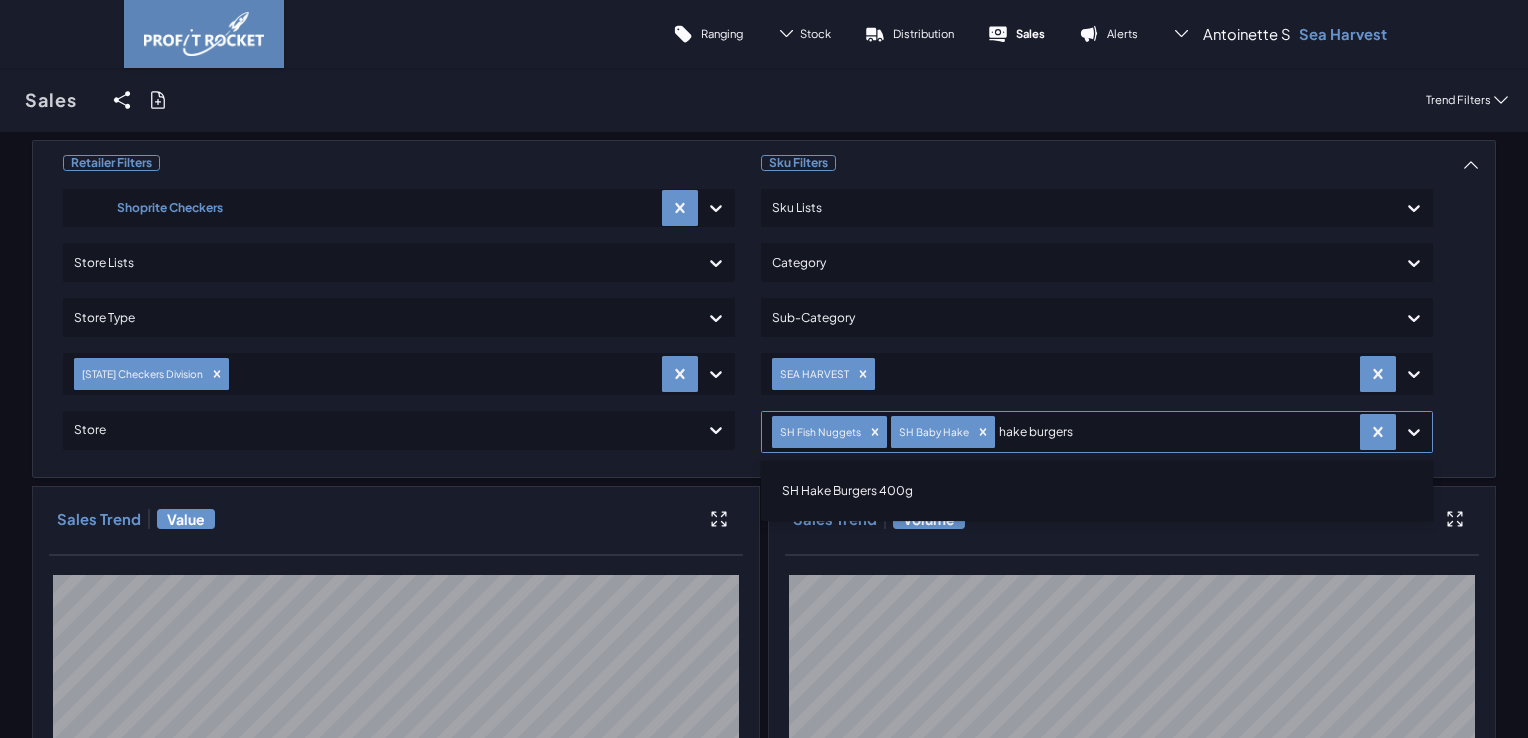 click on "SH Hake Burgers 400g" at bounding box center (1097, 491) 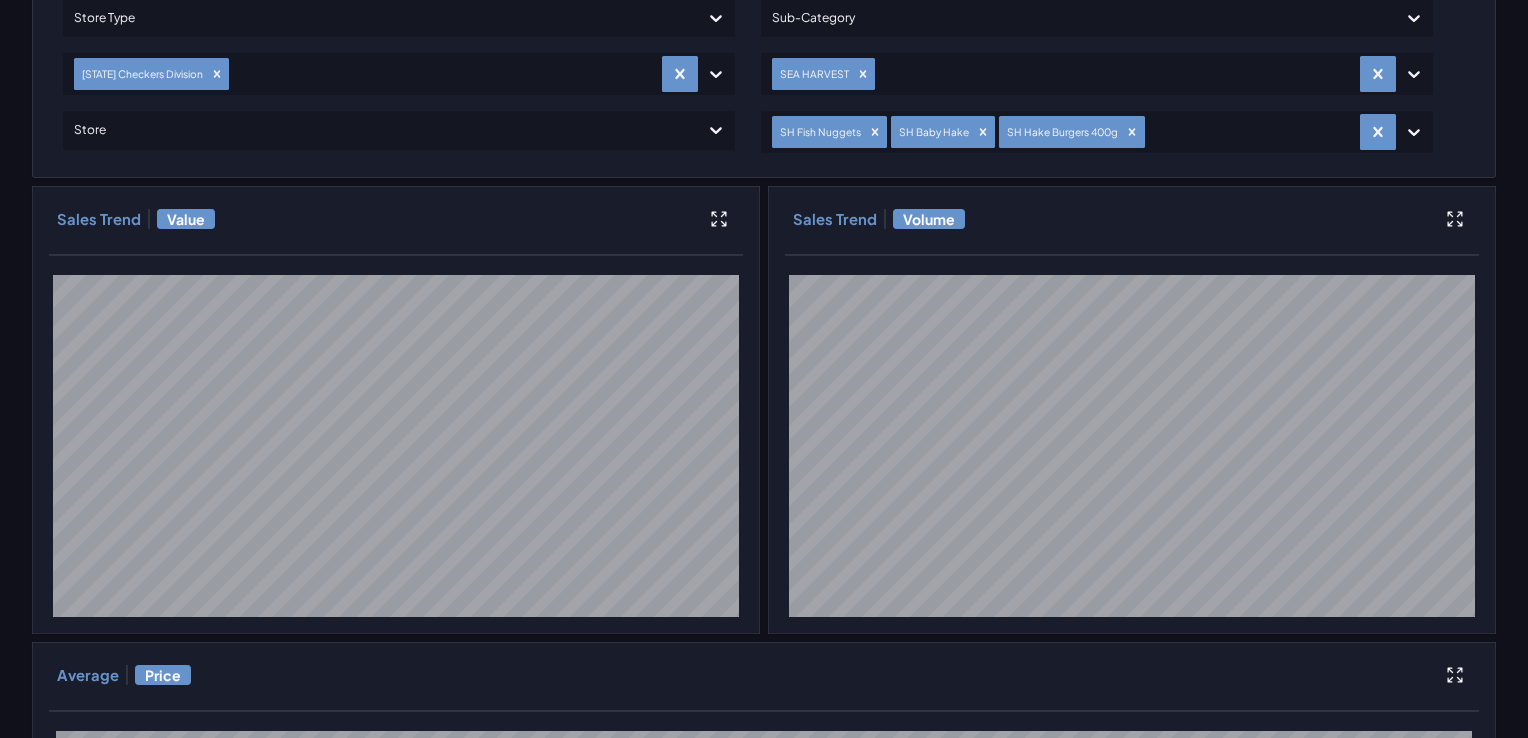 scroll, scrollTop: 0, scrollLeft: 0, axis: both 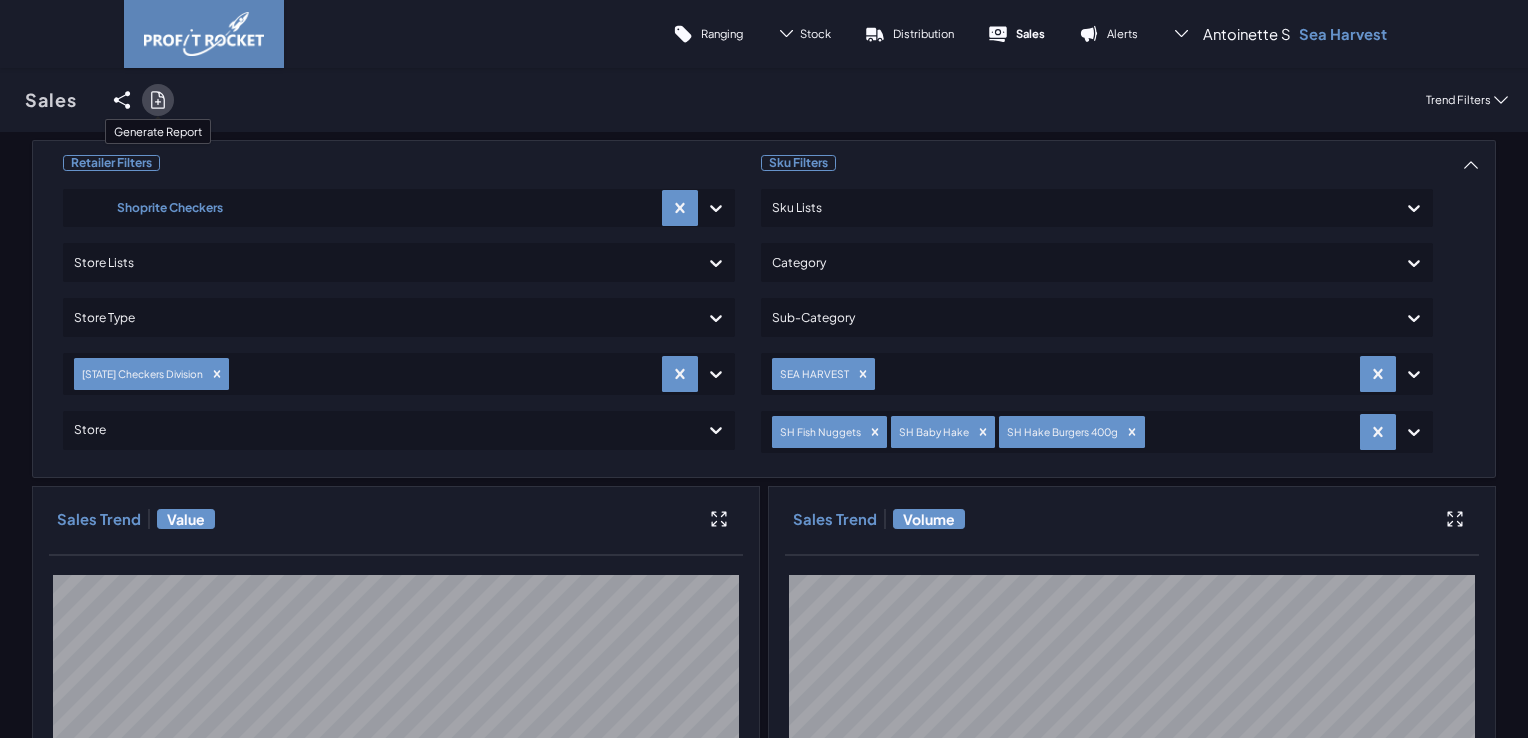 click 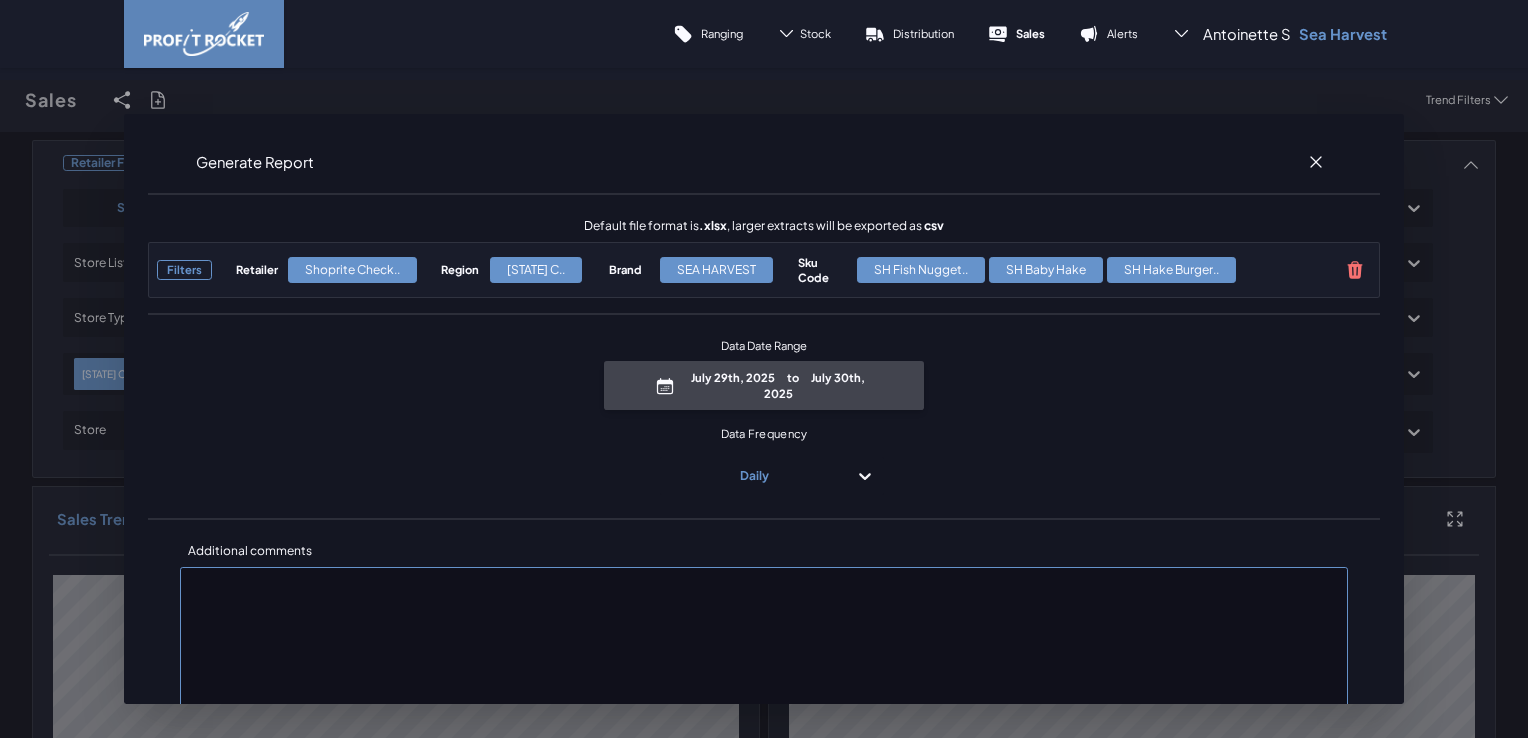 click on "July 29th, 2025 to July 30th, 2025" at bounding box center [778, 385] 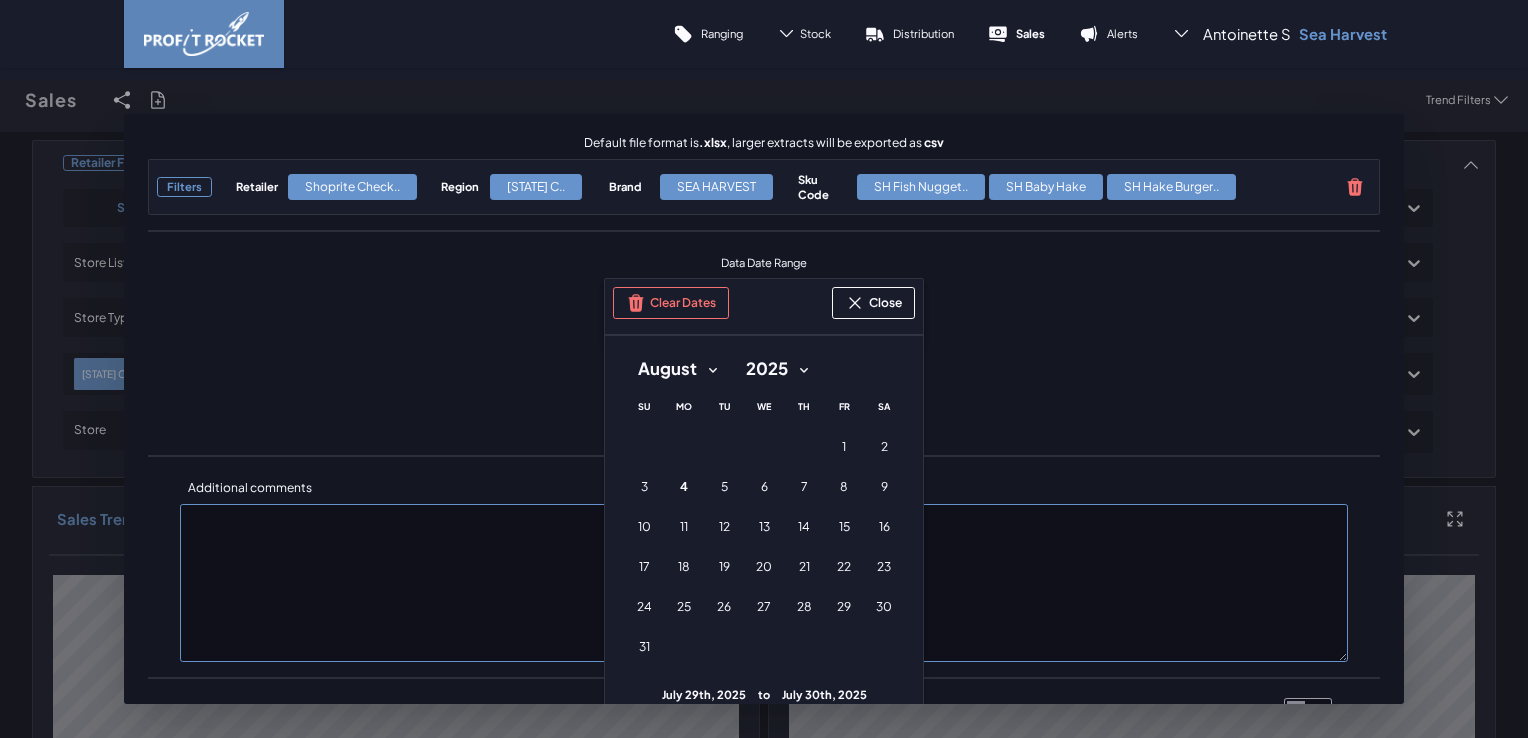 scroll, scrollTop: 200, scrollLeft: 0, axis: vertical 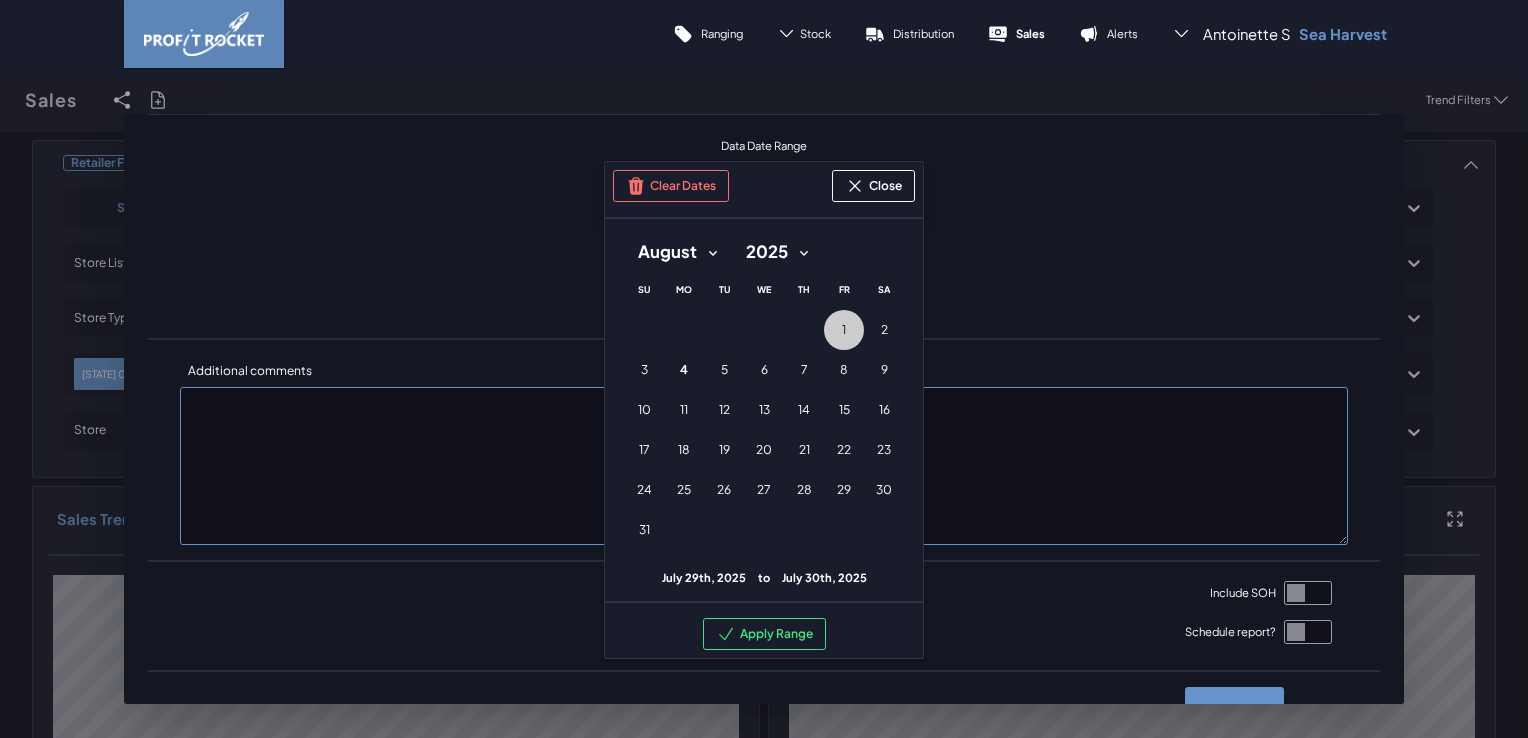click on "1 1st August (Friday)" at bounding box center (844, 330) 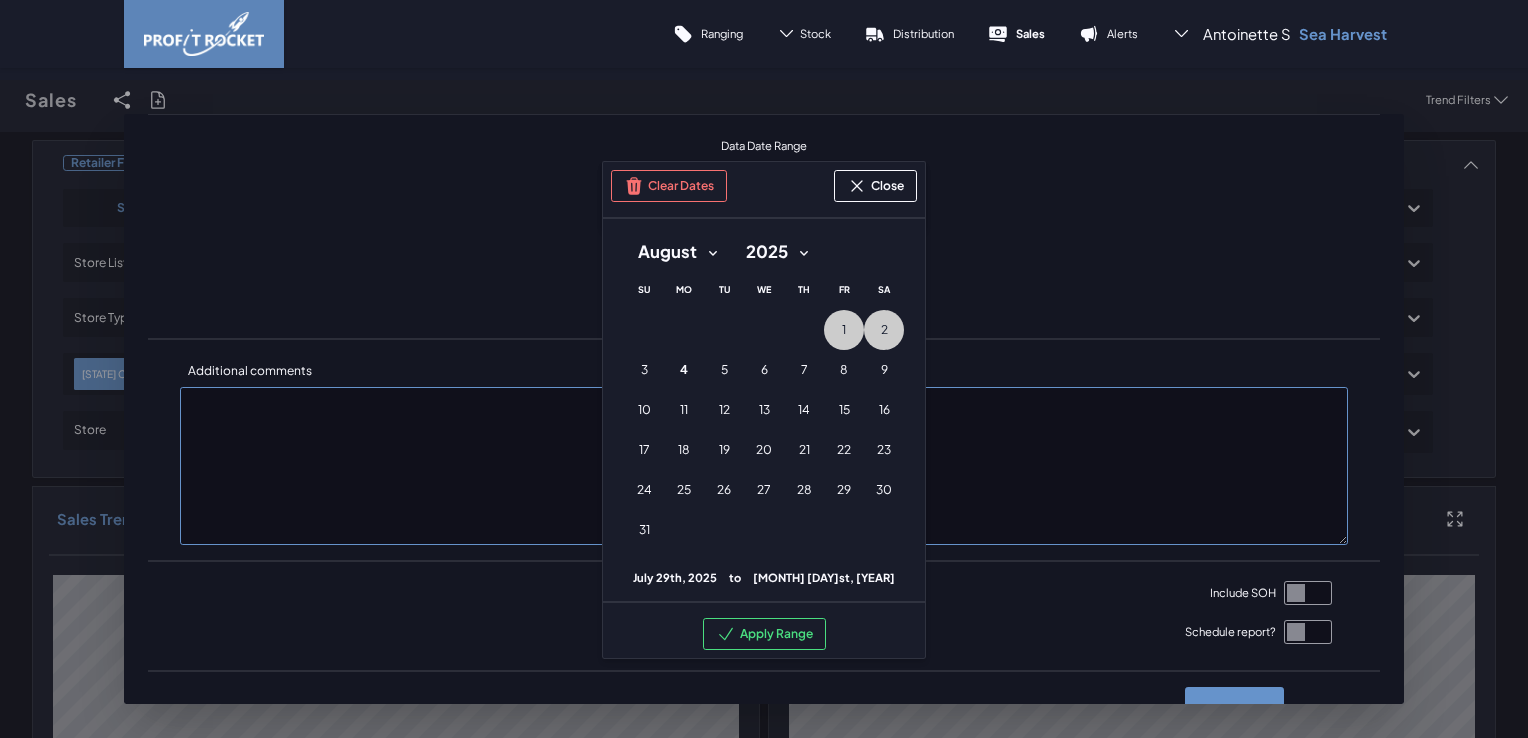 click on "2 2nd August (Saturday)" at bounding box center (884, 330) 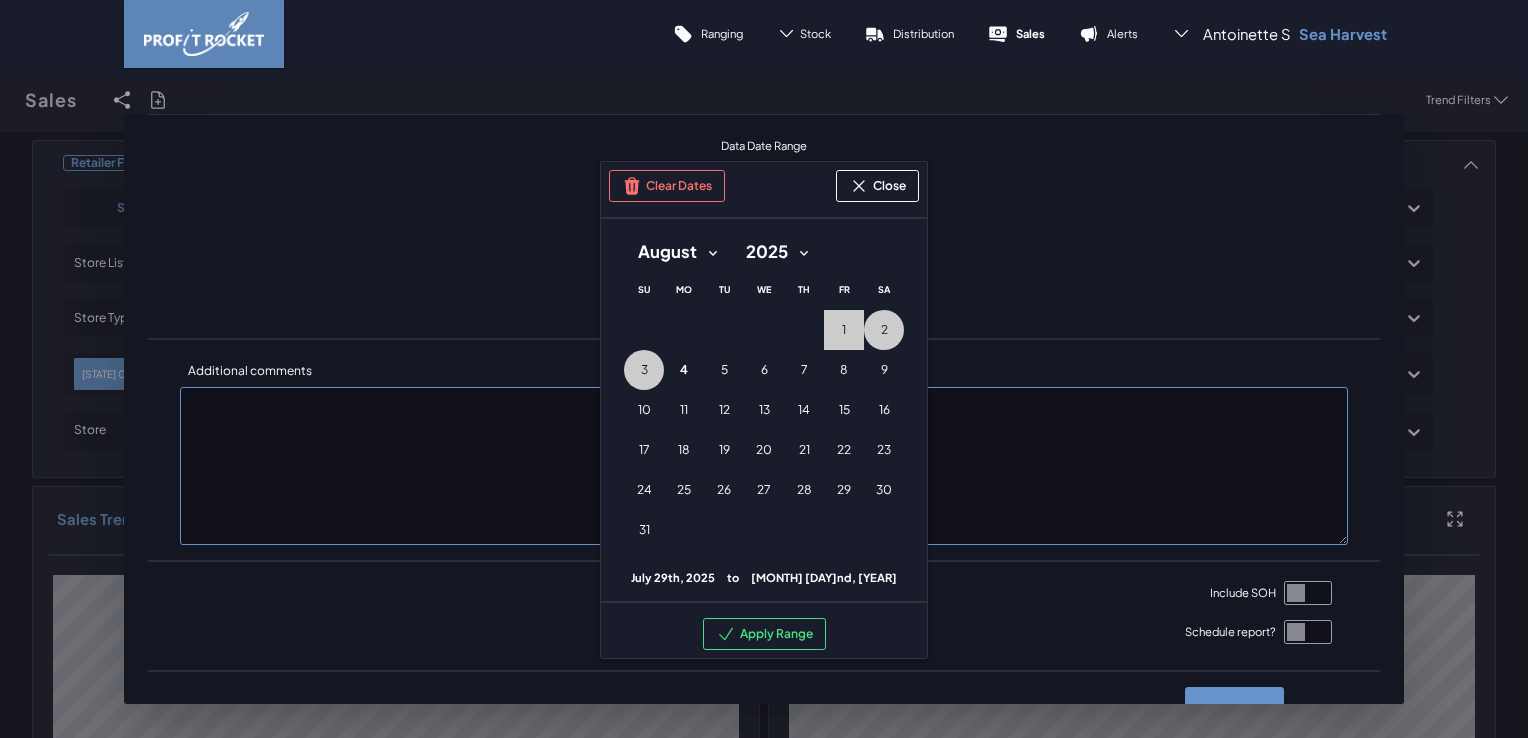 click on "3 3rd August (Sunday)" at bounding box center [644, 370] 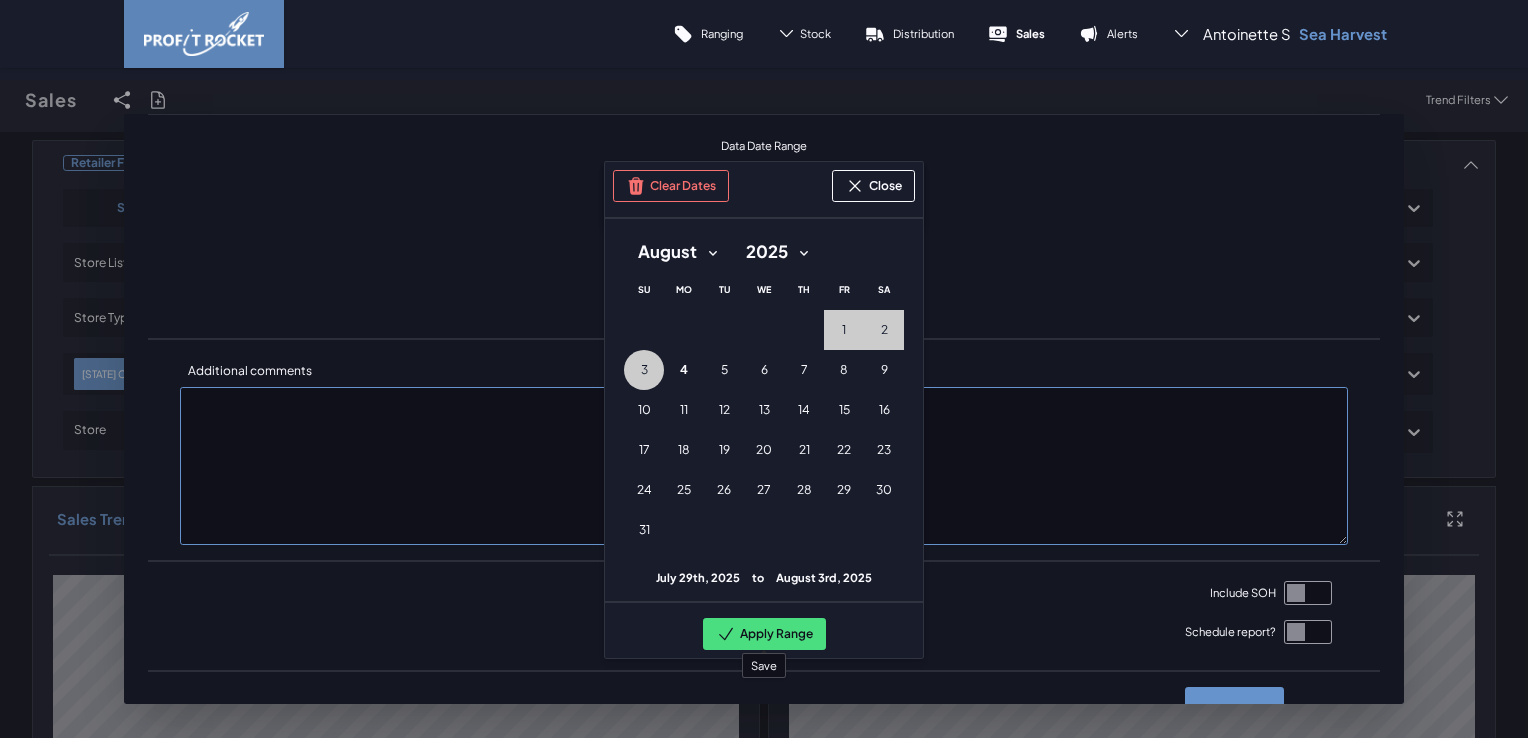 click on "Apply Range" at bounding box center (764, 634) 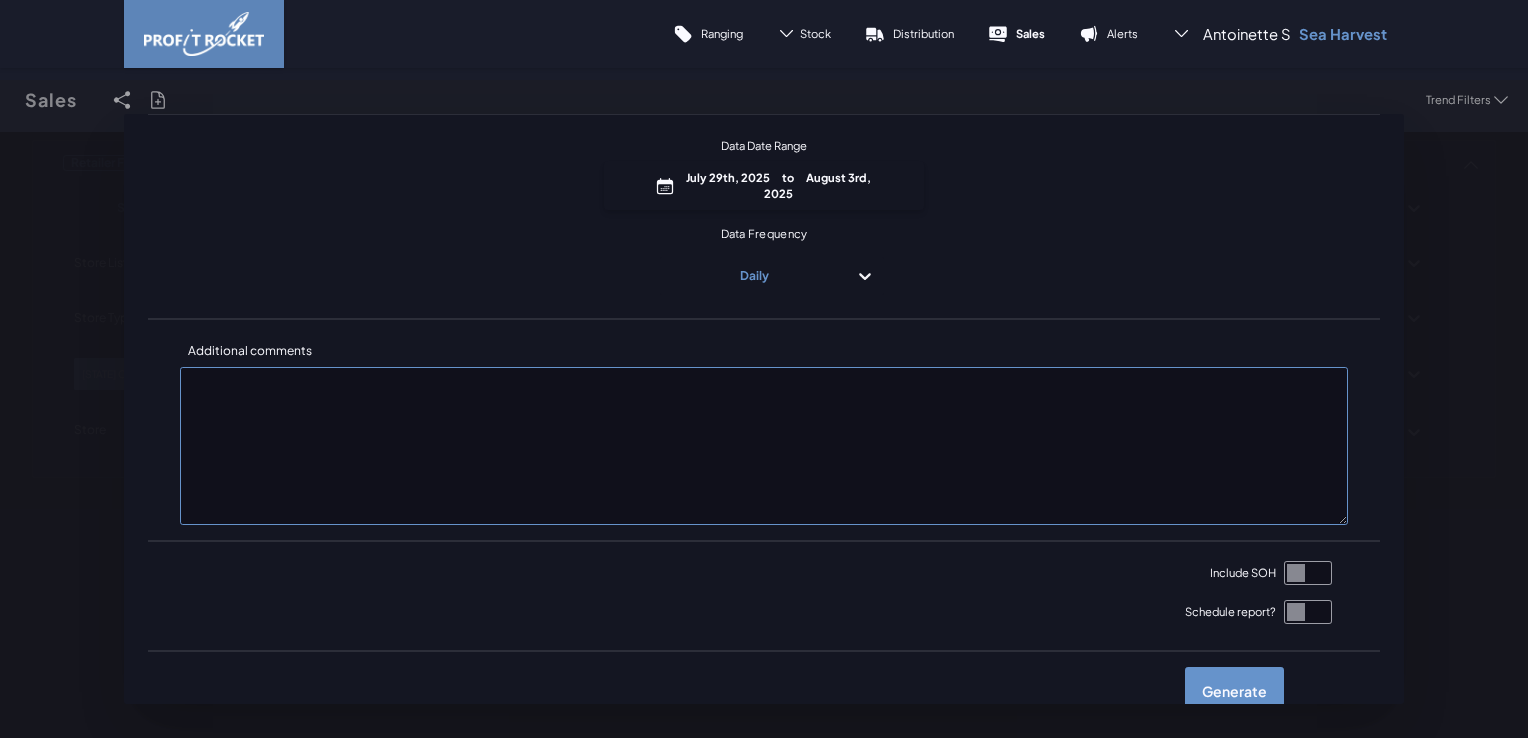 click at bounding box center (1308, 573) 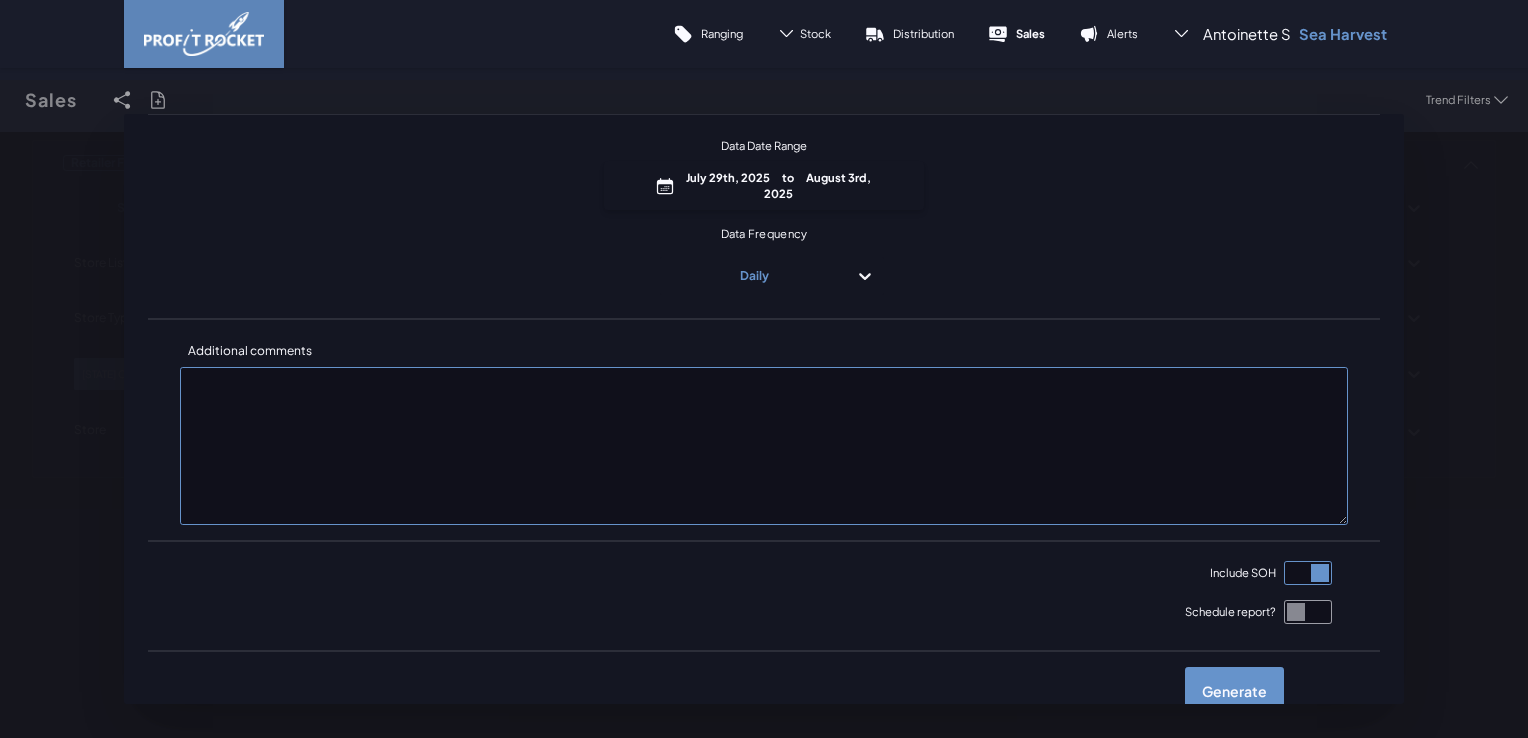 checkbox on "true" 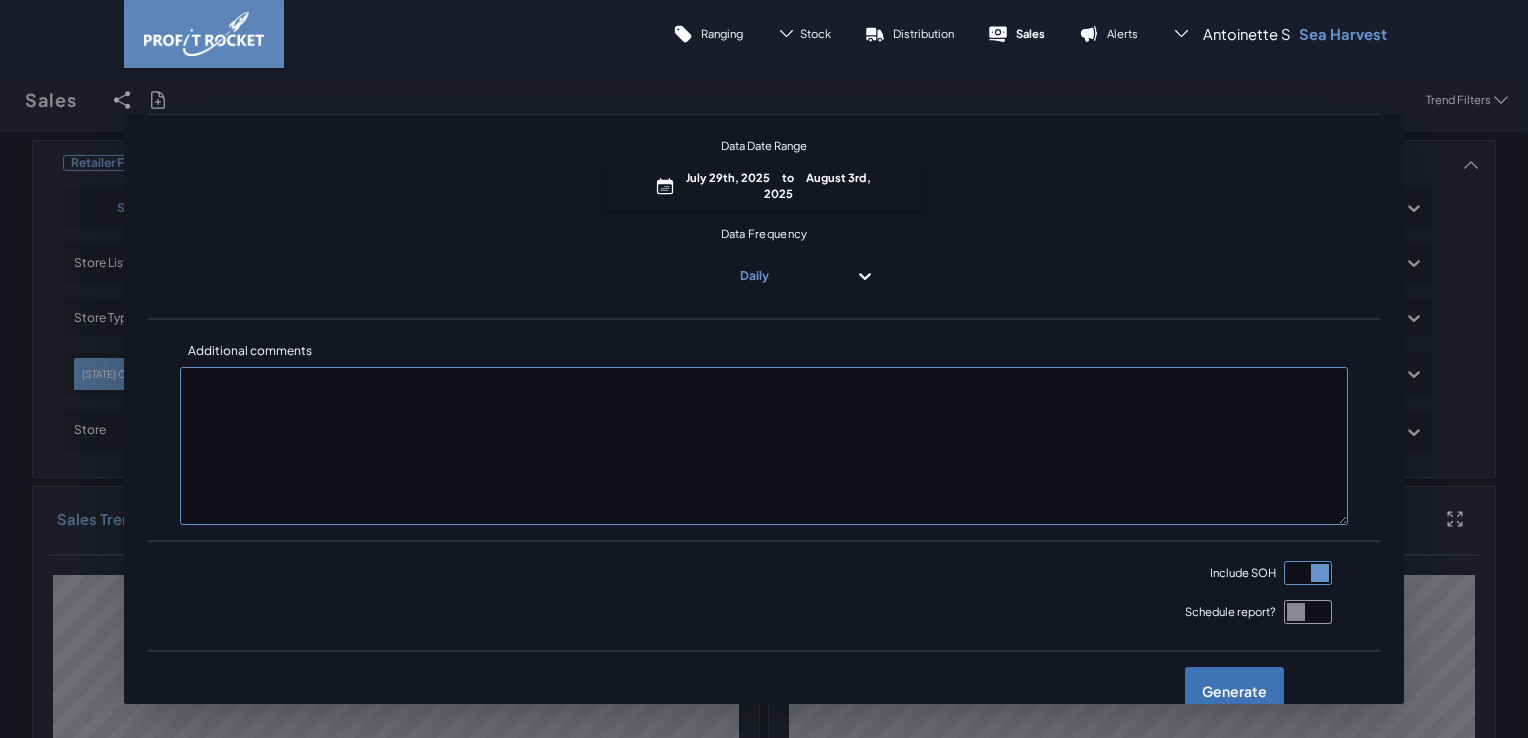 click on "Generate" at bounding box center (1234, 691) 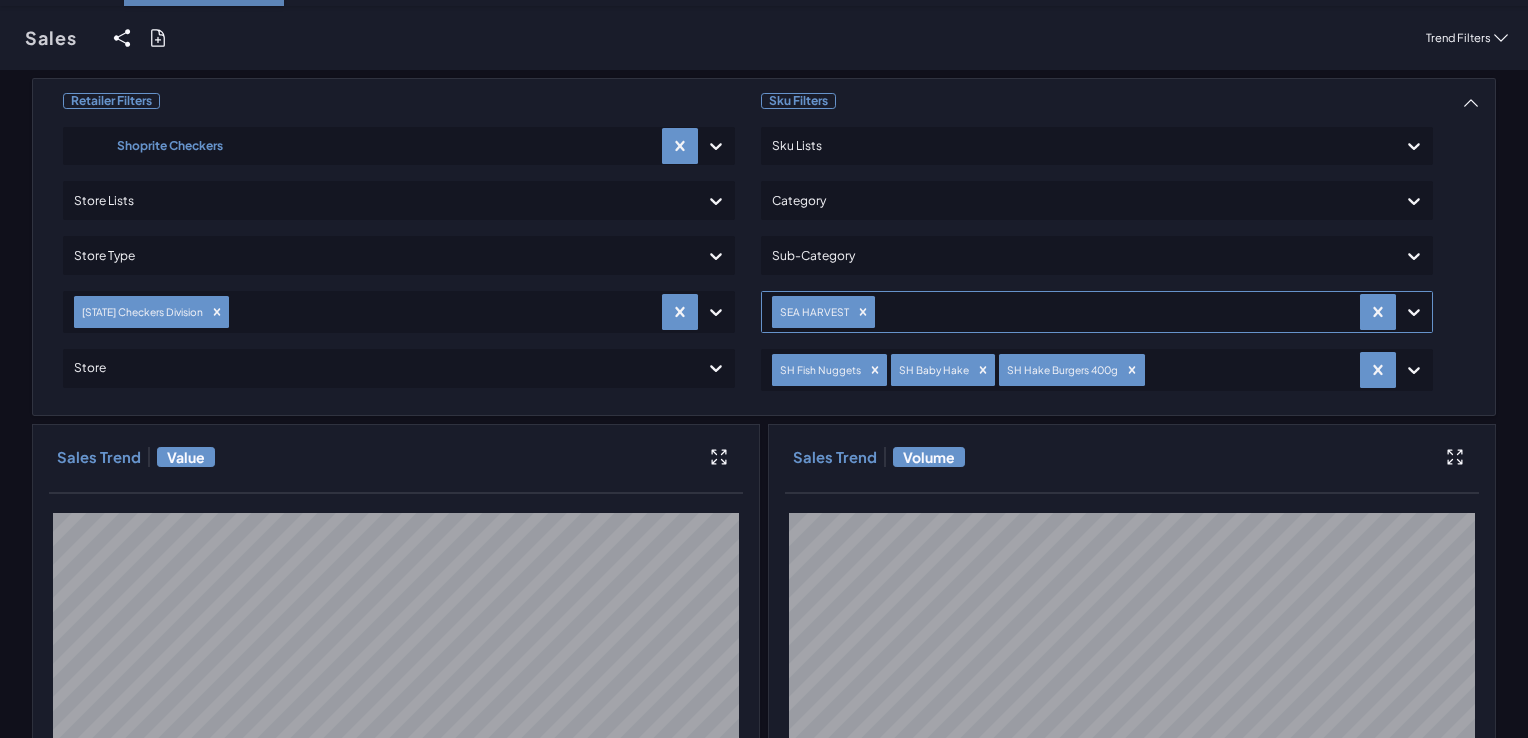scroll, scrollTop: 0, scrollLeft: 0, axis: both 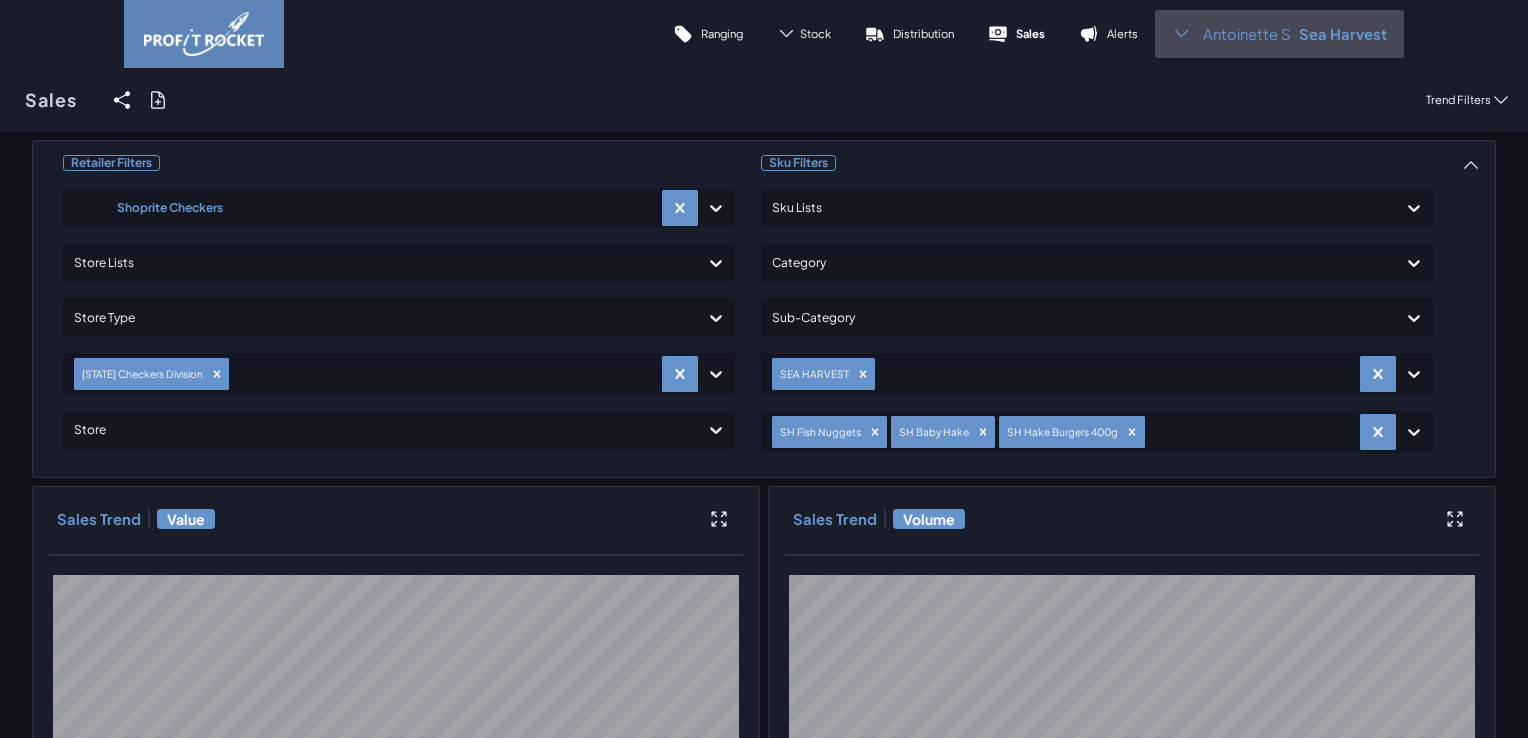 click on "Antoinette S" at bounding box center (1247, 34) 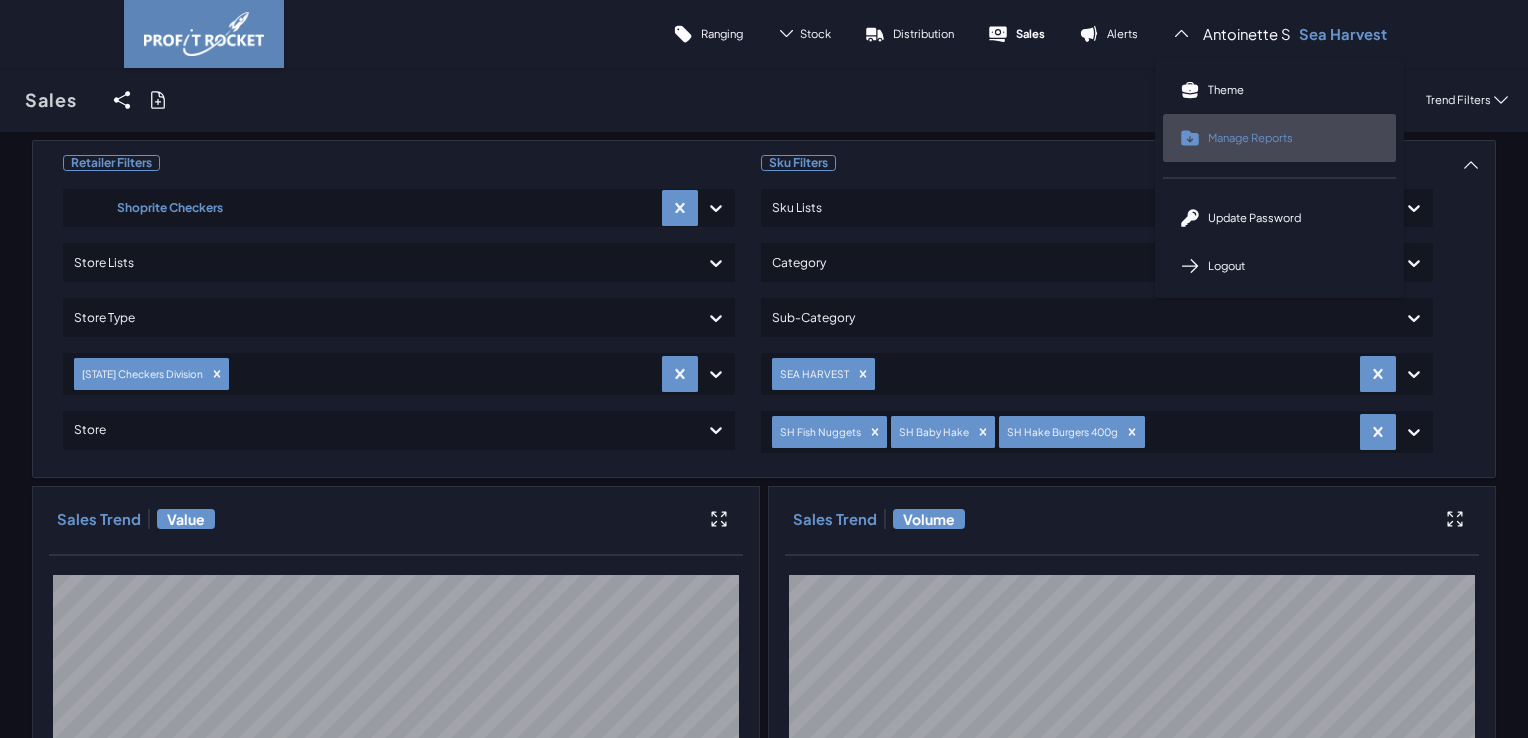 click on "Manage Reports" at bounding box center (1250, 137) 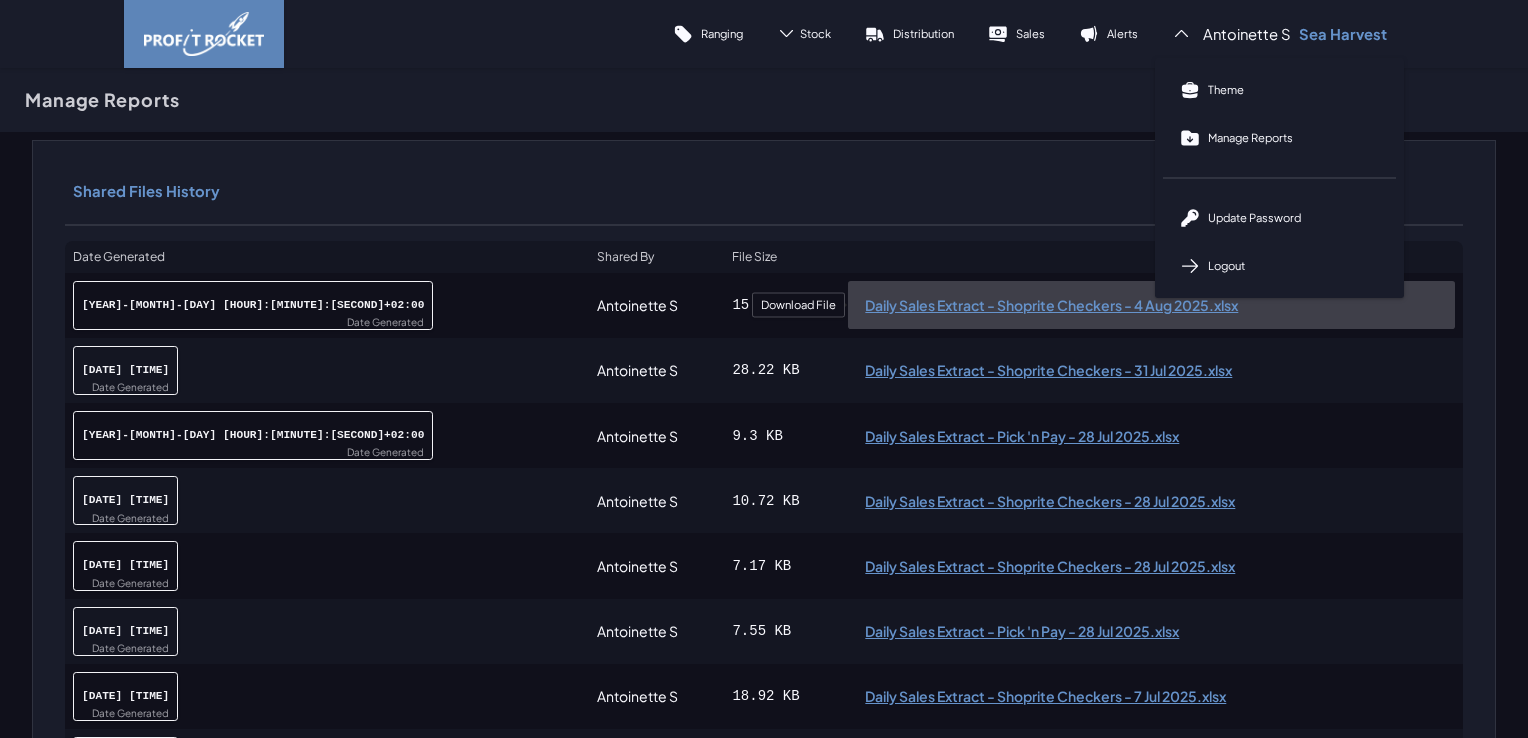 click on "Daily Sales Extract - Shoprite Checkers - 4 [MONTH] [YEAR].xlsx" at bounding box center [1151, 305] 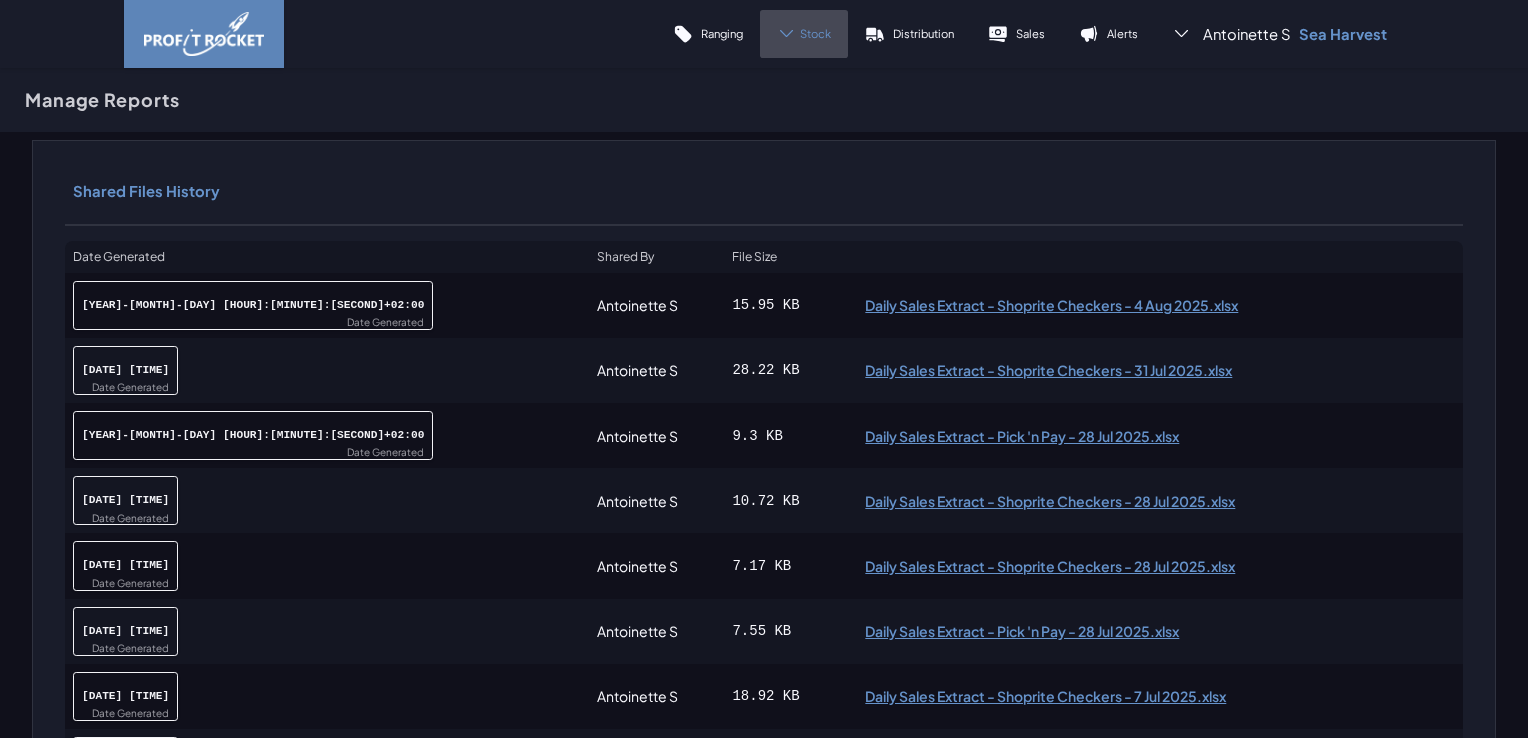 click on "Stock" at bounding box center (804, 34) 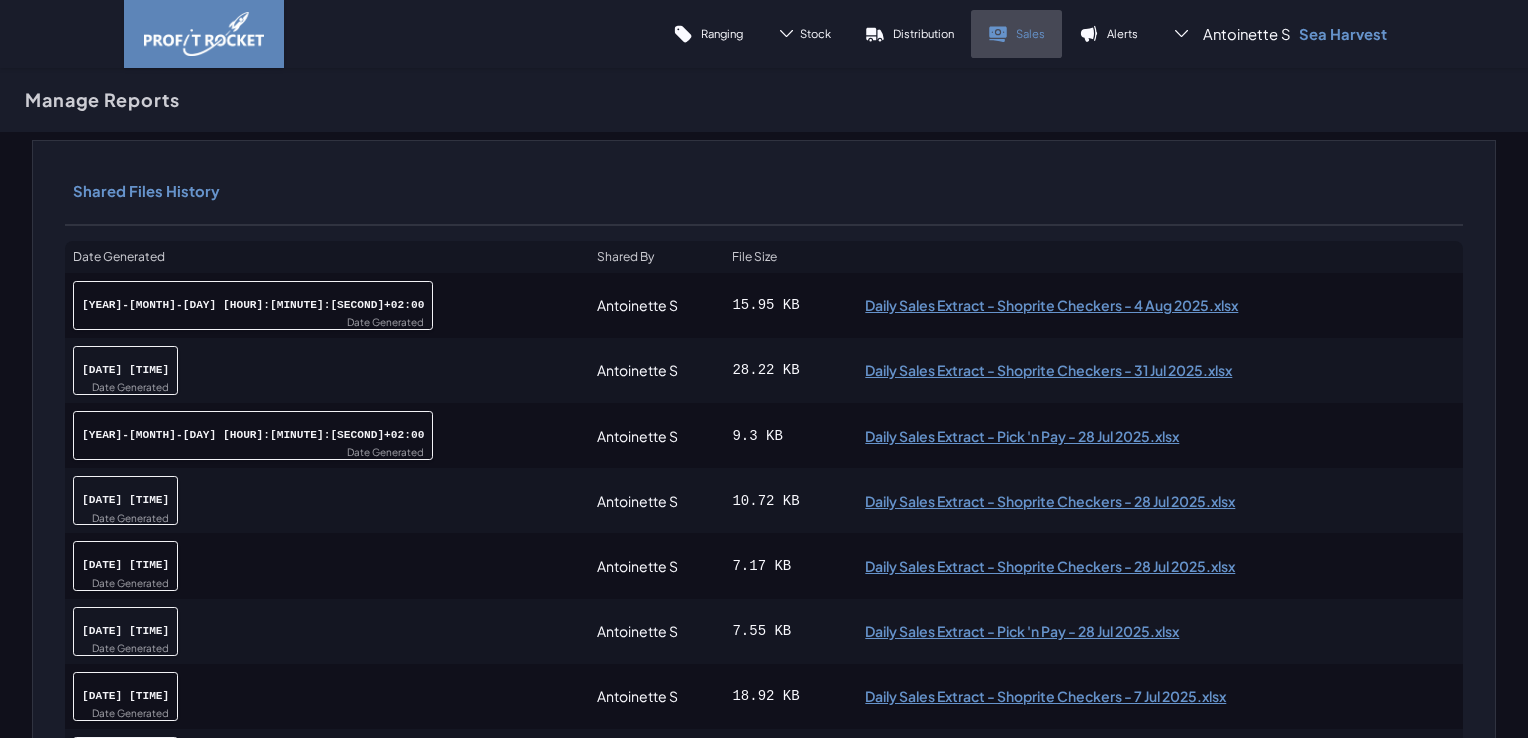 click 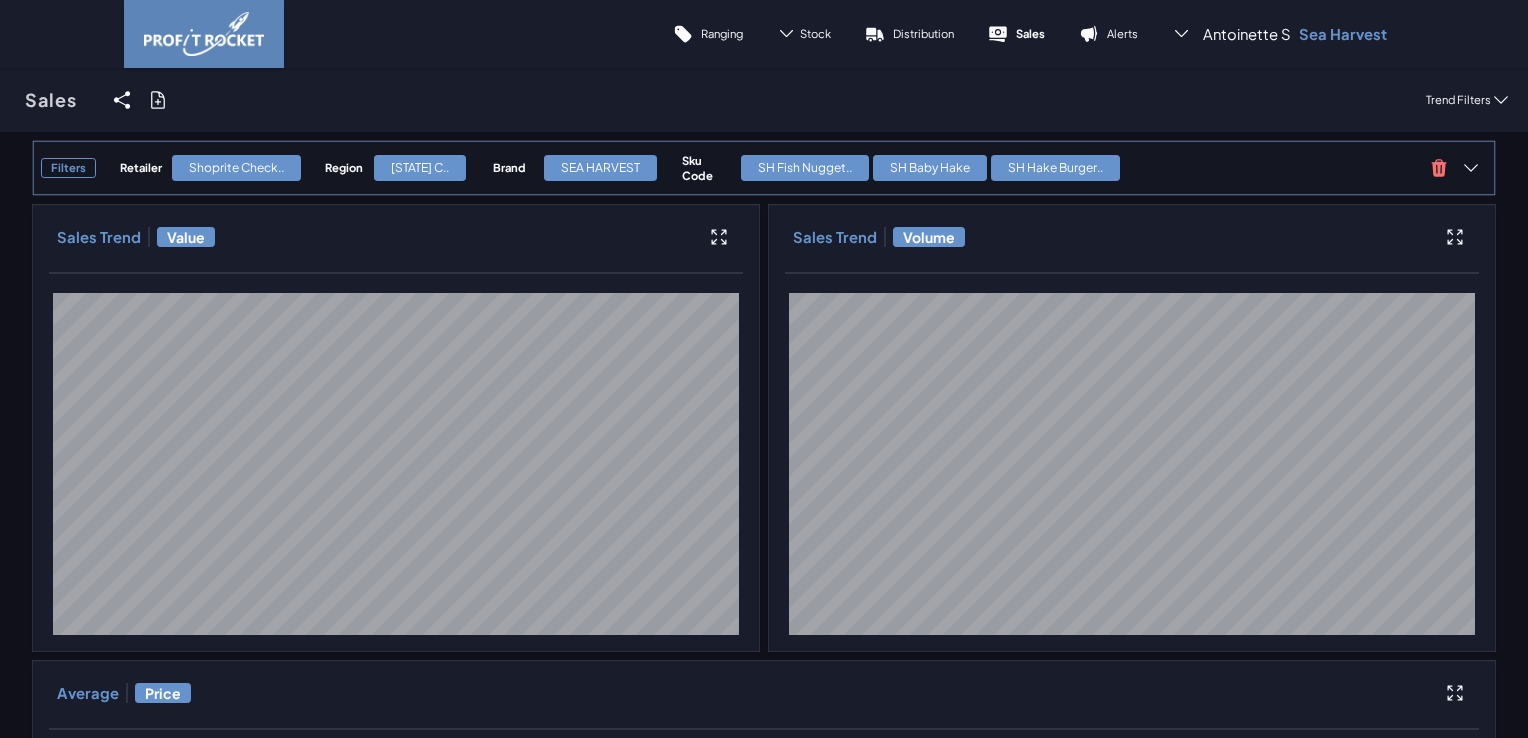 click on "SH Hake Burger.." at bounding box center [1055, 168] 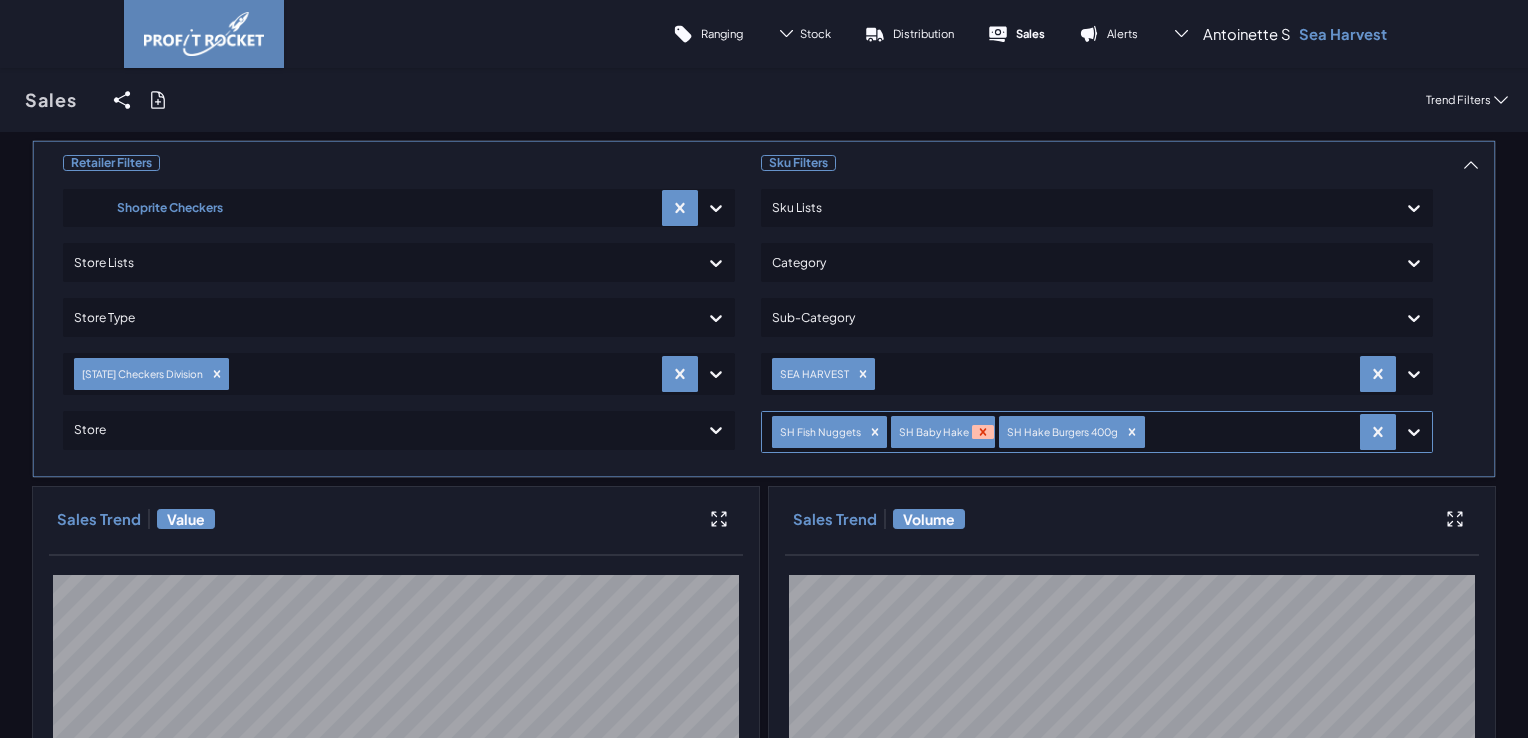 click 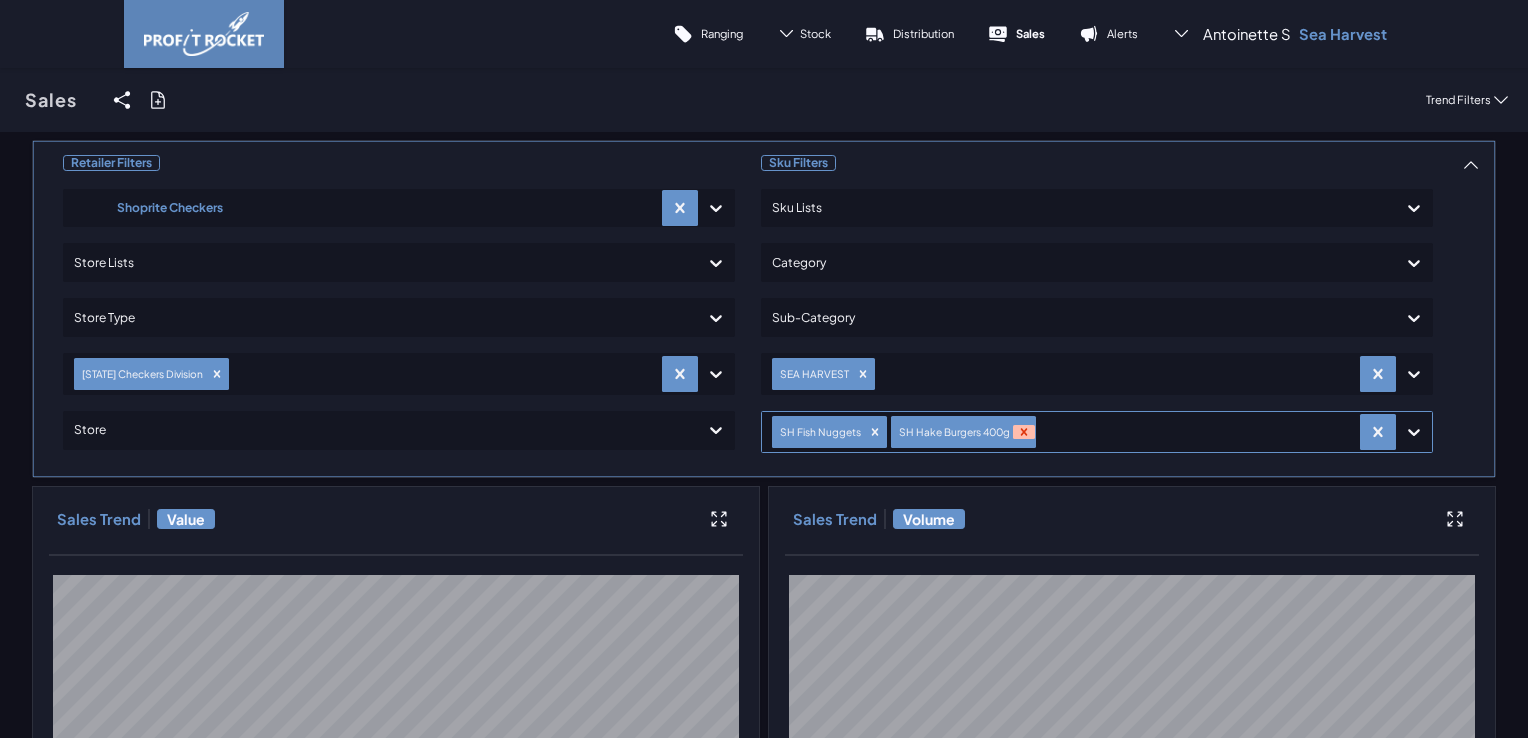 click 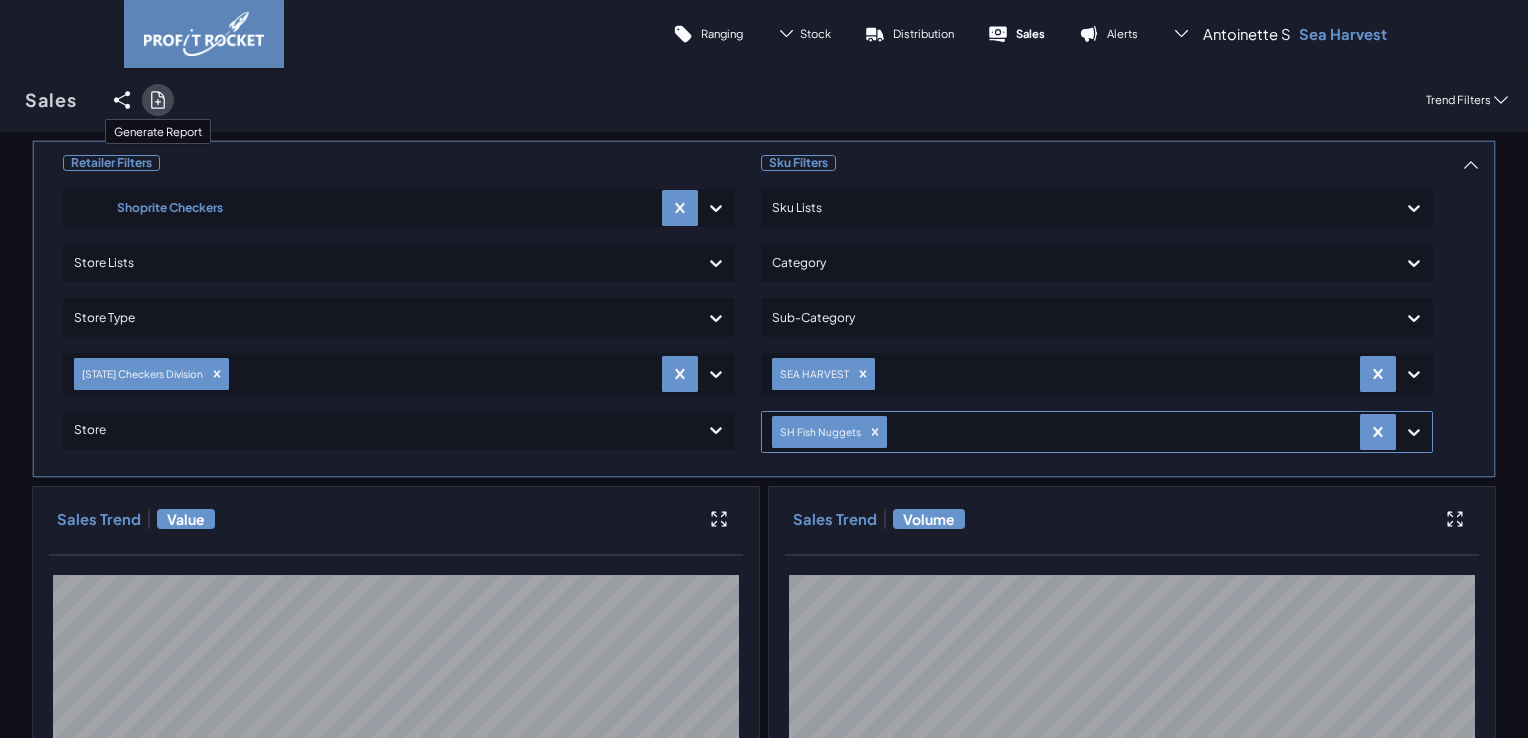 click 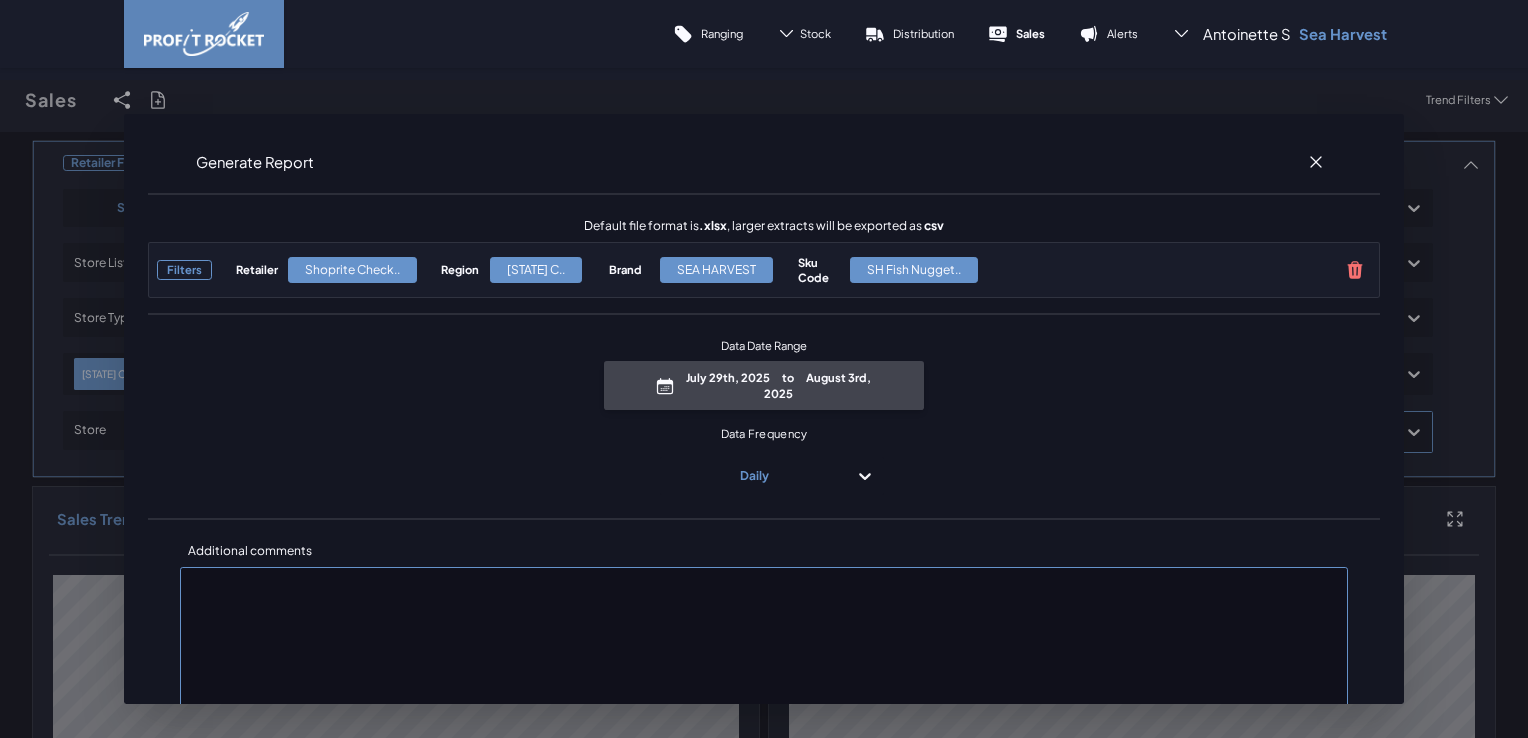 click on "July 29th, 2025 to August 3rd, 2025" at bounding box center [778, 385] 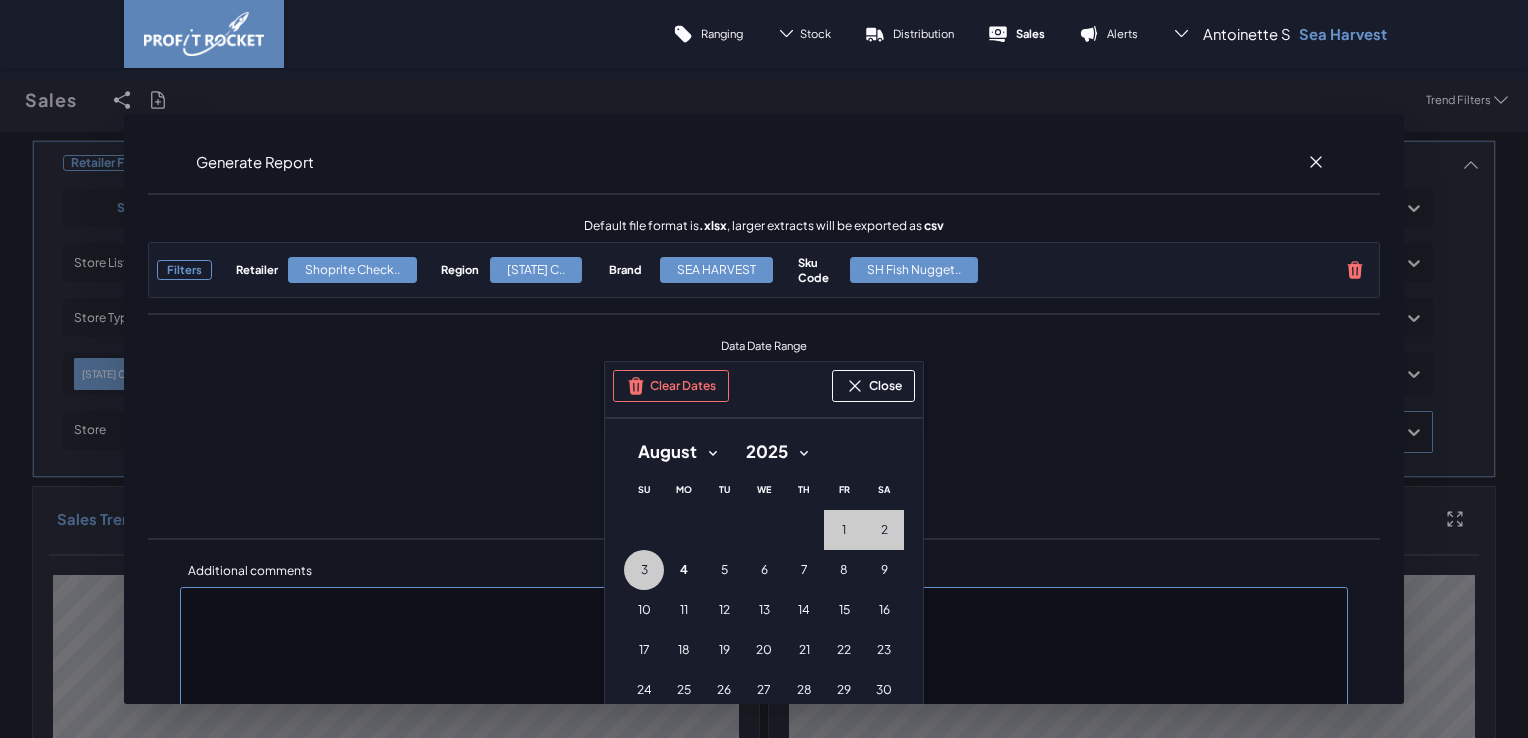 click on "Data Frequency Daily" at bounding box center [764, 480] 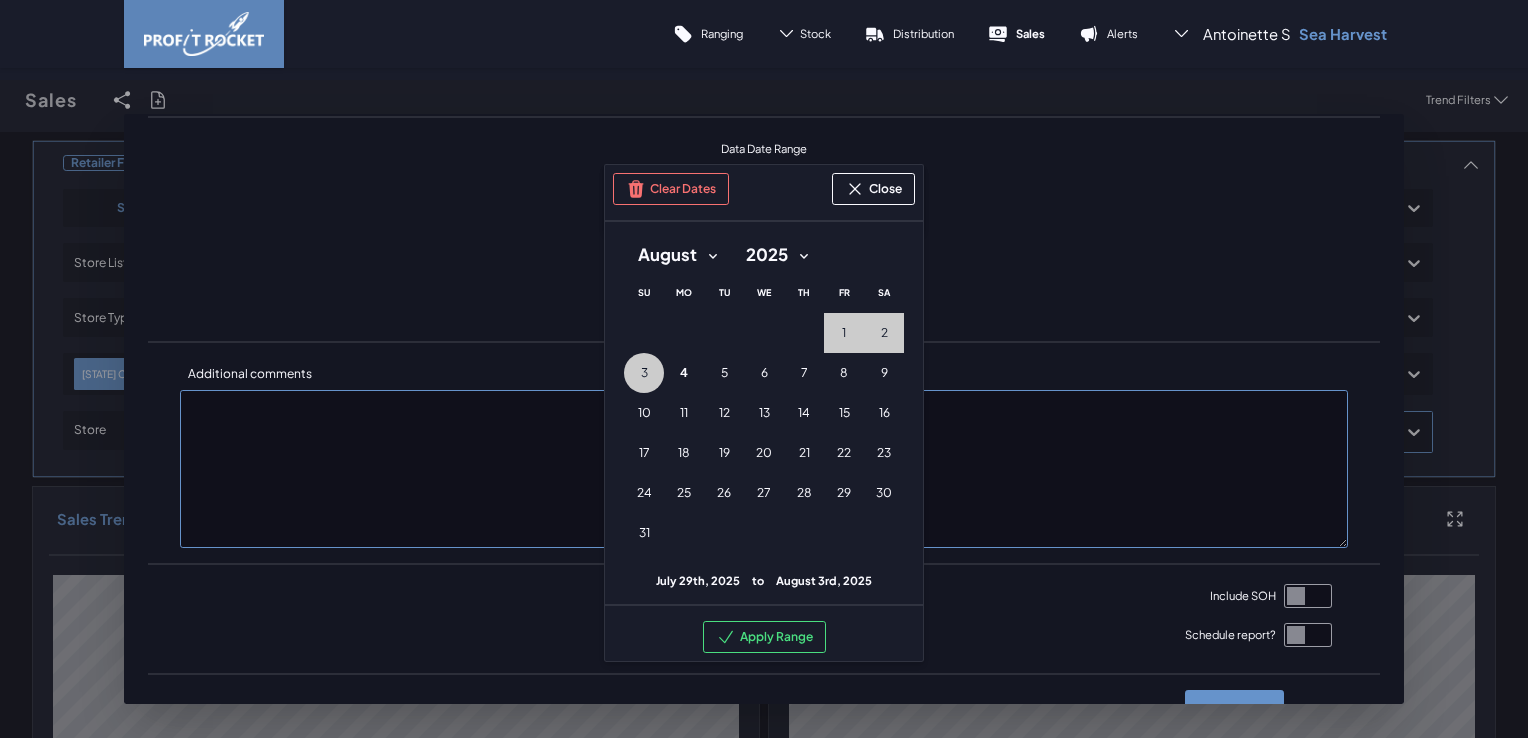 scroll, scrollTop: 200, scrollLeft: 0, axis: vertical 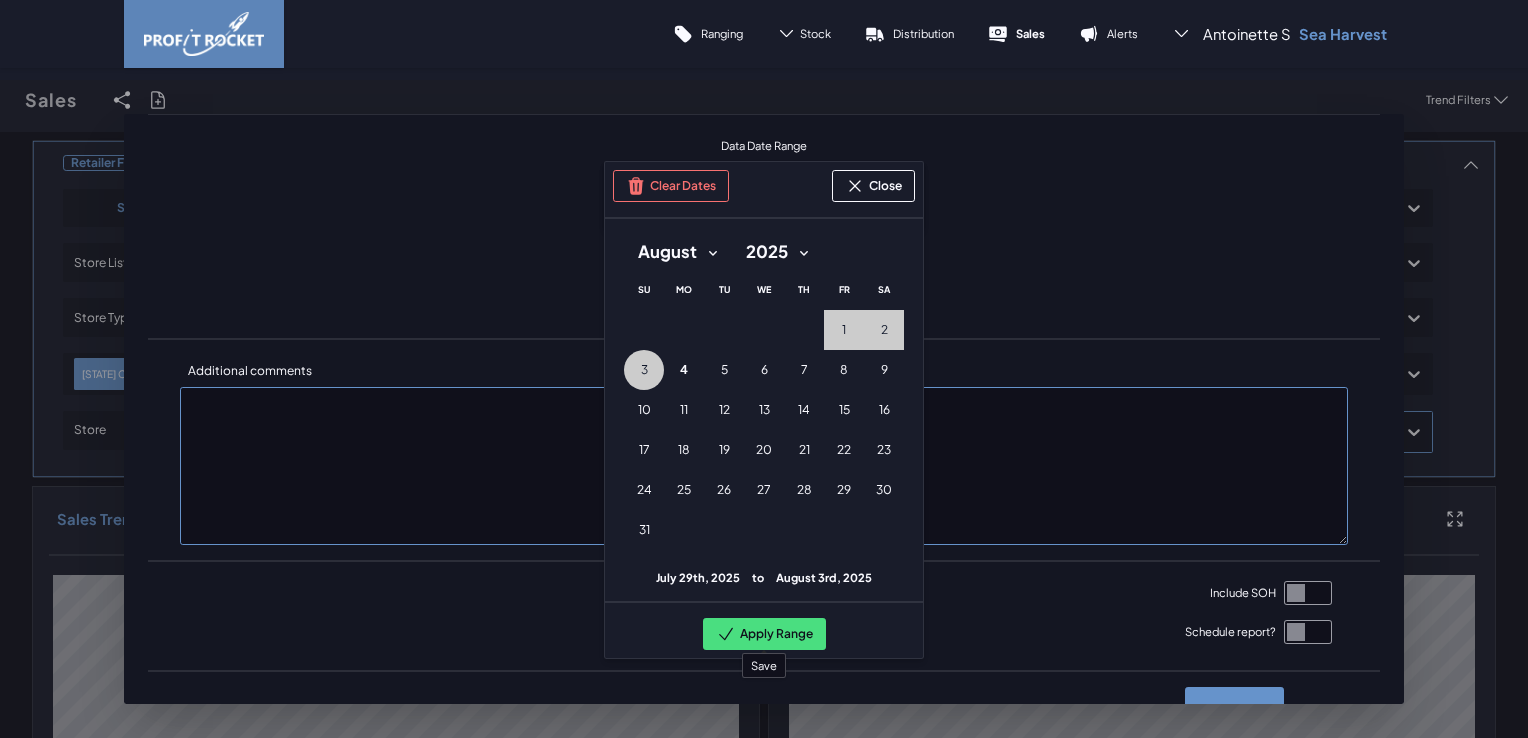 click on "Apply Range" at bounding box center (764, 634) 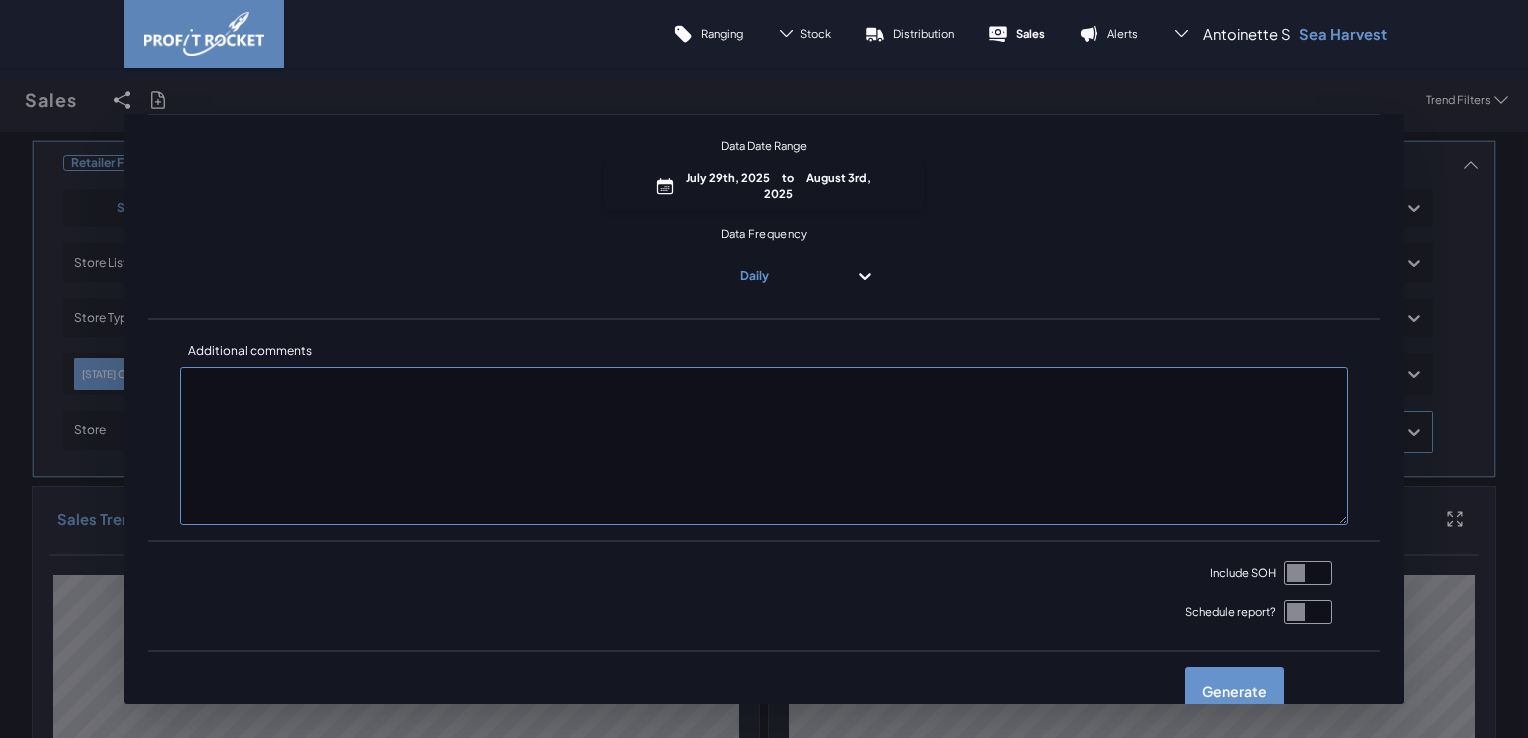 click at bounding box center [1308, 573] 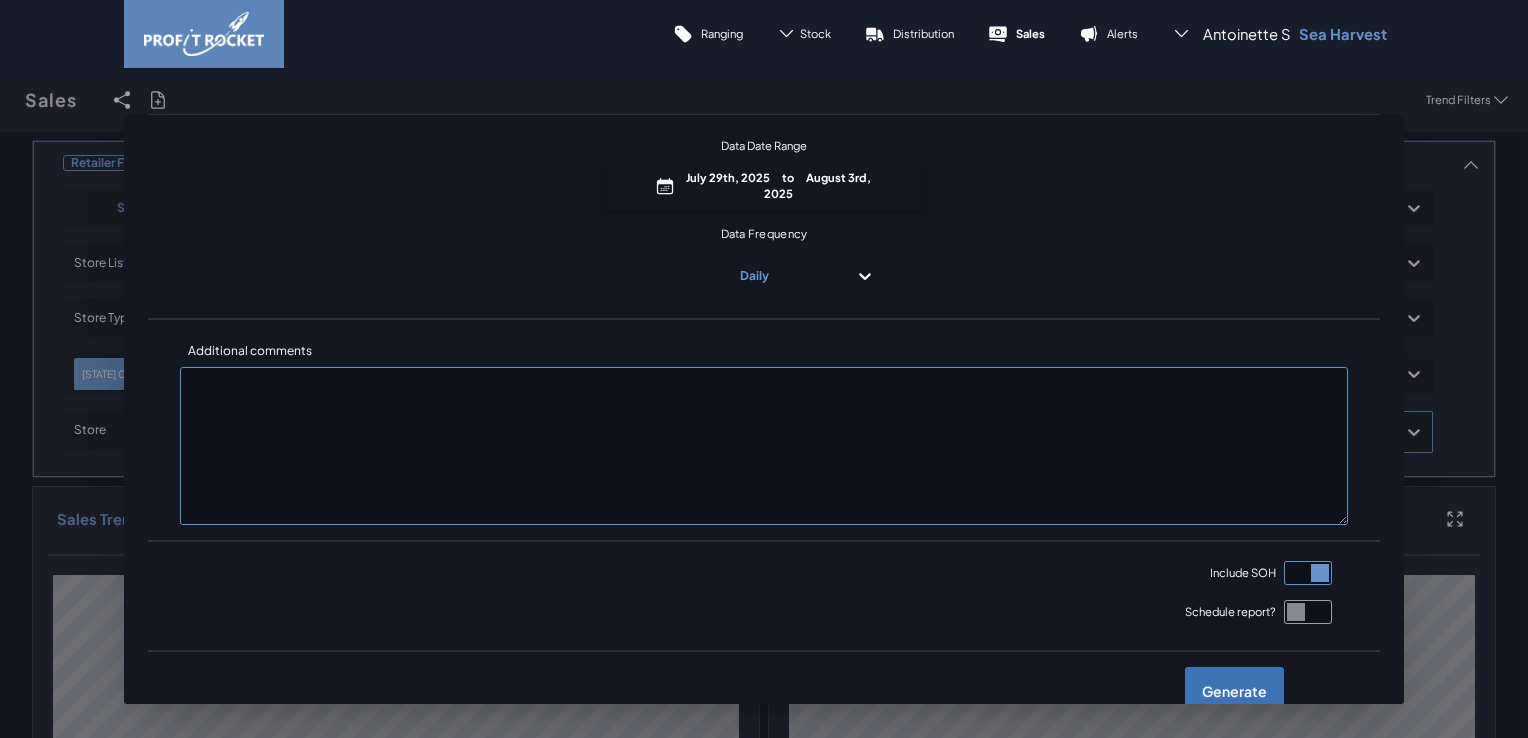 click on "Generate" at bounding box center (1234, 691) 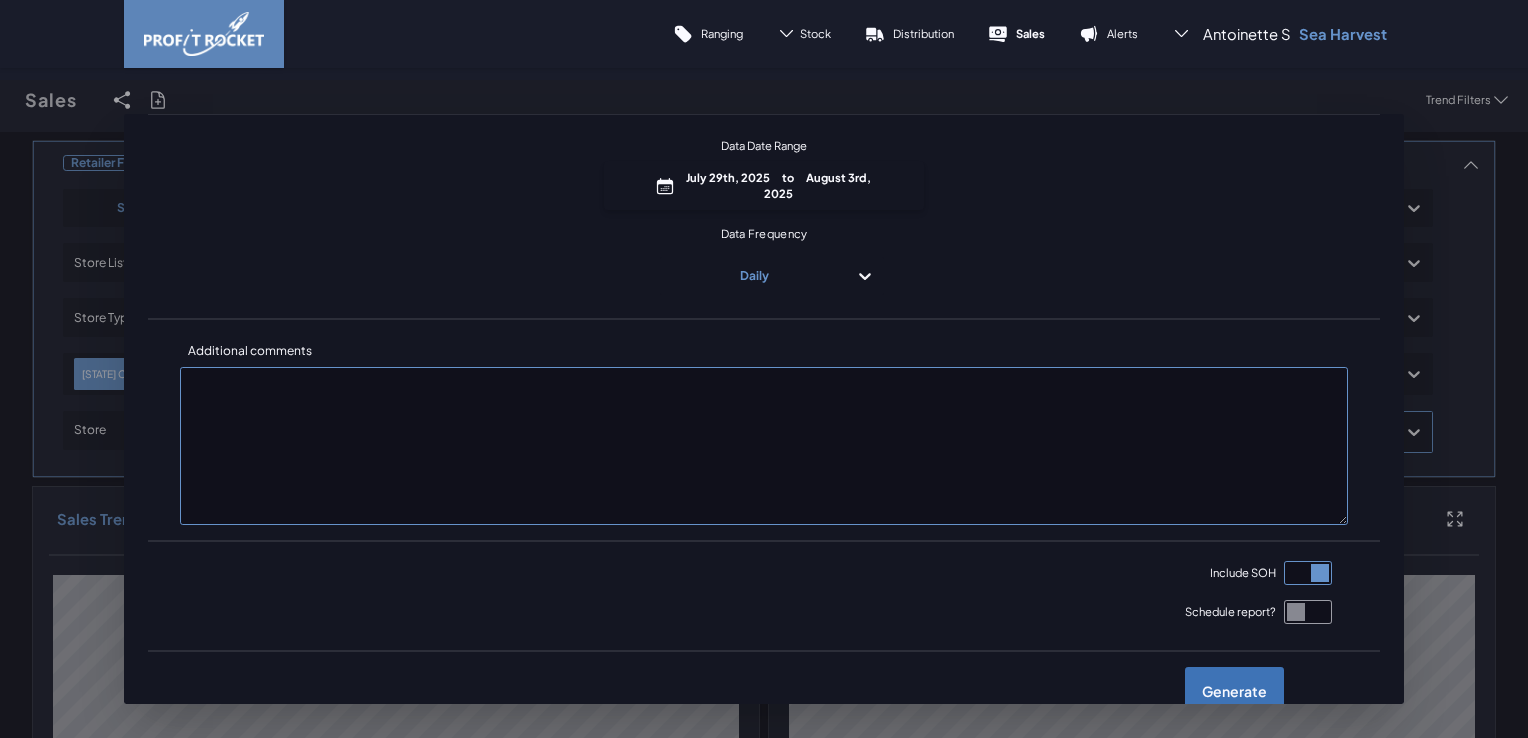 click at bounding box center (0, 100) 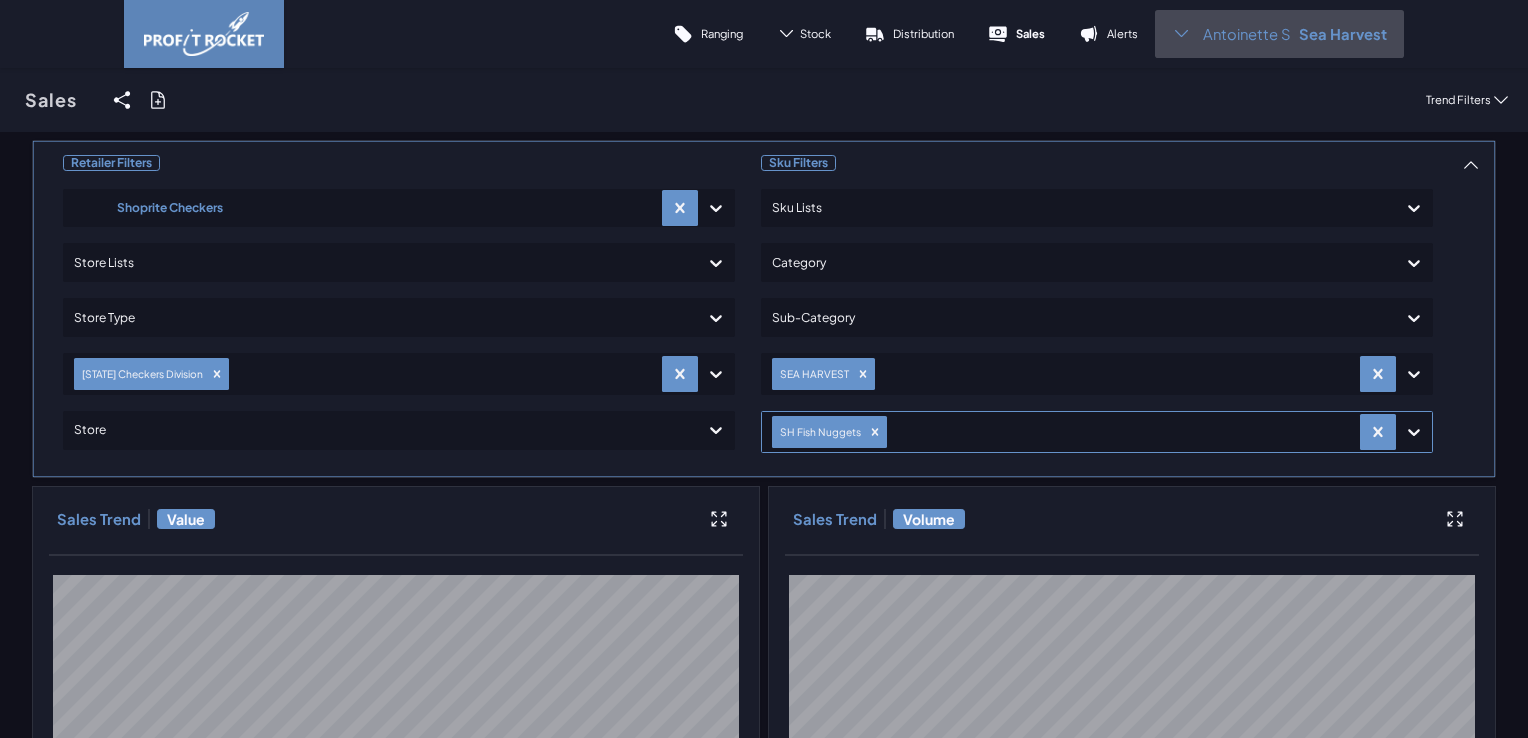 click on "Antoinette S Sea Harvest" at bounding box center [1279, 34] 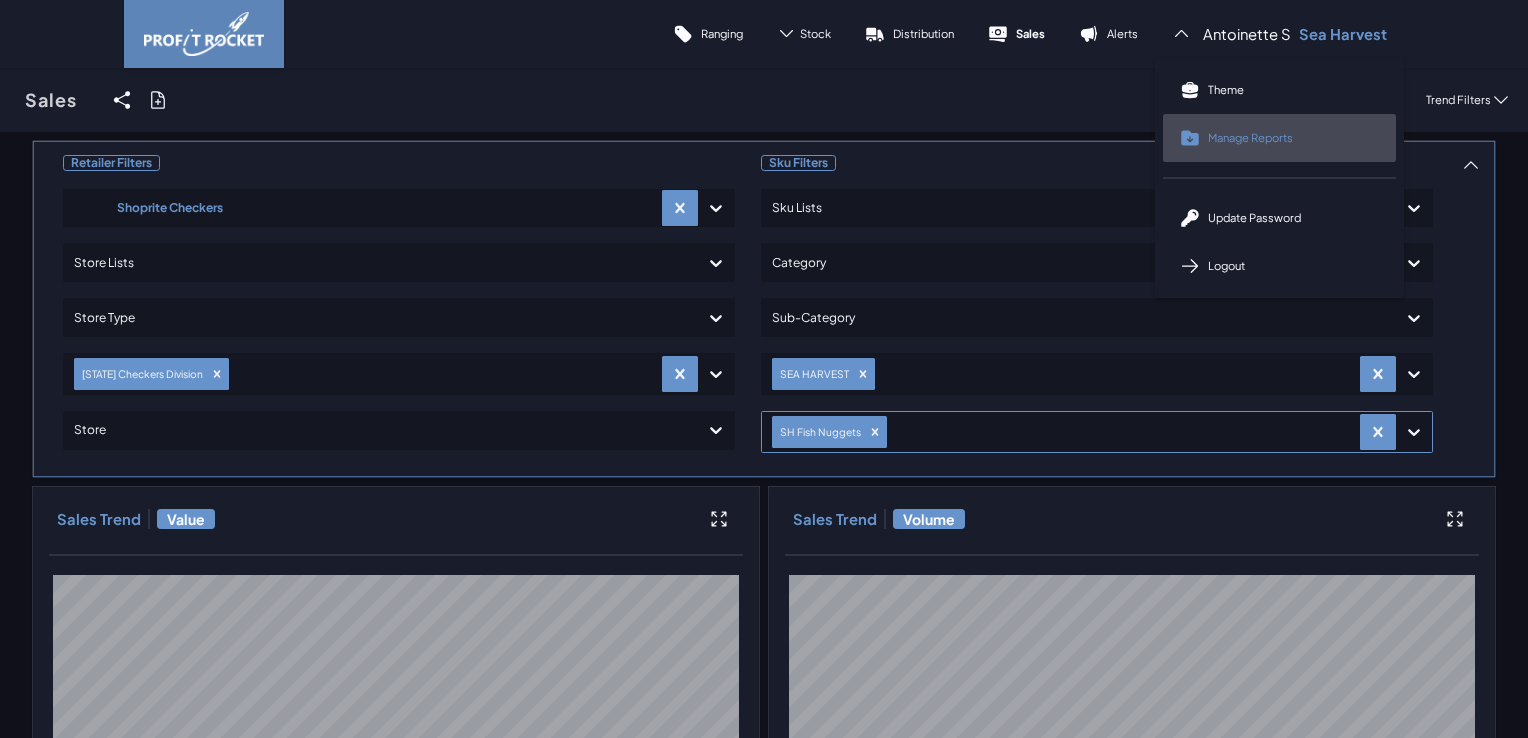 click on "Manage Reports" at bounding box center [1250, 137] 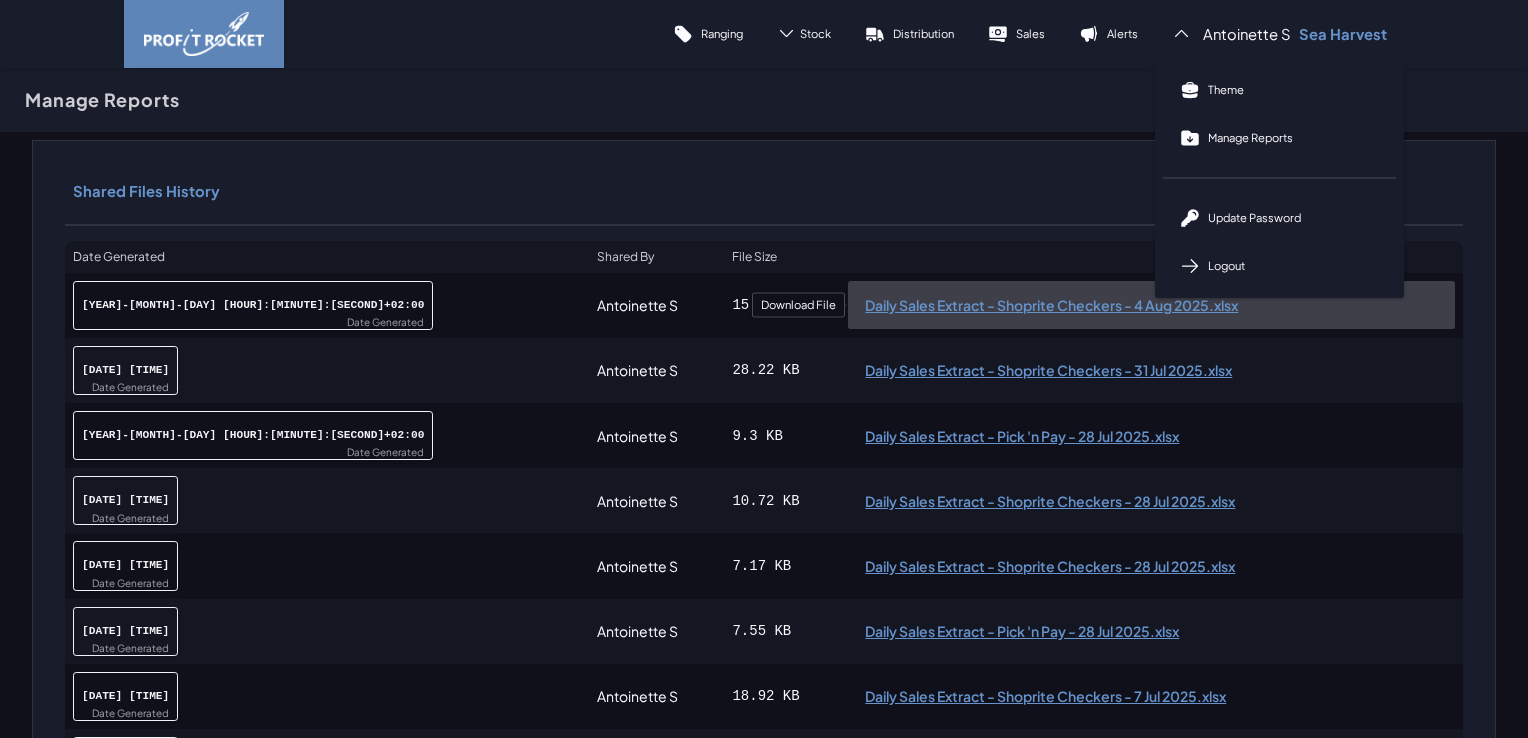 click on "Daily Sales Extract - Shoprite Checkers - 4 [MONTH] [YEAR].xlsx" at bounding box center [1151, 305] 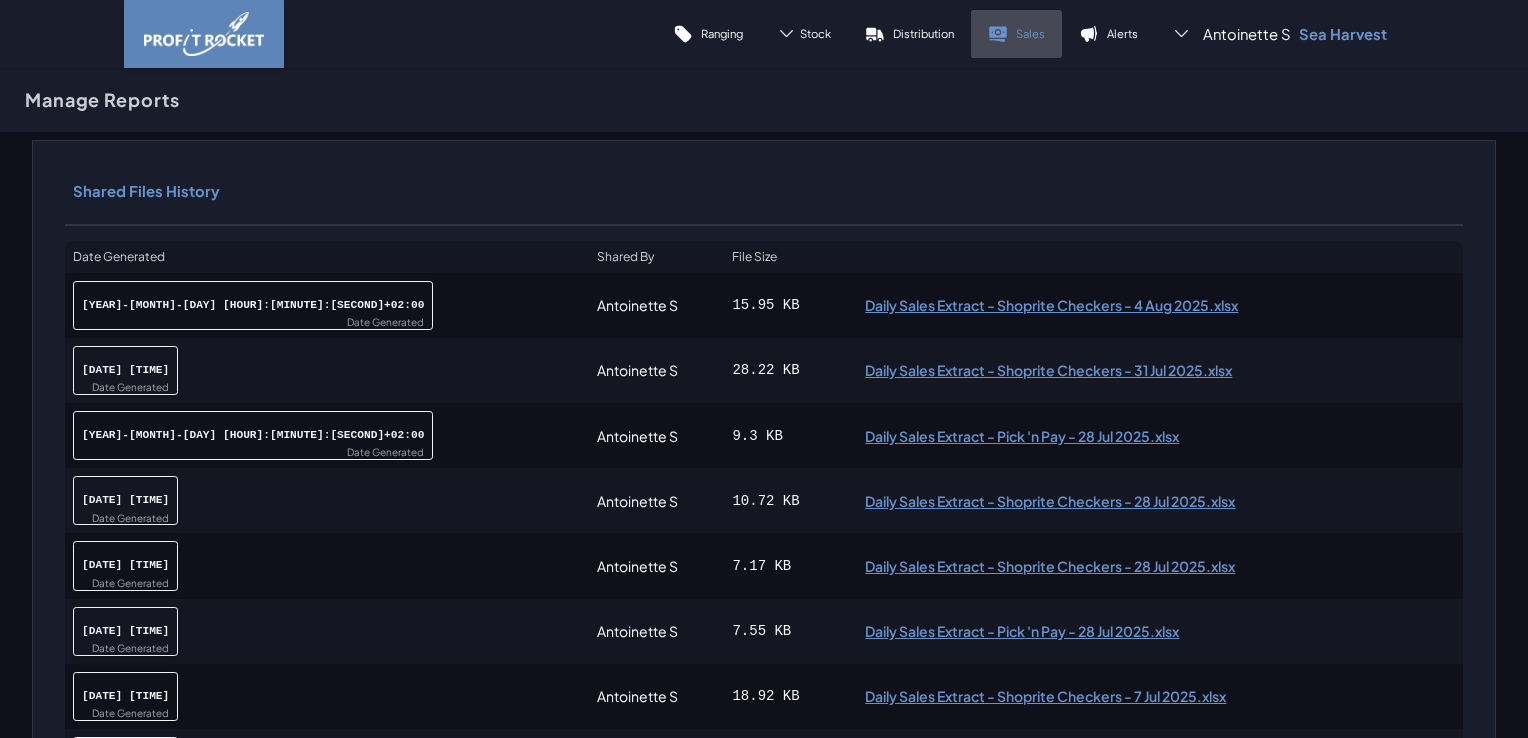 click on "Sales" at bounding box center [1030, 33] 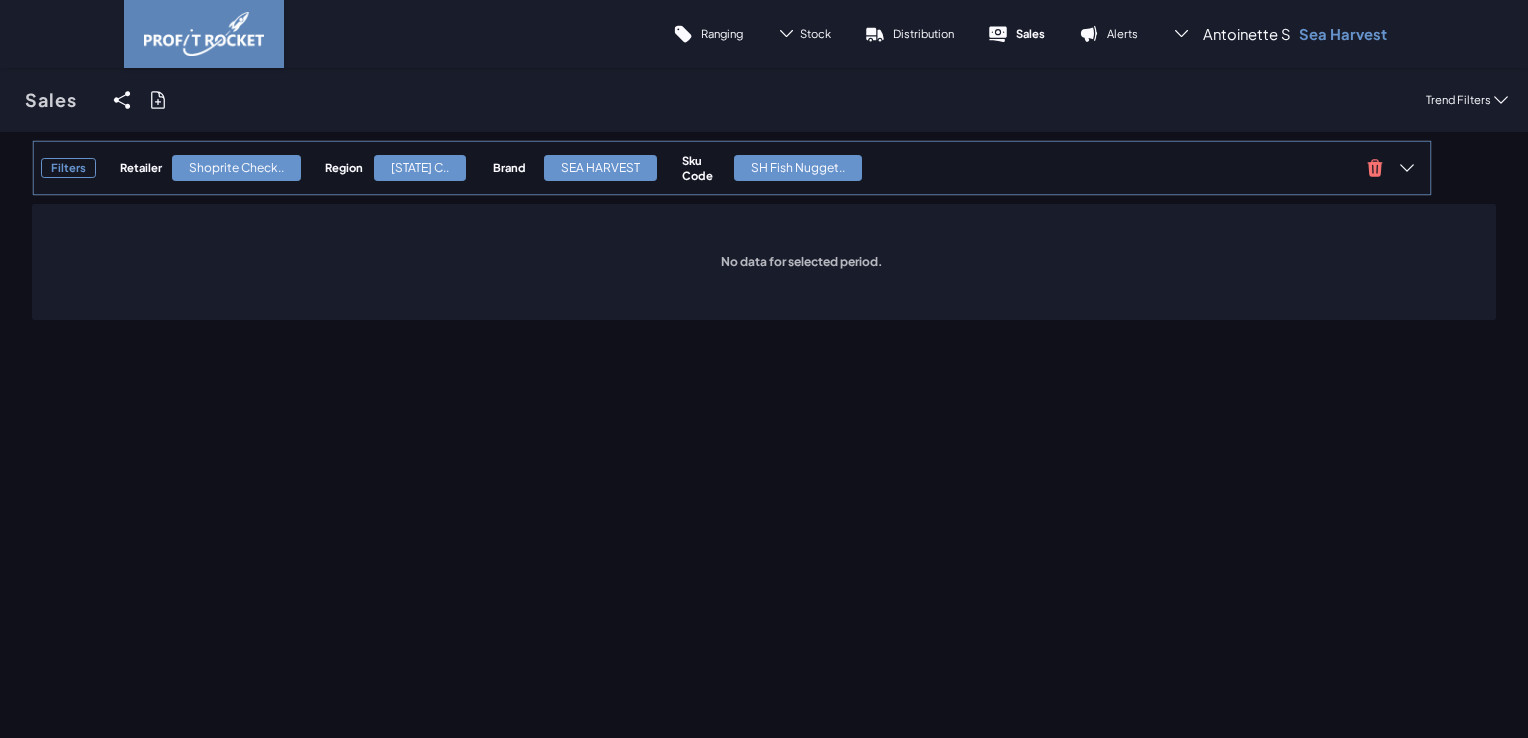 click on "Shoprite Check.." at bounding box center [243, 168] 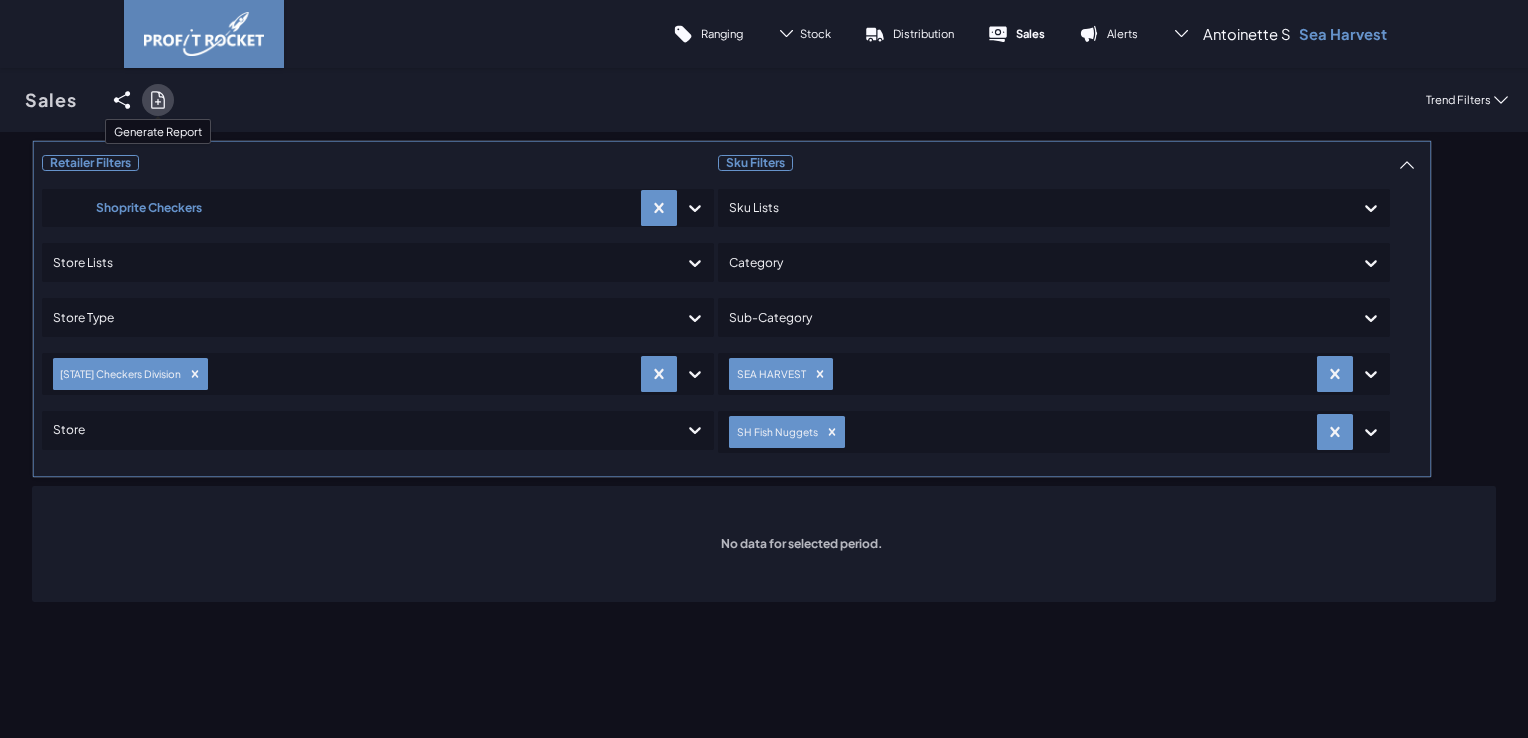 click 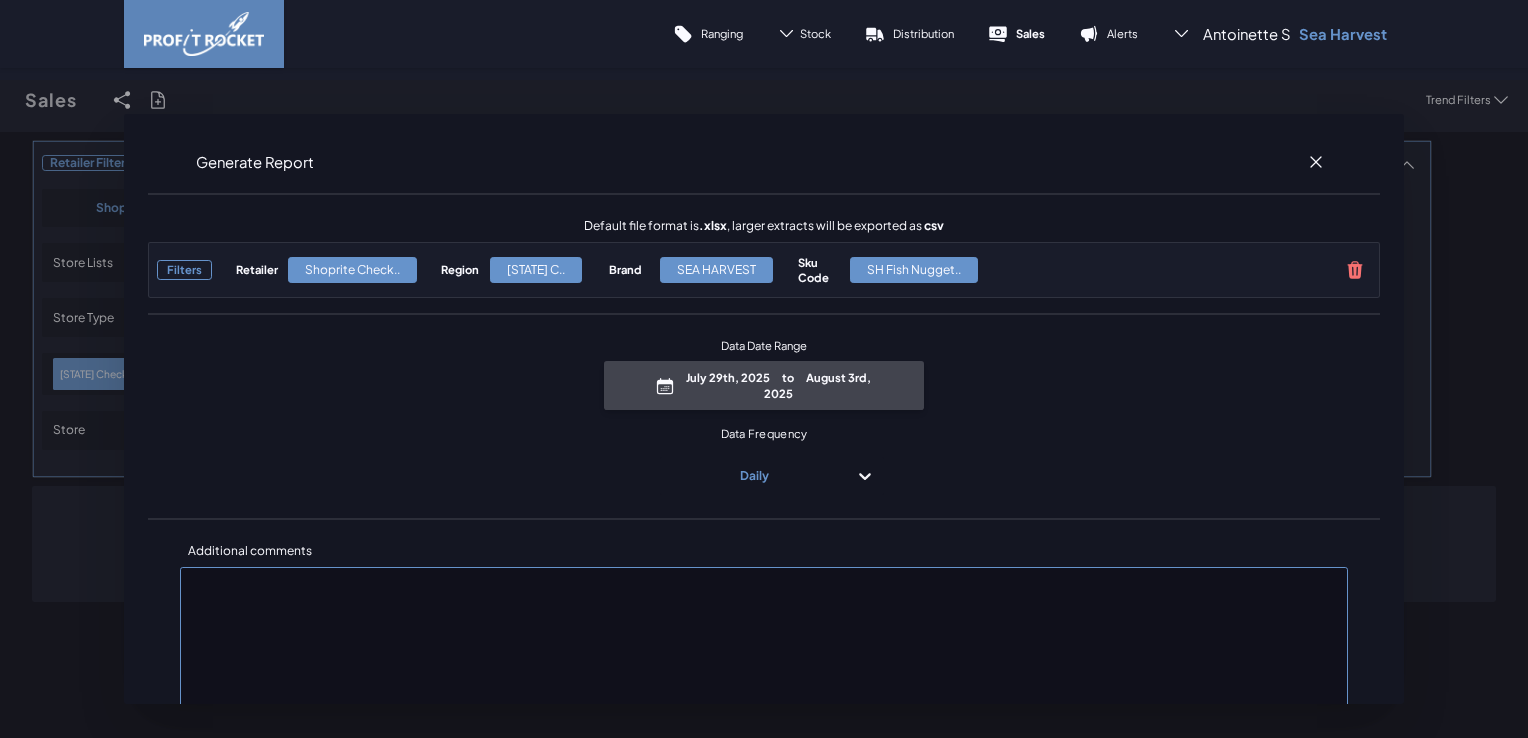 click on "July 29th, 2025 to August 3rd, 2025" at bounding box center (778, 385) 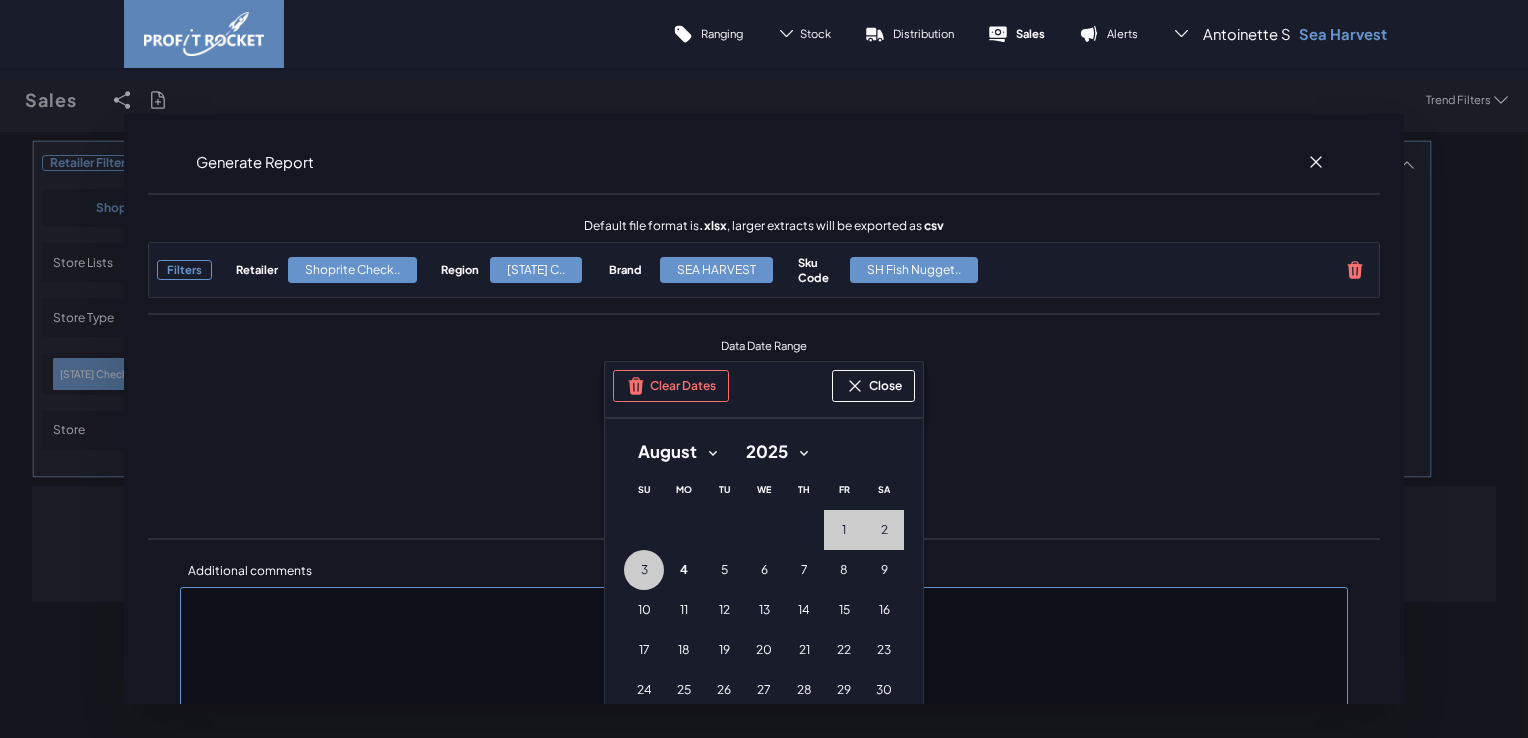 click on "January February March April May June July August September October November December" at bounding box center (677, 452) 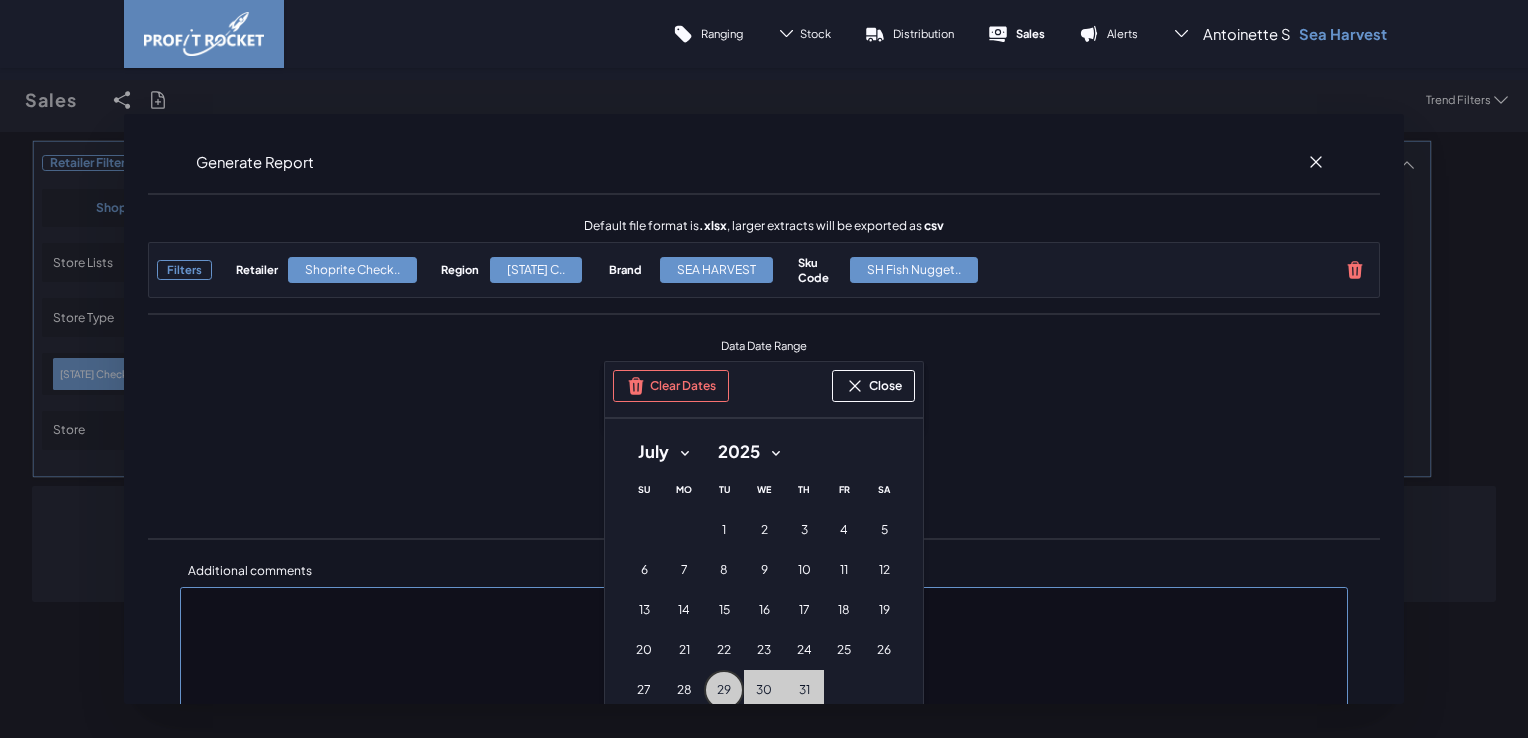 click on "29 29th July (Tuesday)" at bounding box center [724, 690] 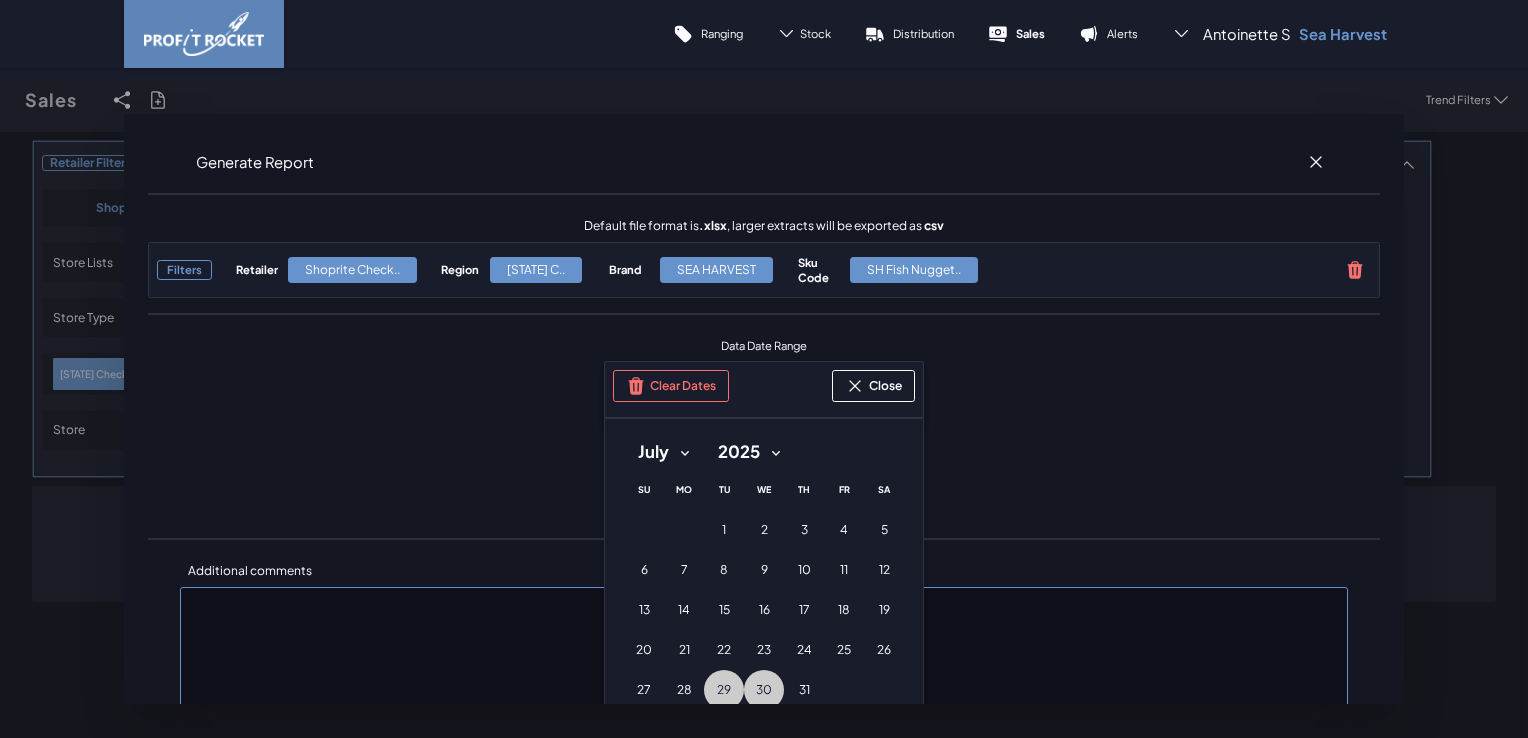 click on "30" at bounding box center (764, 690) 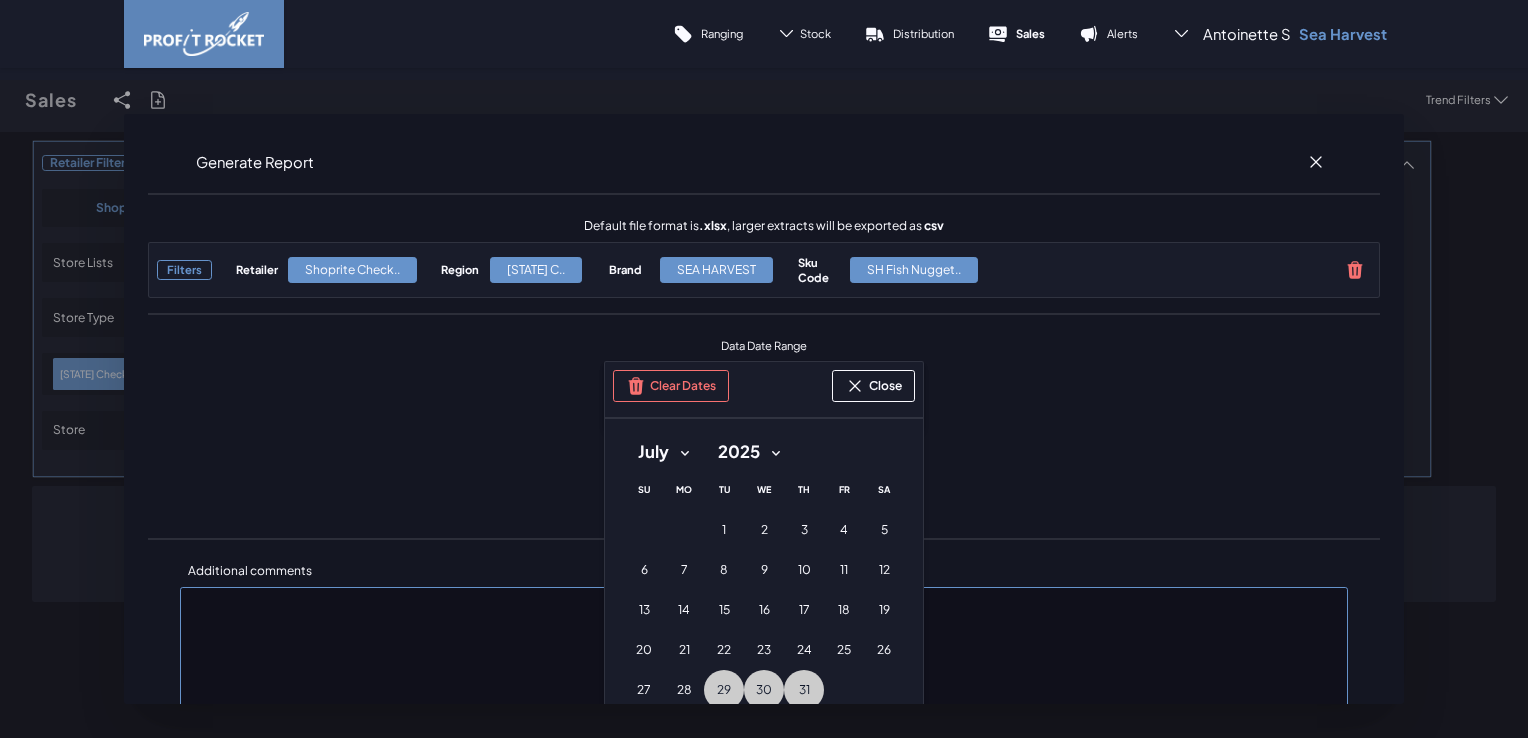 click on "31" at bounding box center (804, 690) 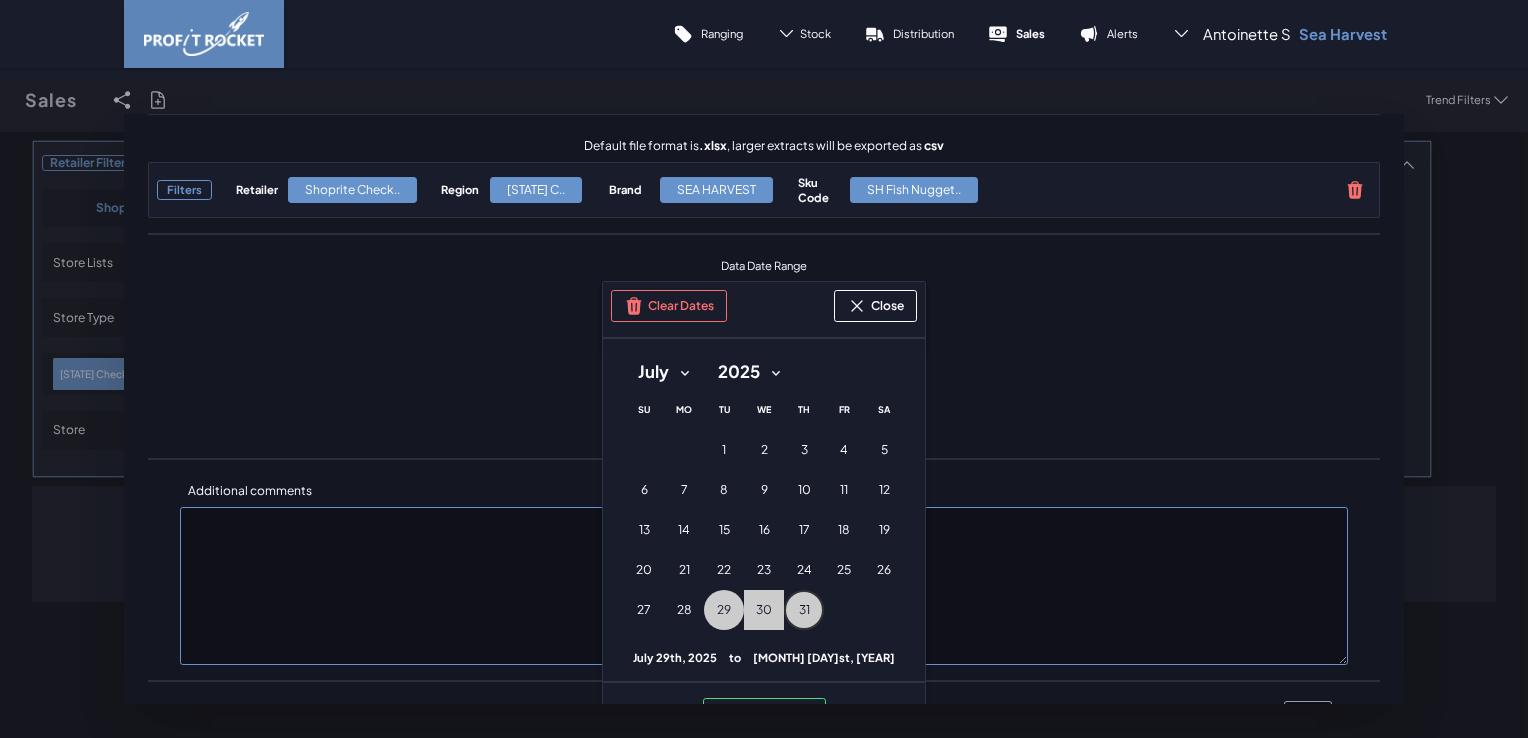 scroll, scrollTop: 200, scrollLeft: 0, axis: vertical 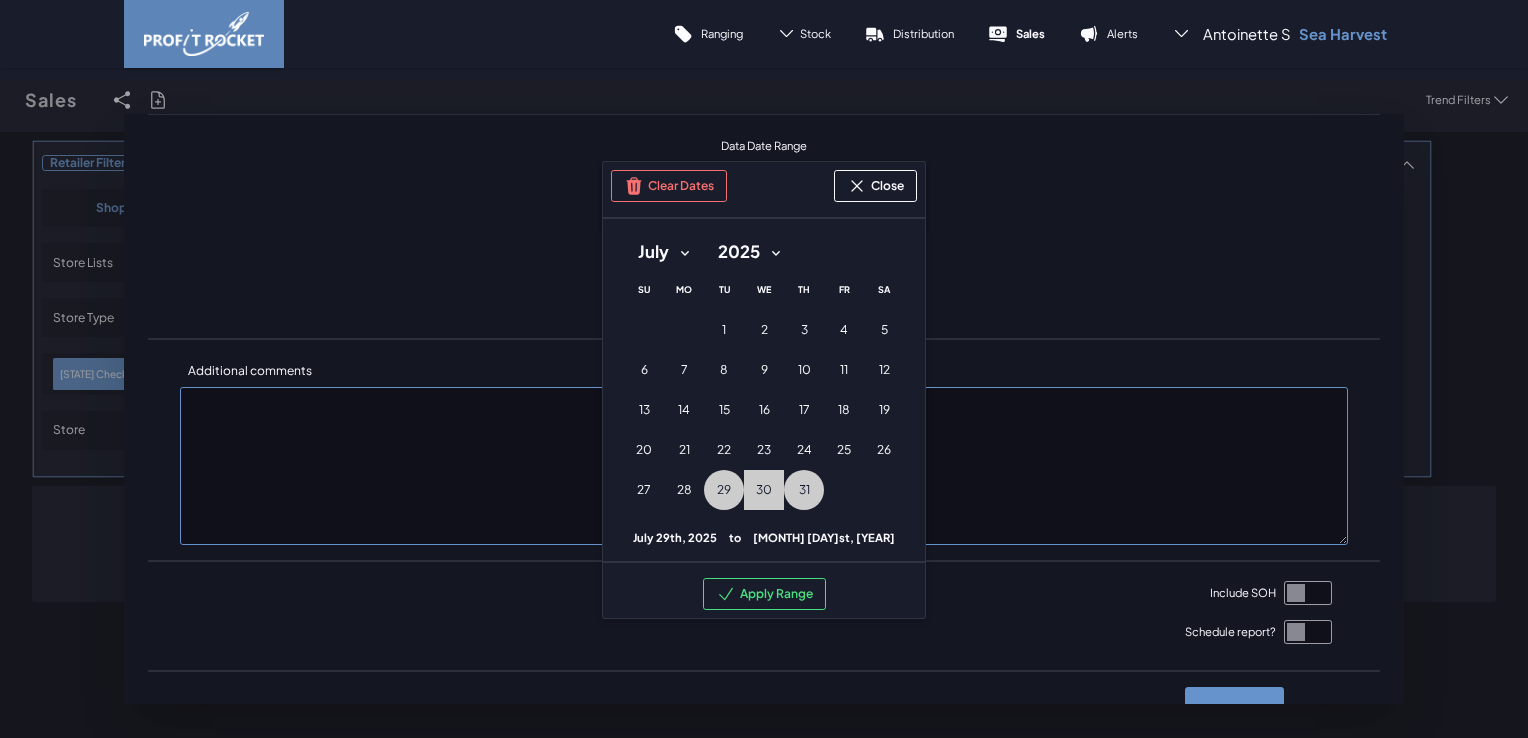 click on "2010 2011 2012 2013 2014 2015 2016 2017 2018 2019 2020 2021 2022 2023 2024 2025" at bounding box center [748, 252] 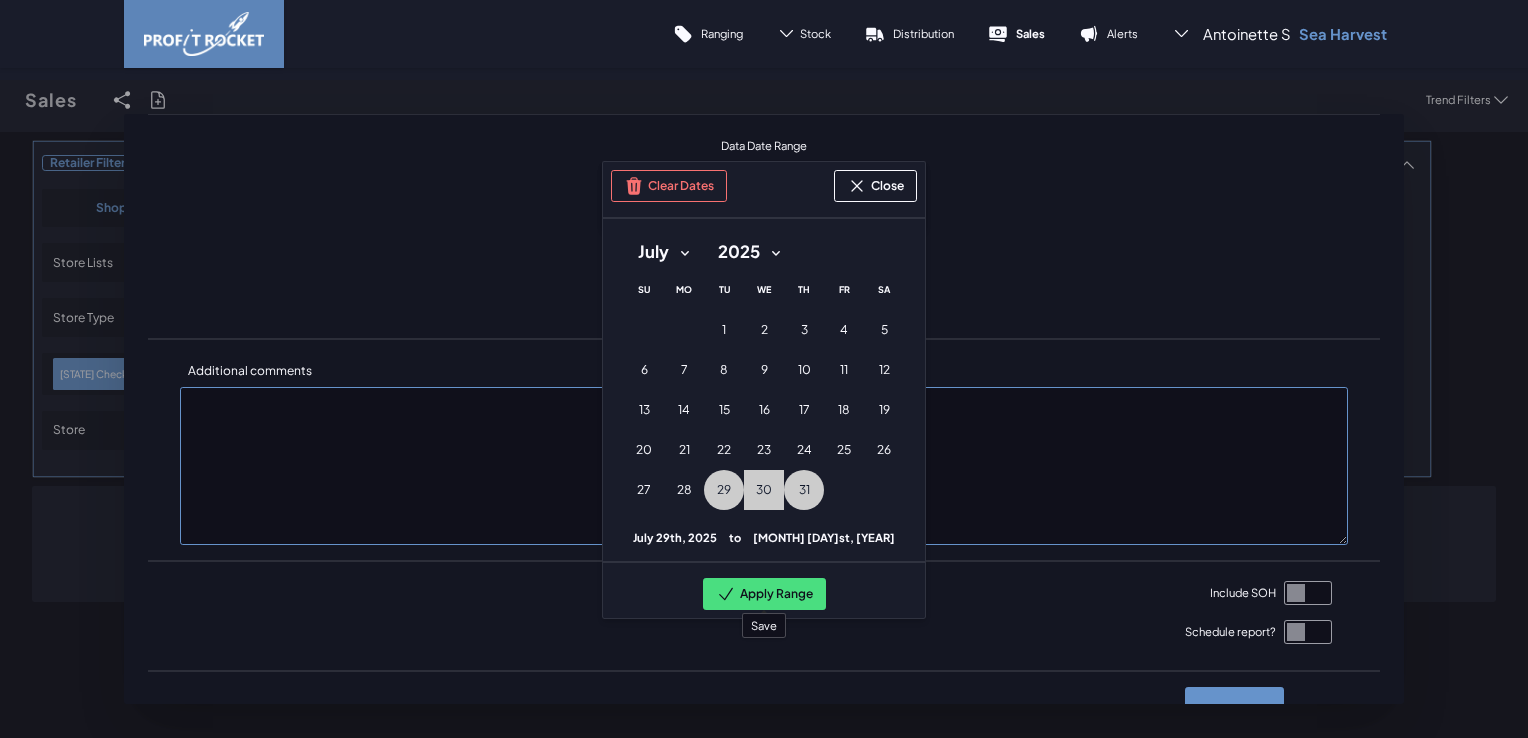 click on "Apply Range" at bounding box center (764, 594) 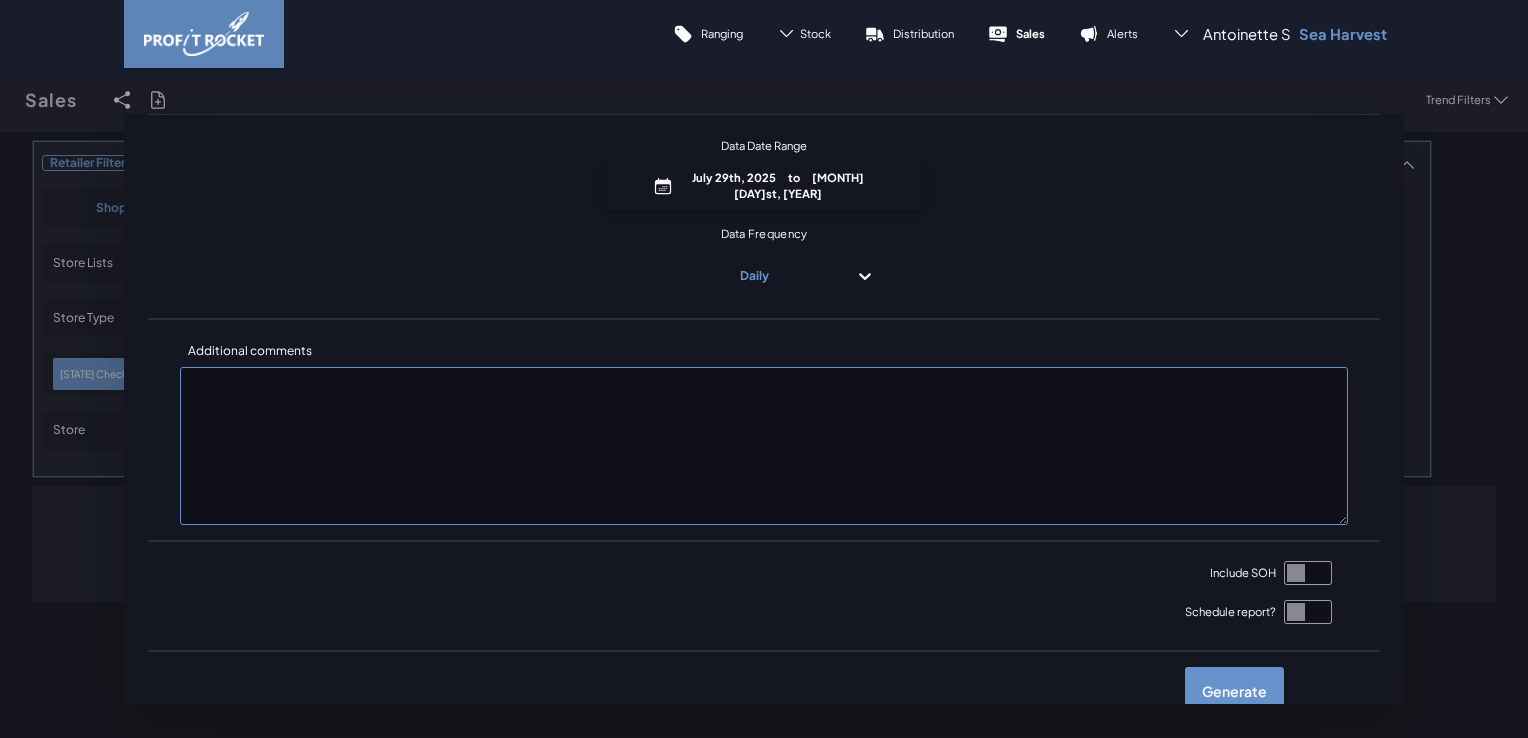 click at bounding box center [1308, 573] 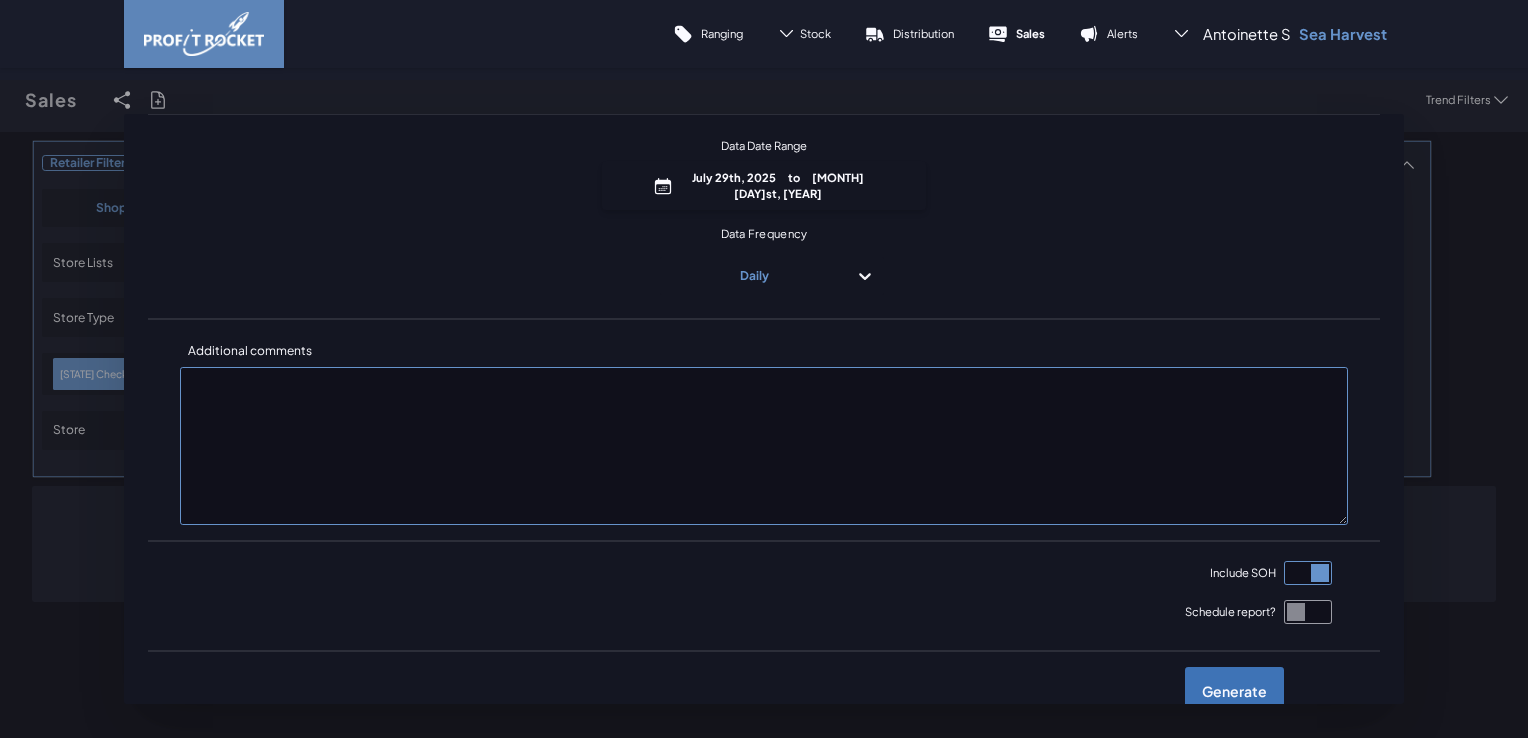 click on "Generate" at bounding box center (1234, 691) 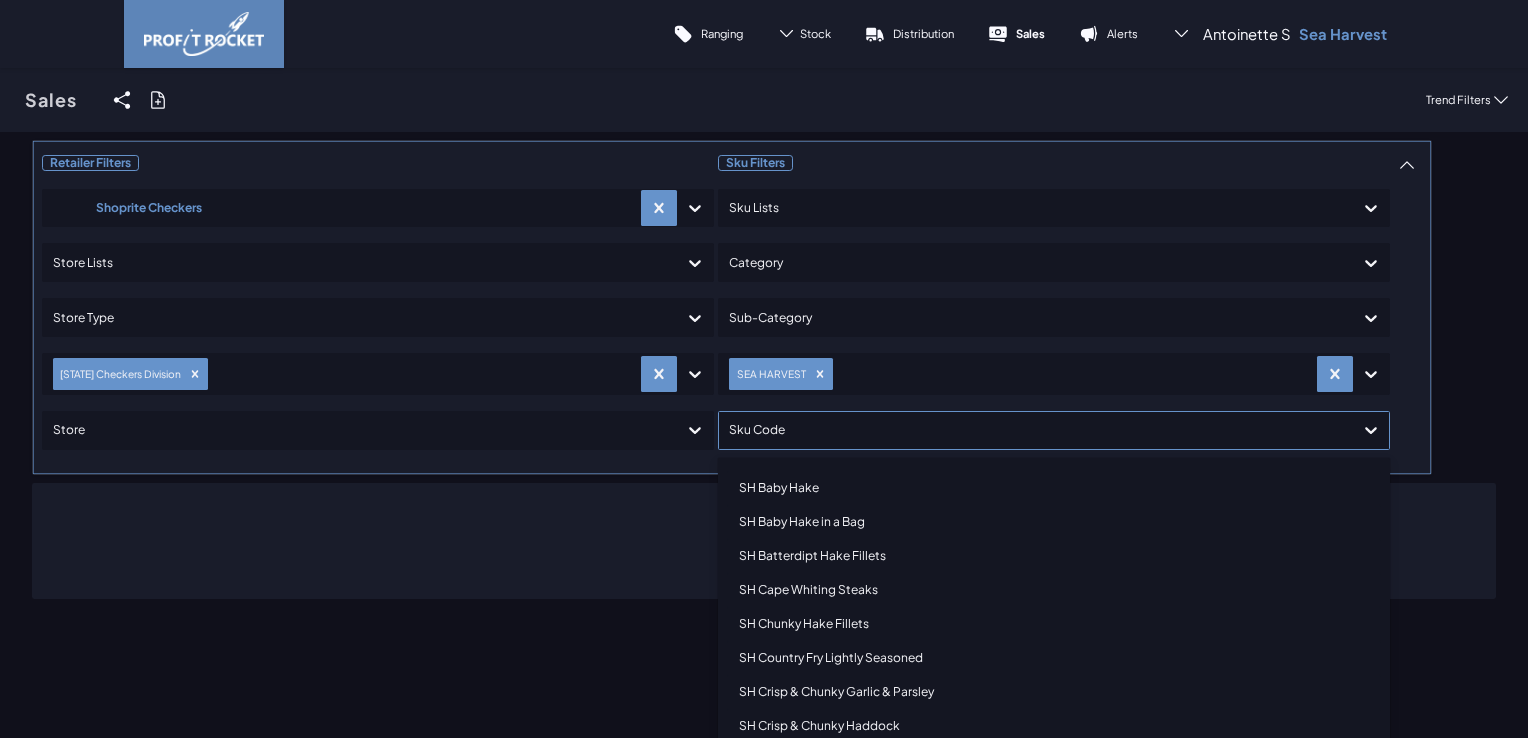 click 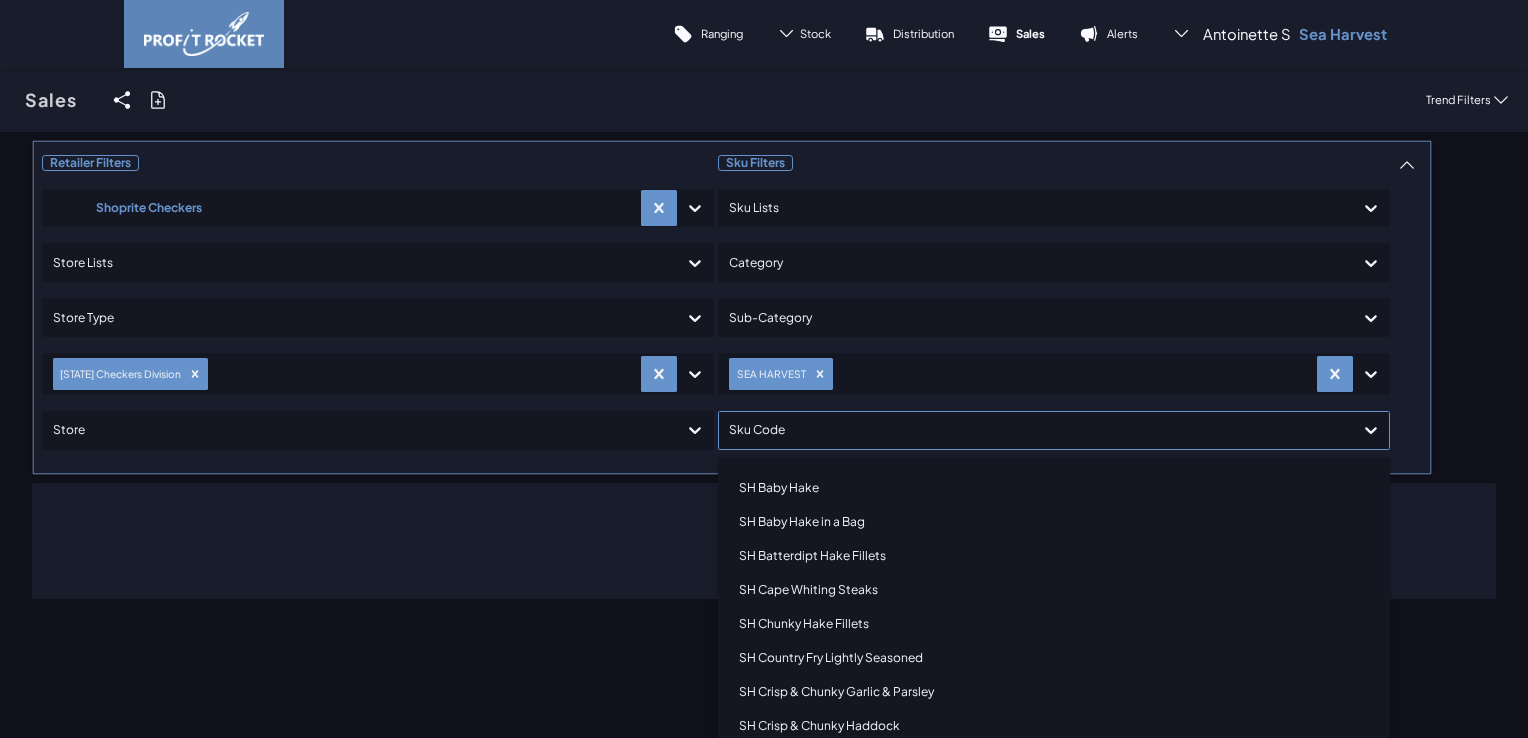 click on "SH Baby Hake" at bounding box center (1054, 488) 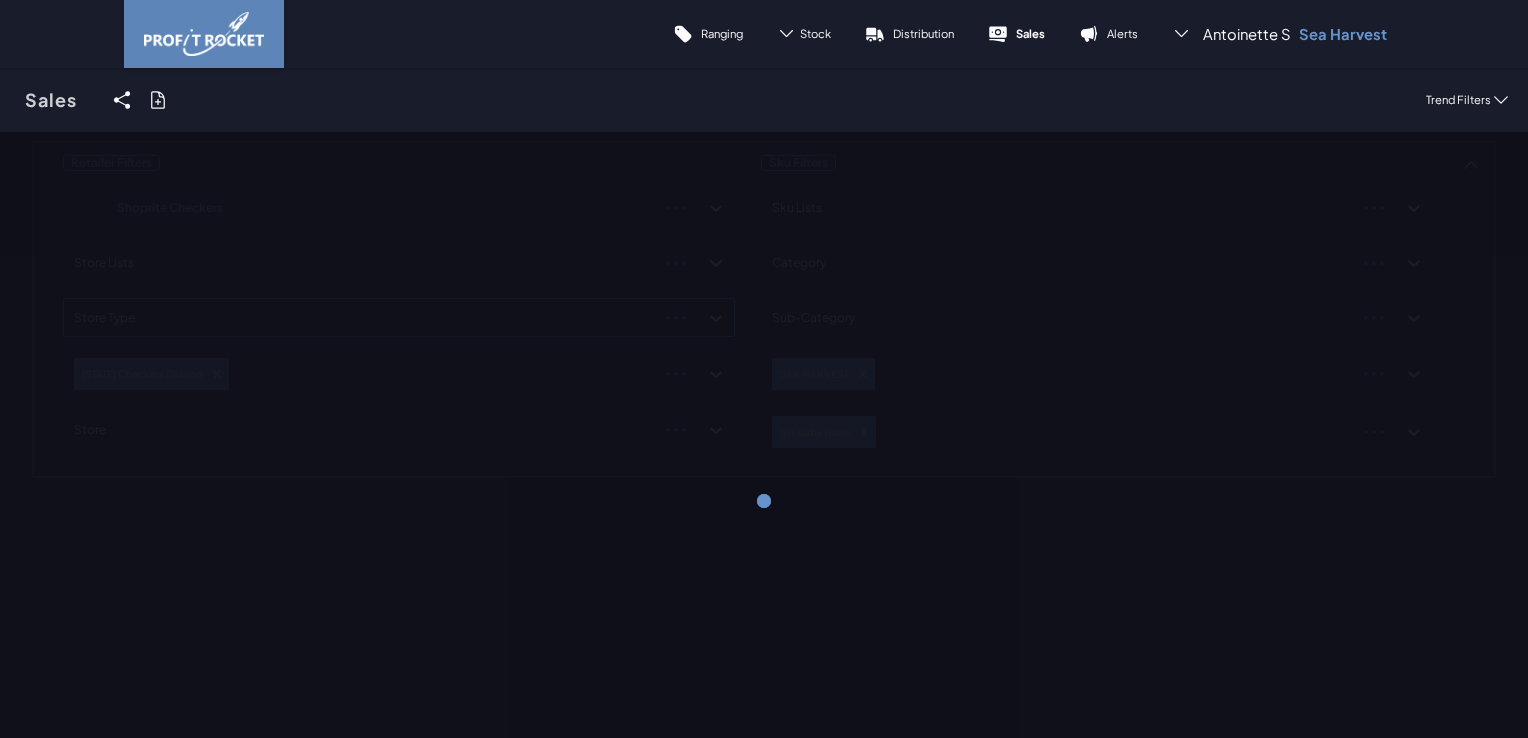 click on "Retailer Filters Shoprite Checkers Store Lists Store Type Eastern Cape Checkers  Division Store Sku Filters Sku Lists Category Sub-Category SEA HARVEST SH Baby Hake" at bounding box center [764, 309] 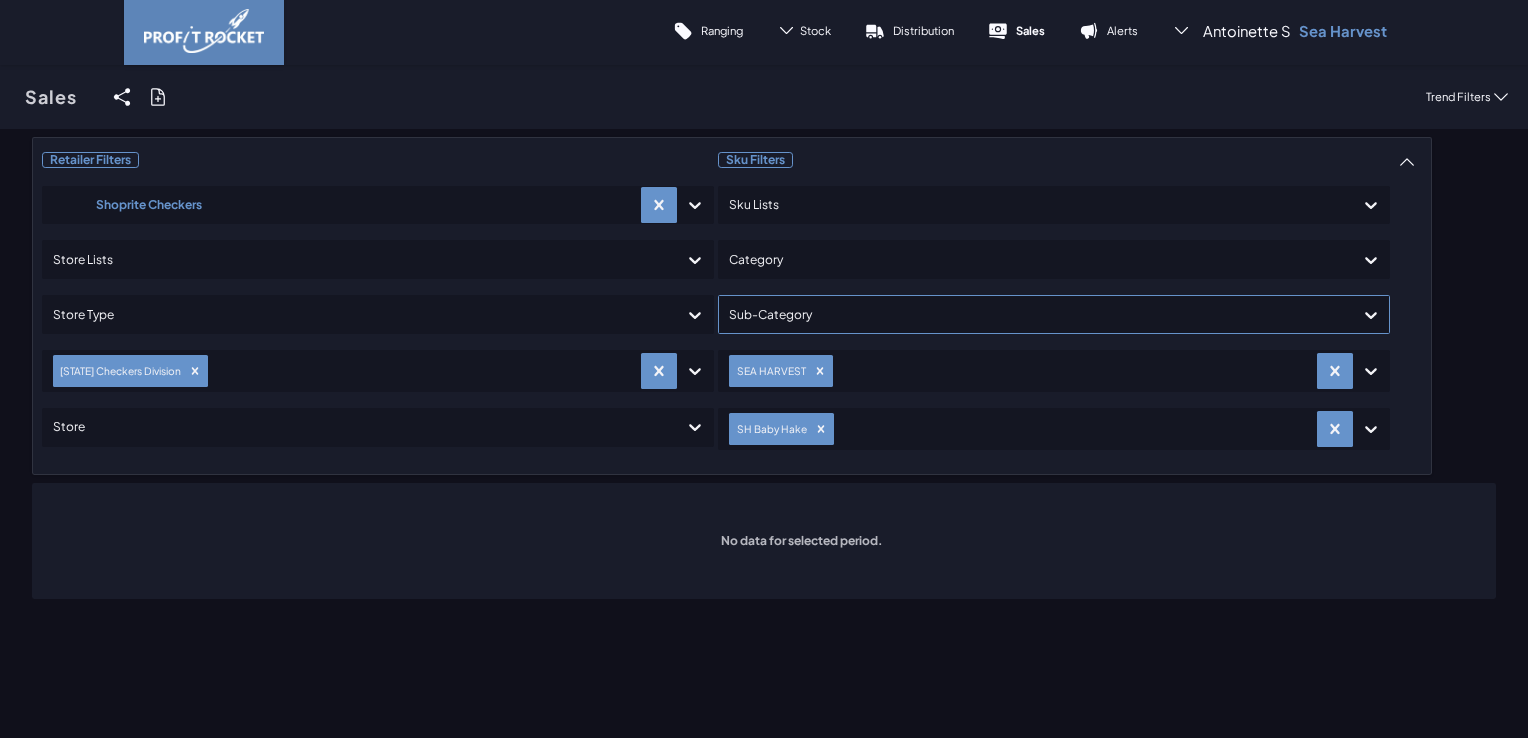 scroll, scrollTop: 0, scrollLeft: 0, axis: both 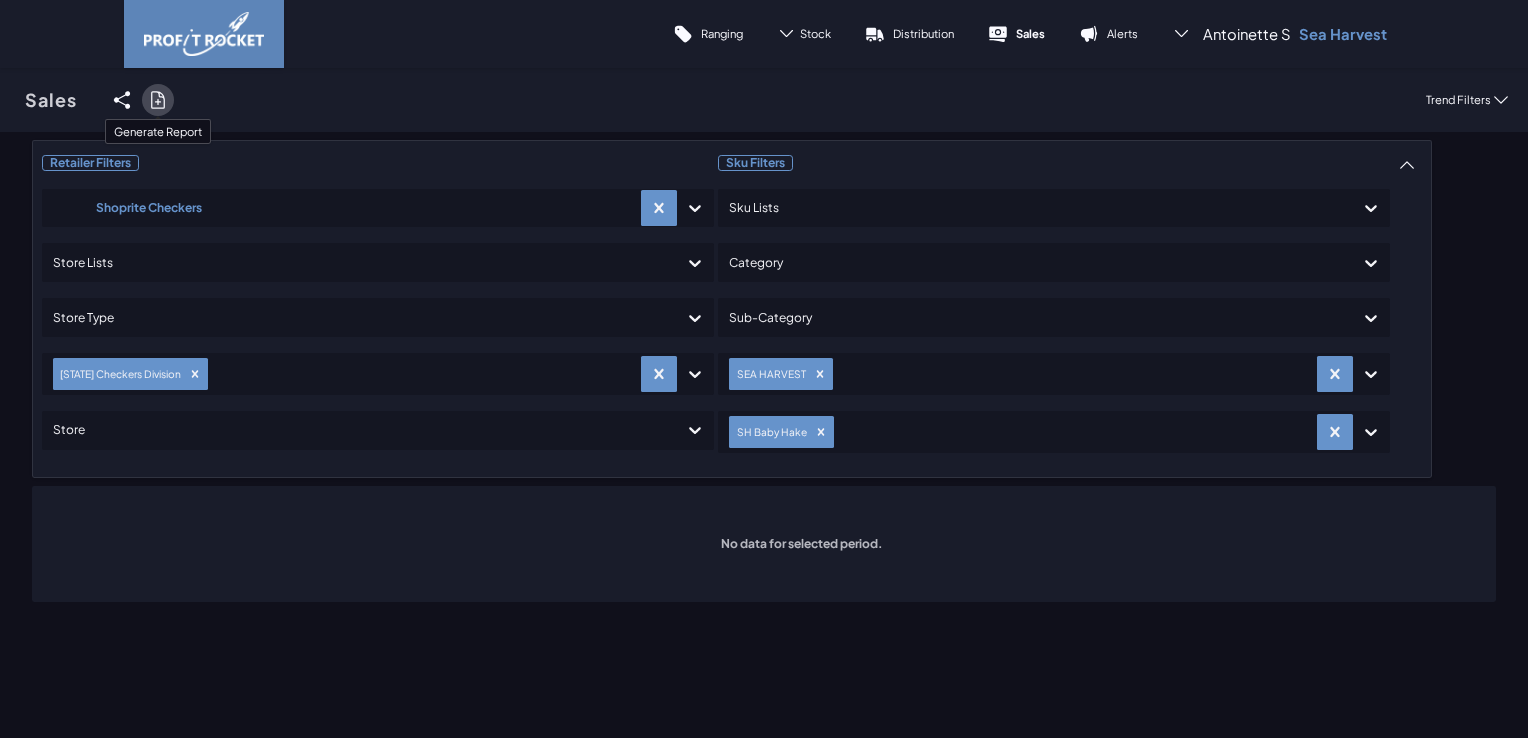 click 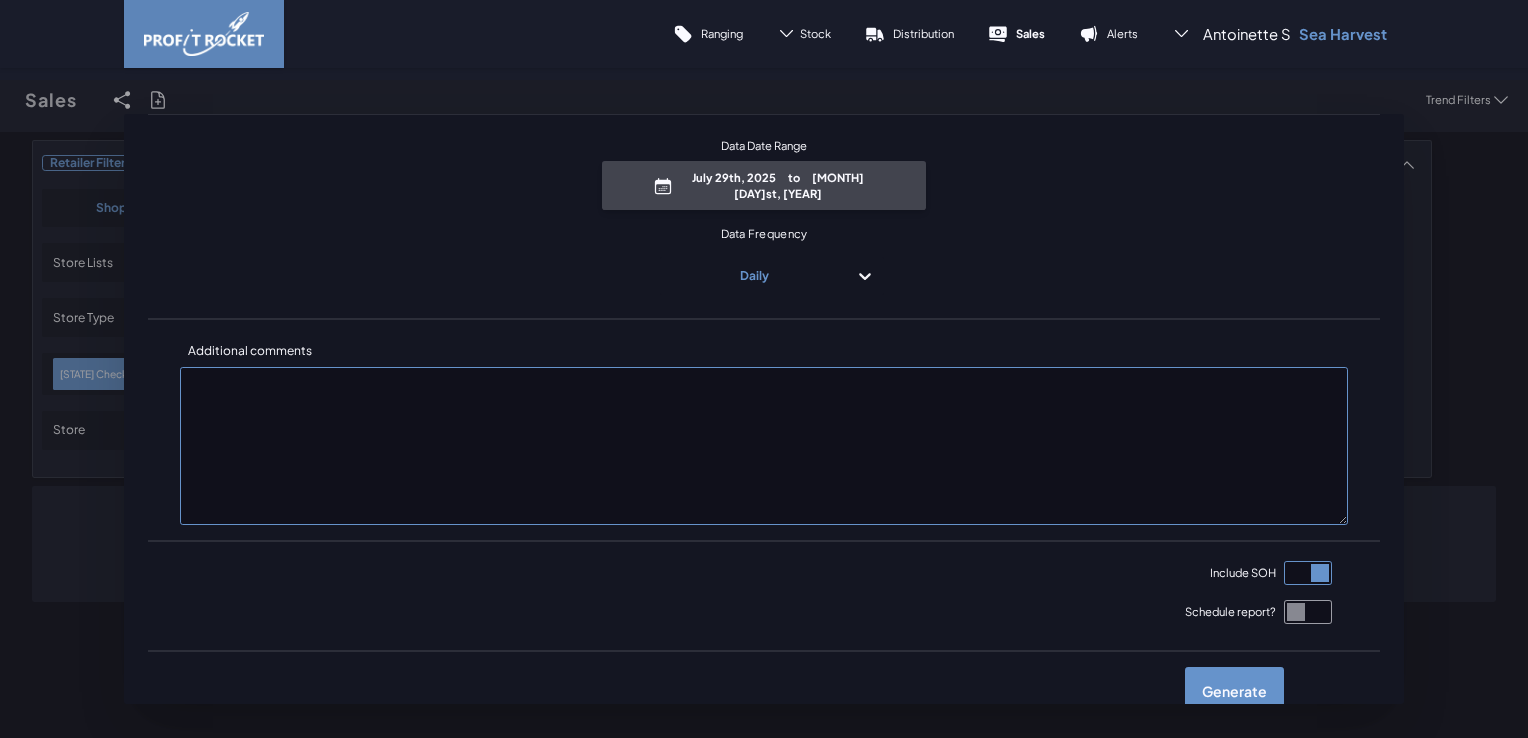 click on "July 29th, 2025 to July 31st, 2025" at bounding box center [764, 185] 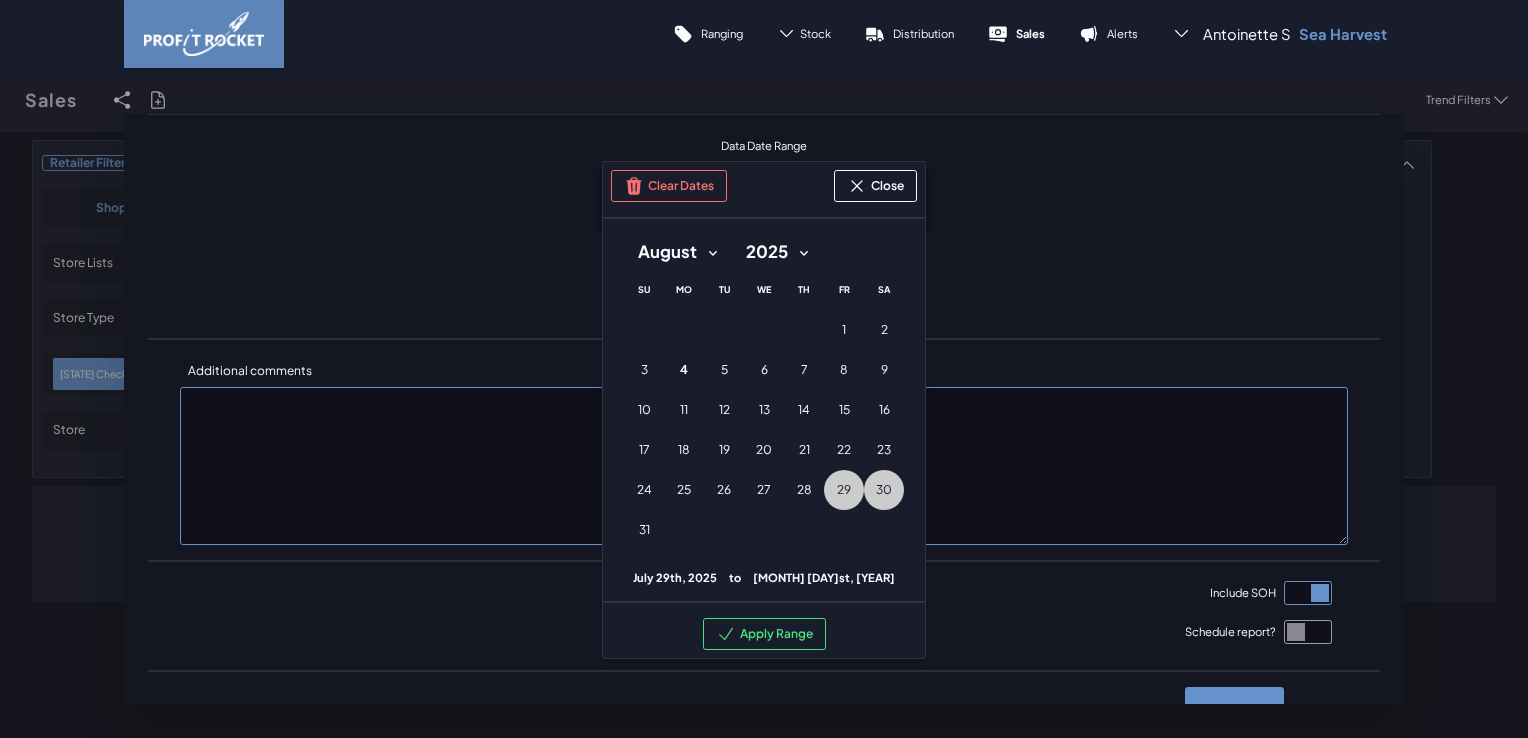 click on "30 30th August (Saturday)" at bounding box center (884, 490) 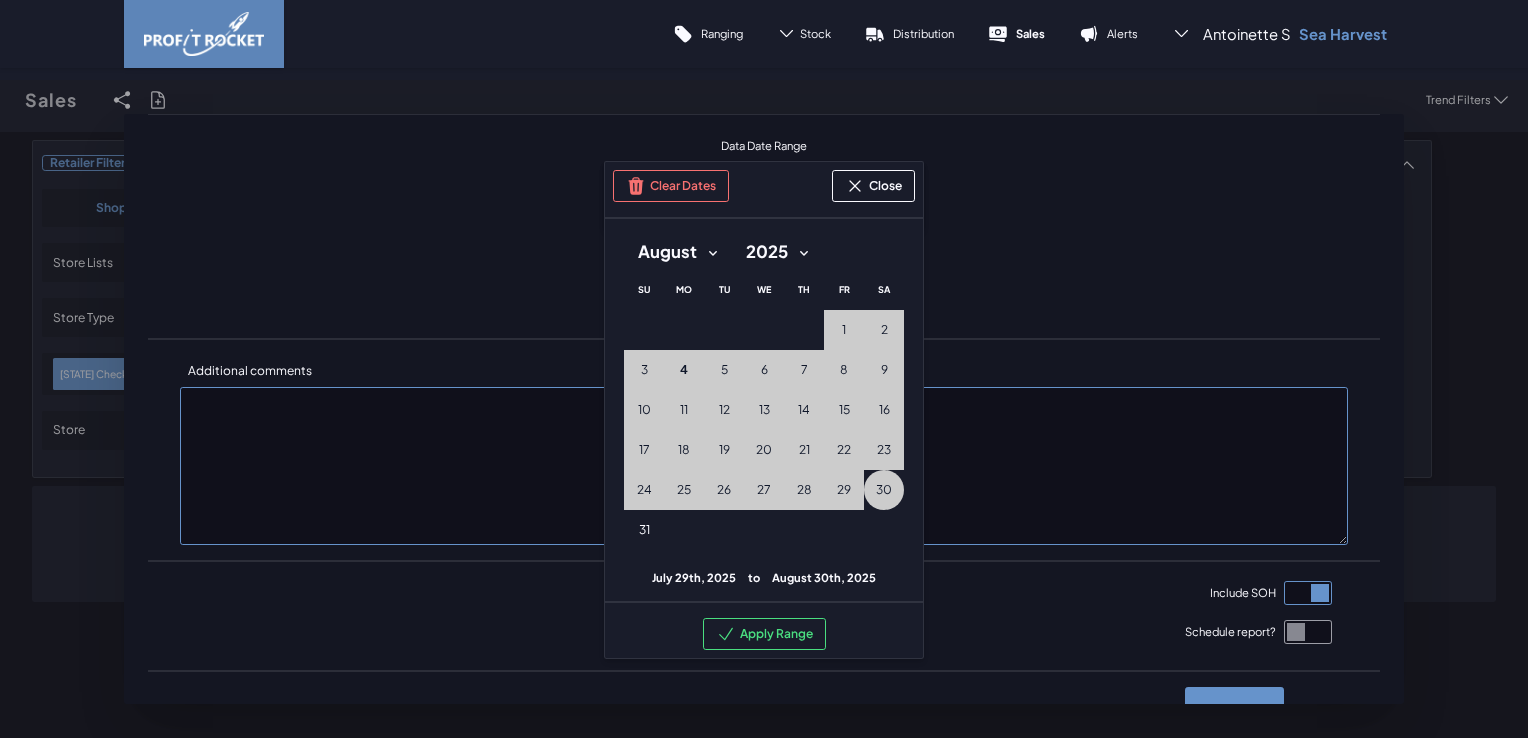 click at bounding box center (724, 530) 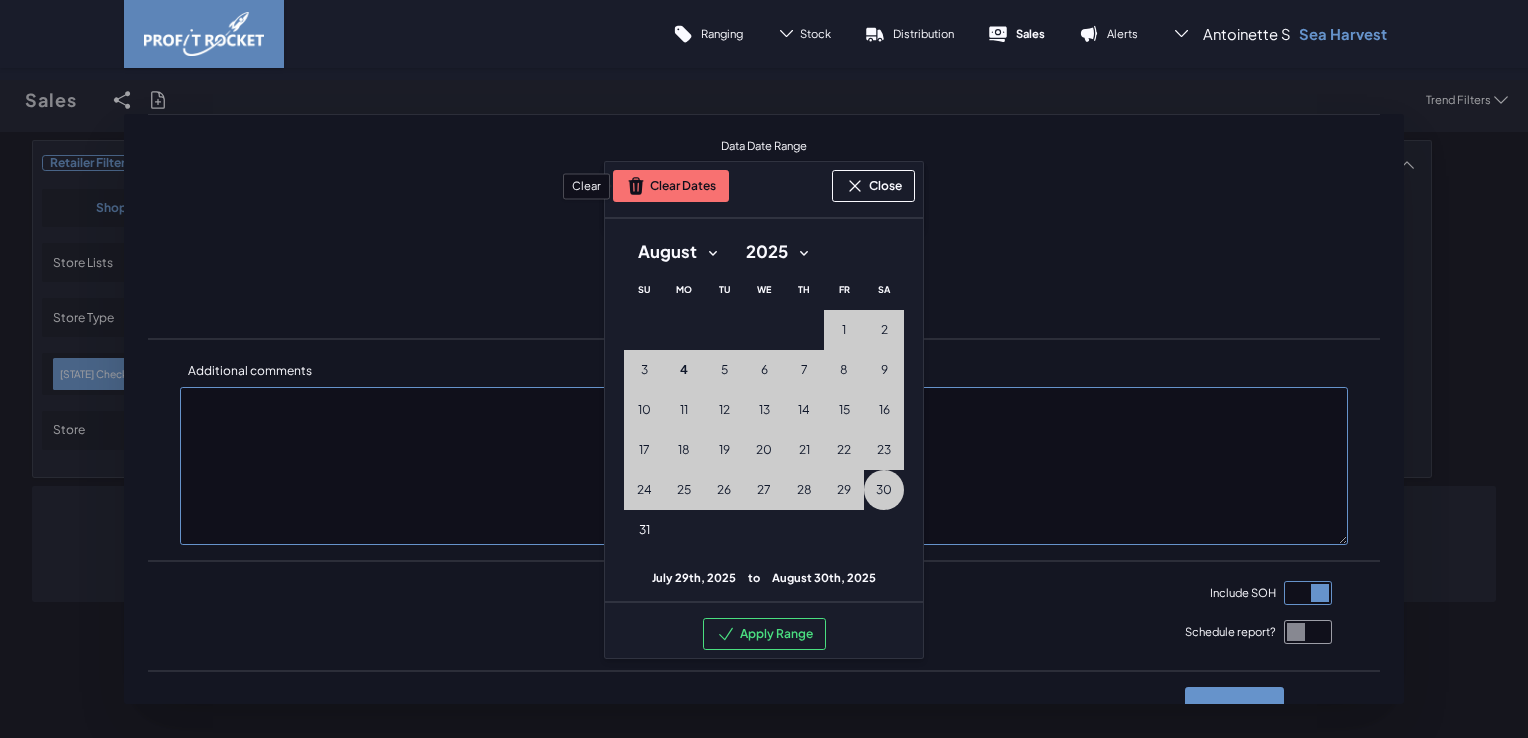 click on "Clear Dates" at bounding box center (671, 186) 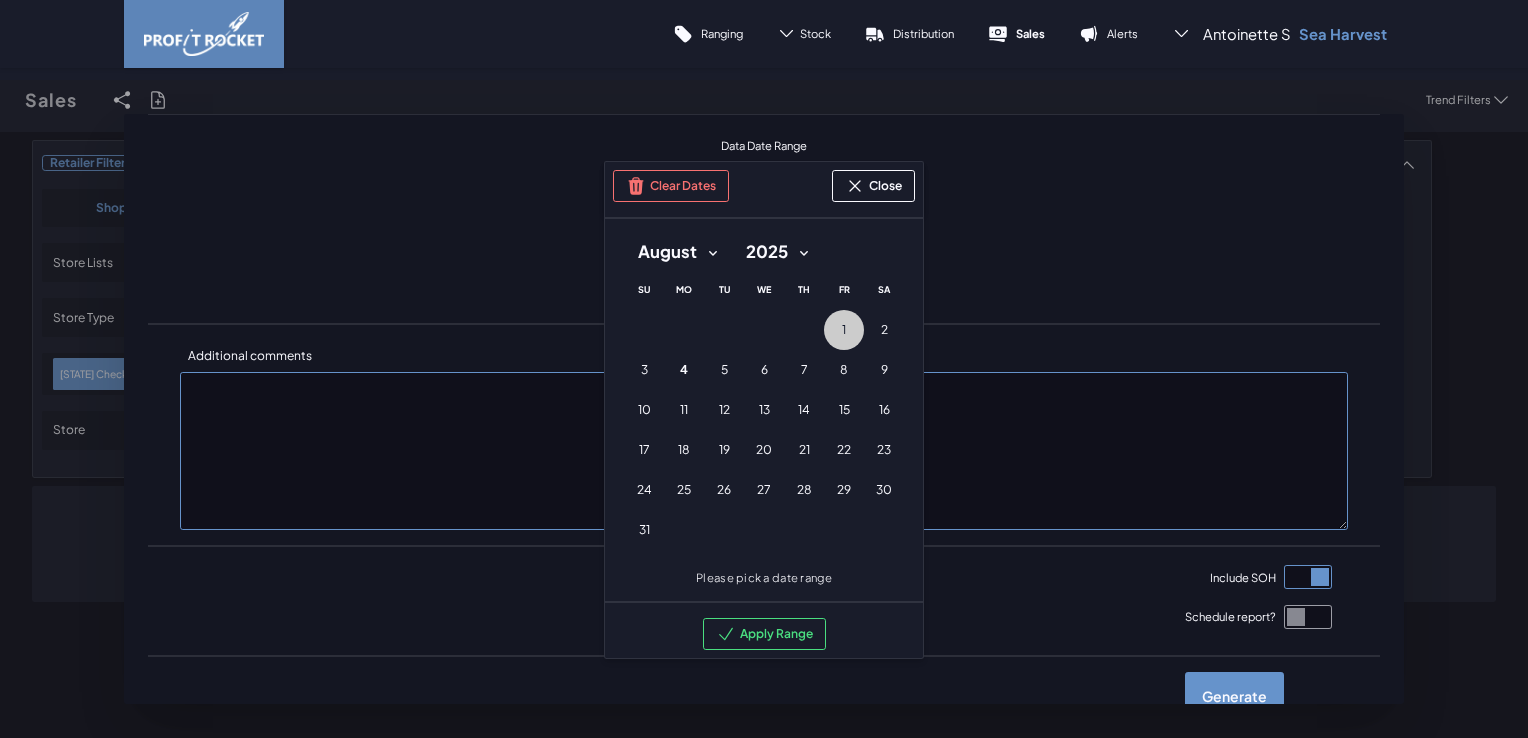 click on "1 1st August (Friday)" at bounding box center (844, 330) 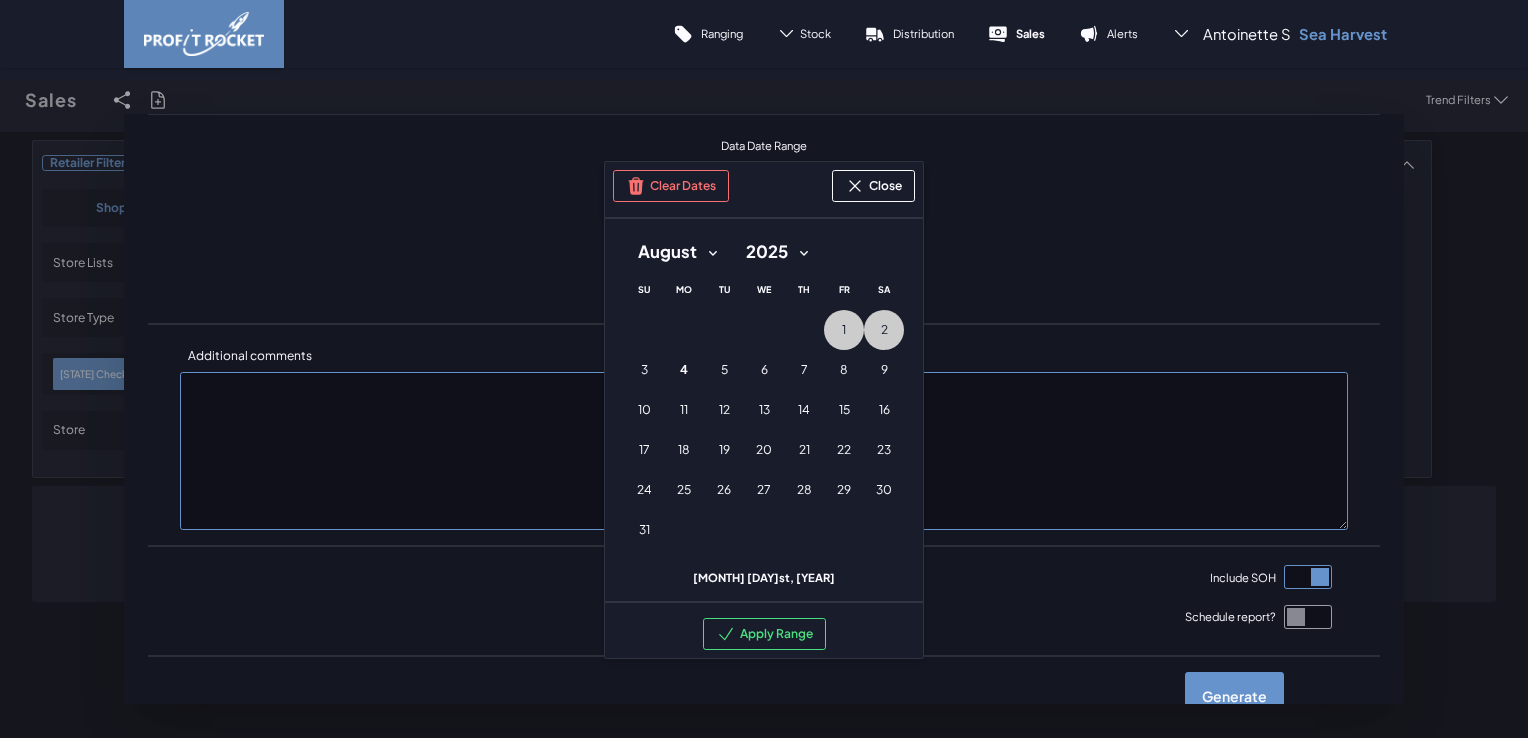 click on "2 2nd August (Saturday)" at bounding box center [884, 330] 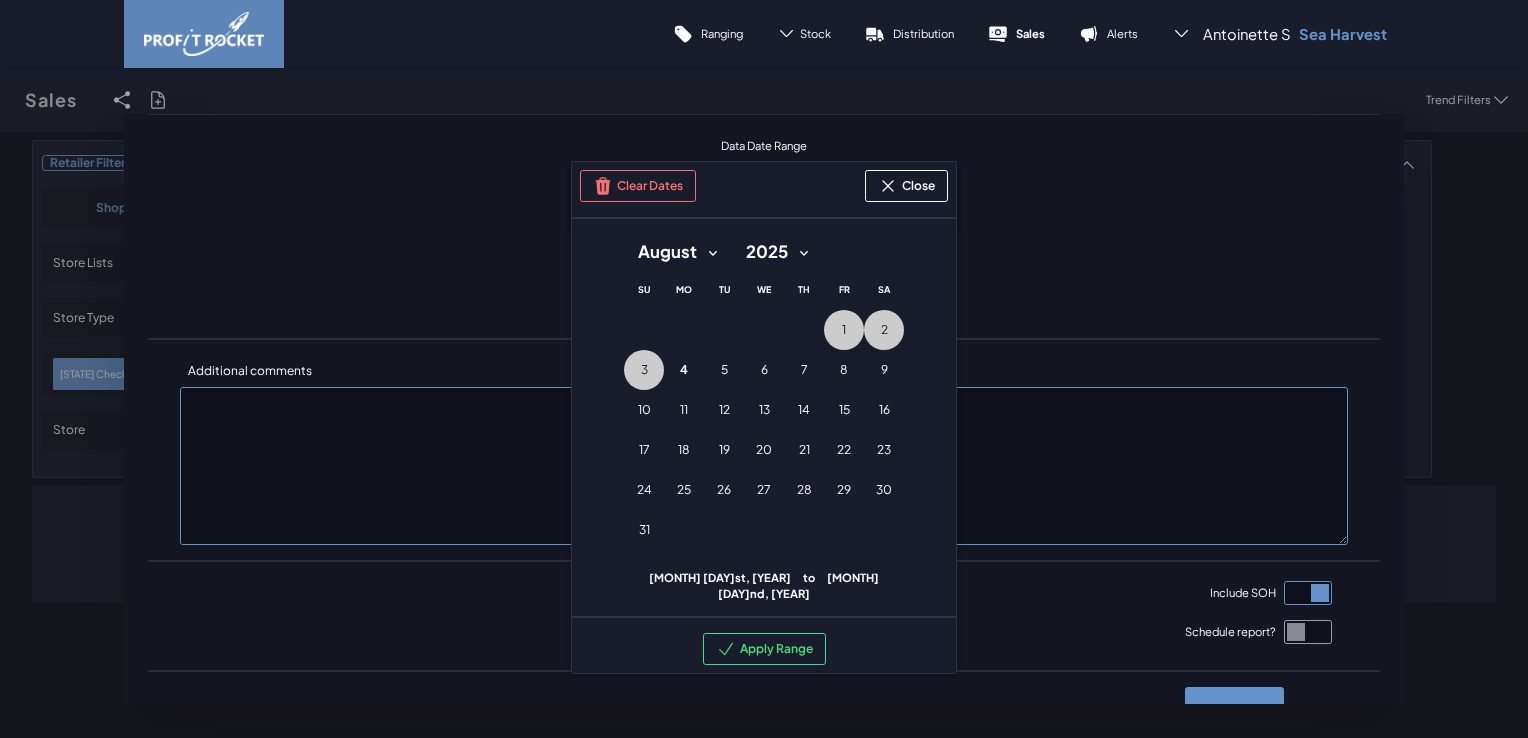 click on "3" at bounding box center [644, 370] 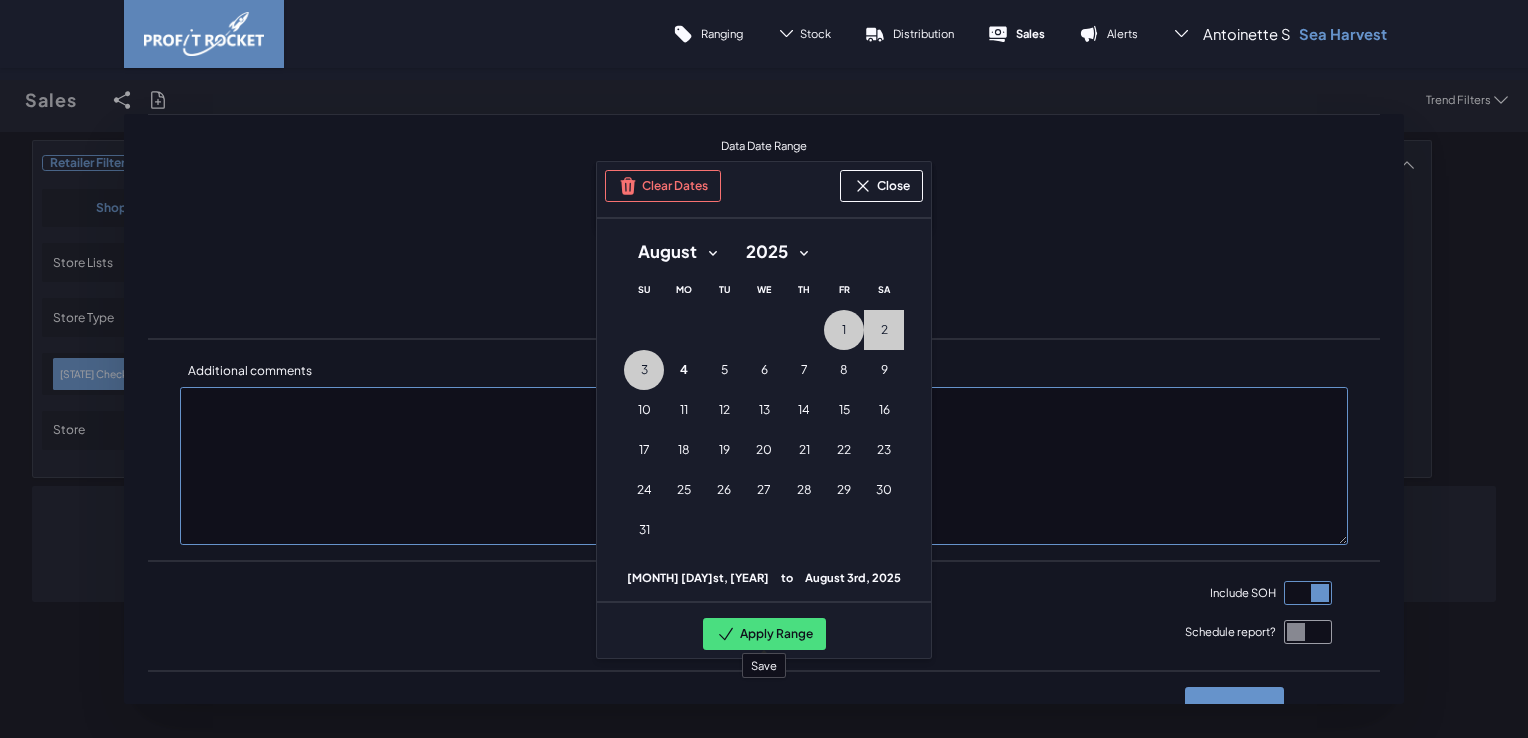 click on "Apply Range" at bounding box center [764, 634] 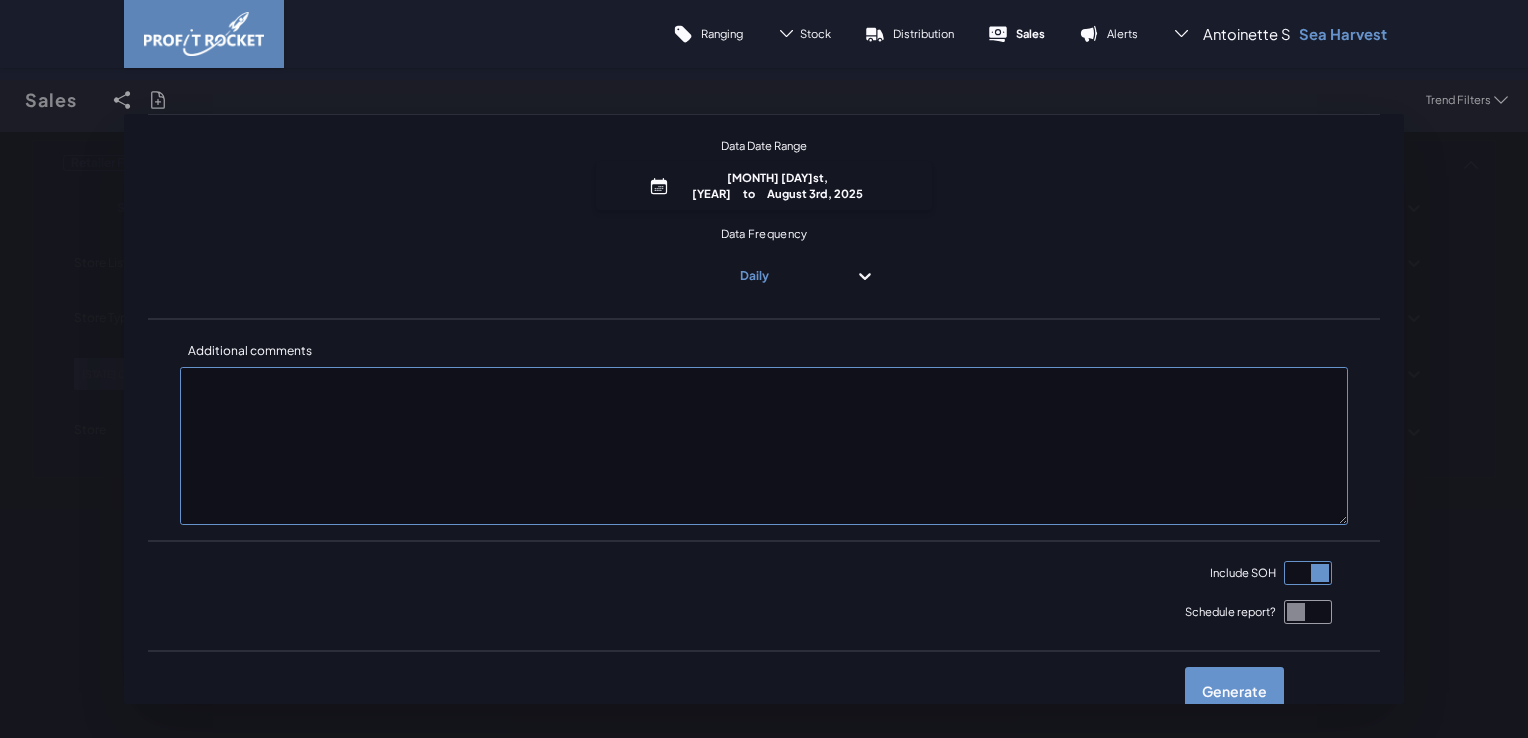 click on "Generate" at bounding box center [1234, 691] 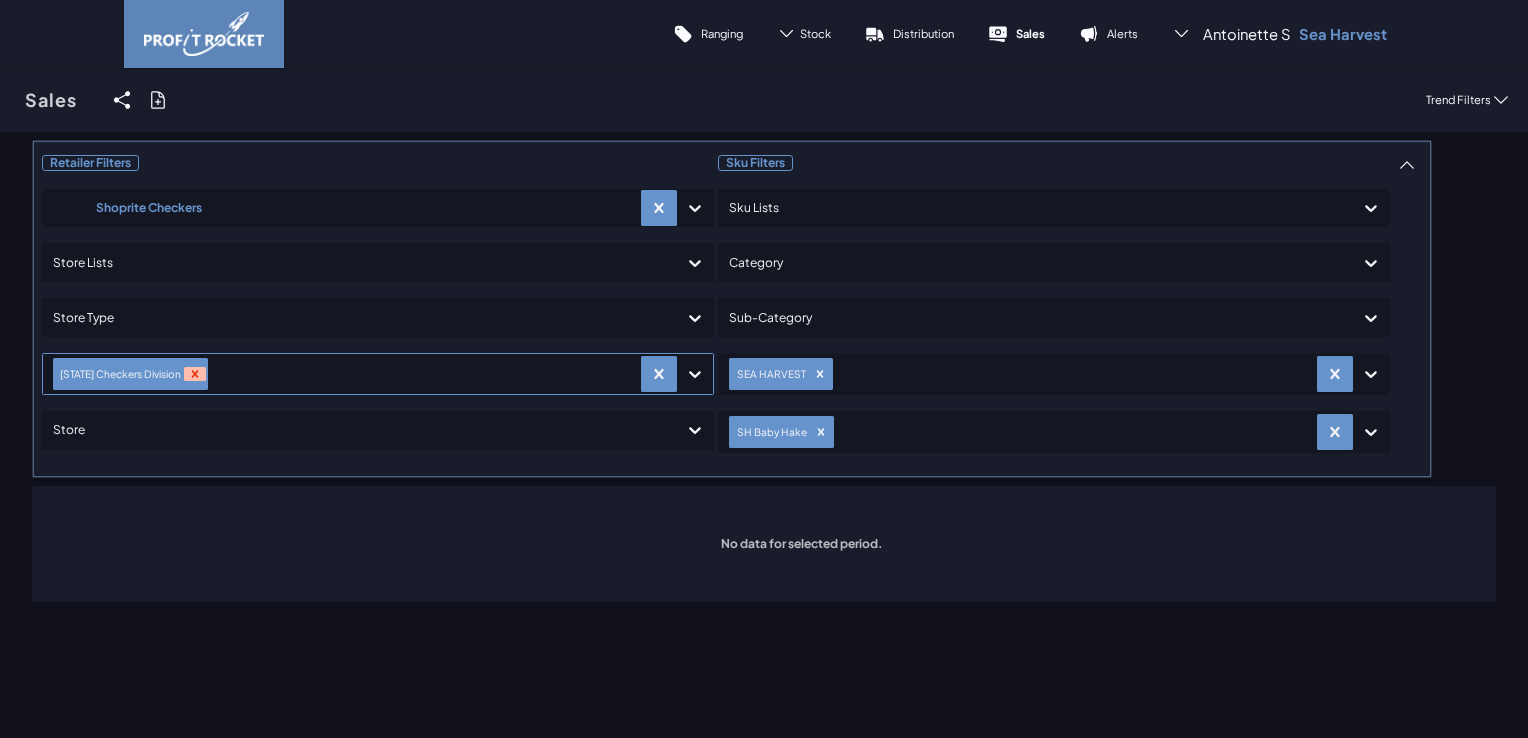 click 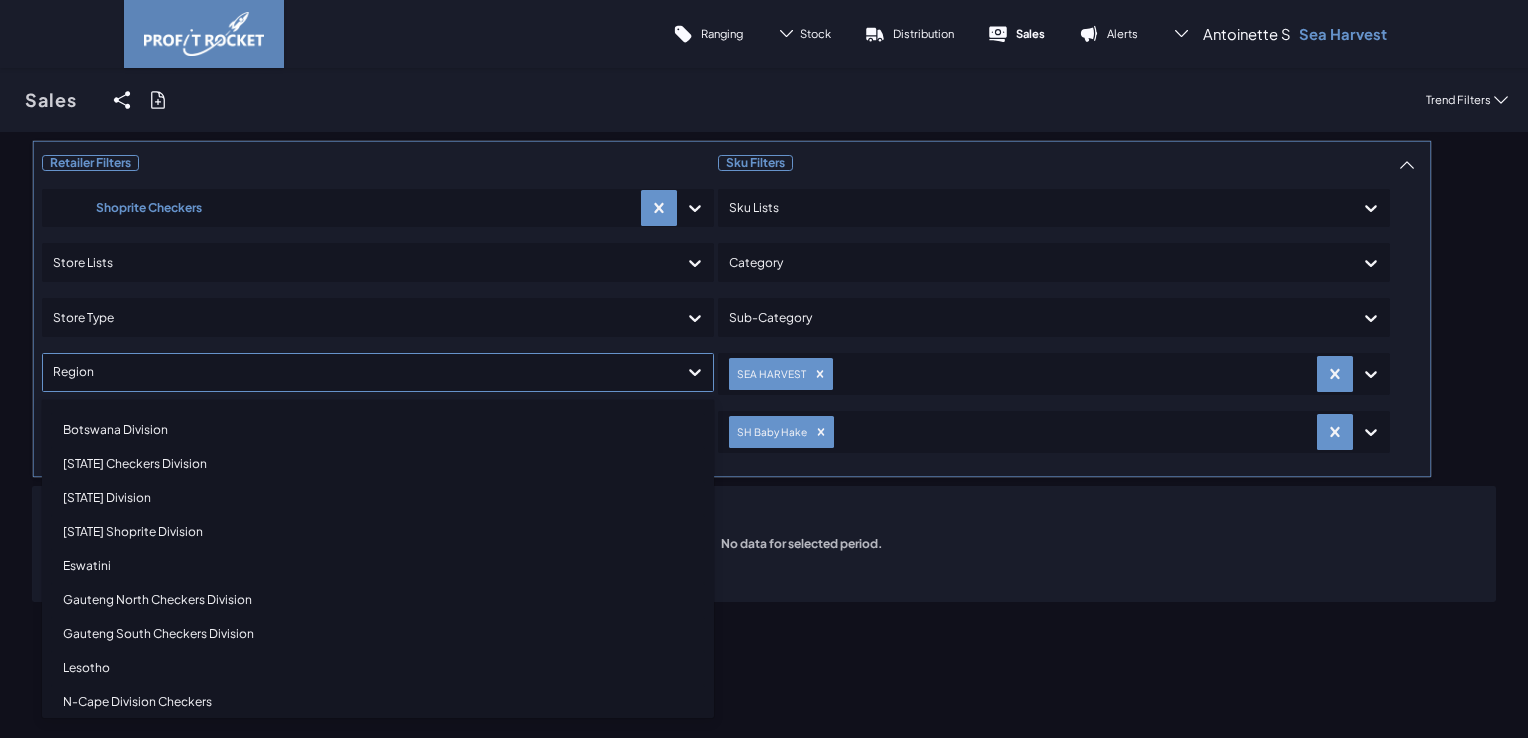 click 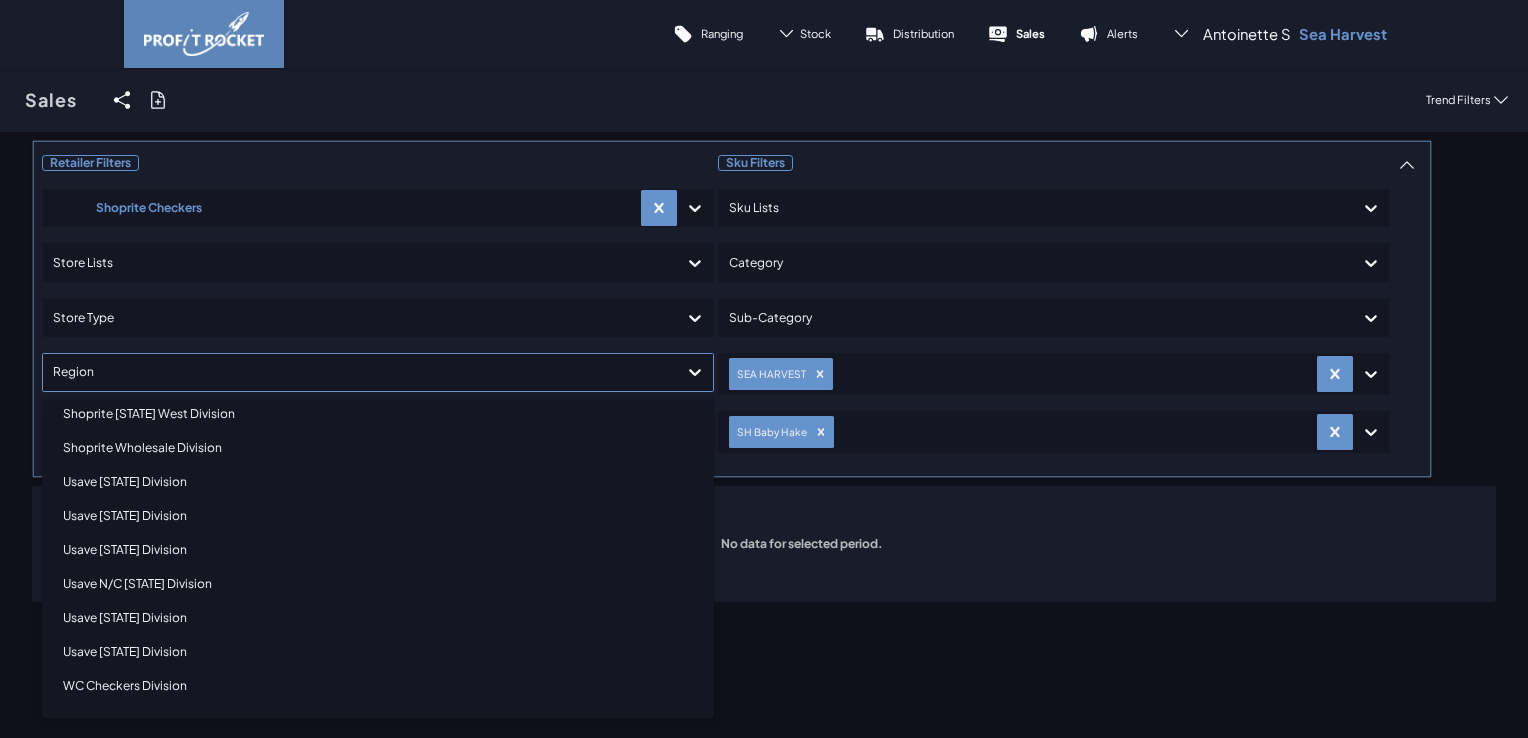 scroll, scrollTop: 728, scrollLeft: 0, axis: vertical 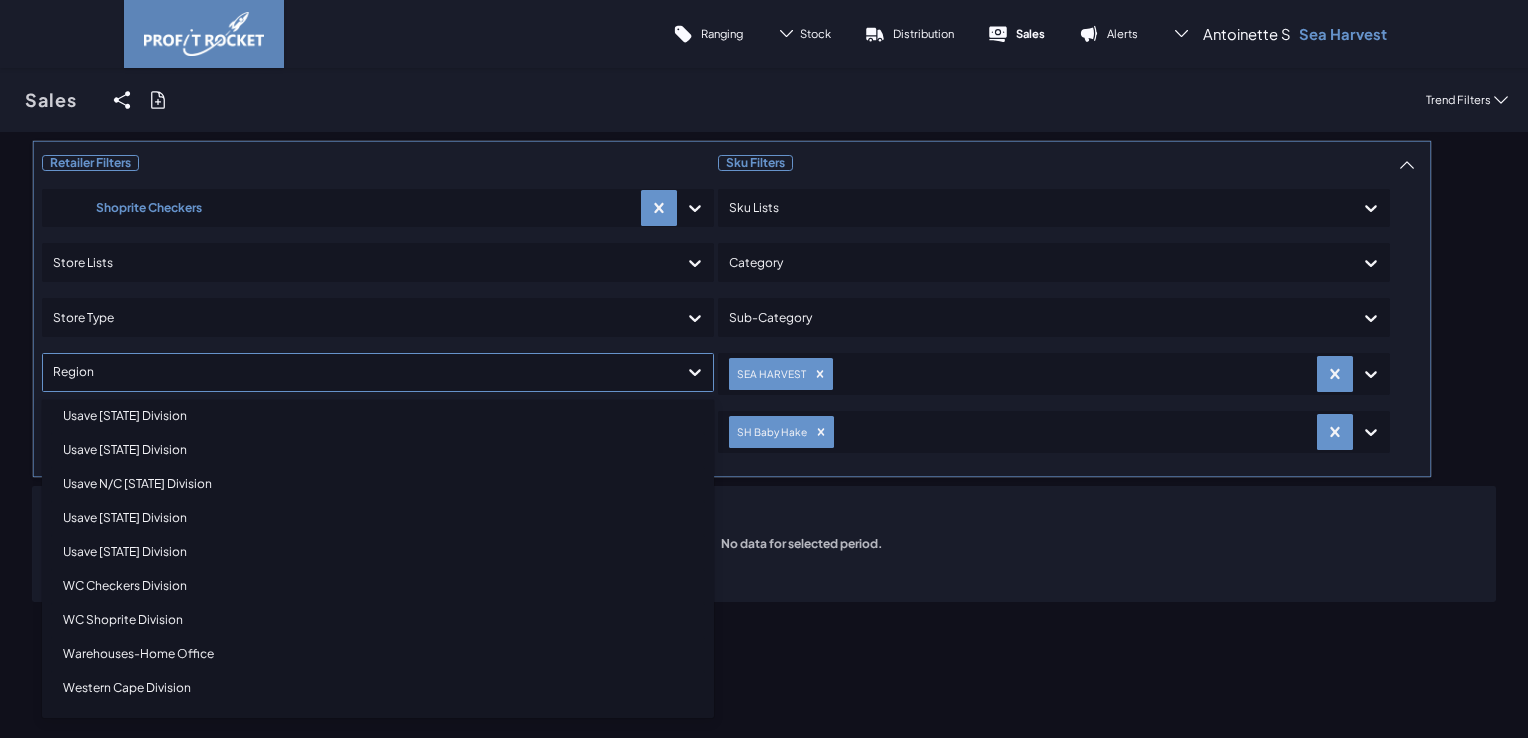 click on "Western Cape Division" at bounding box center (378, 688) 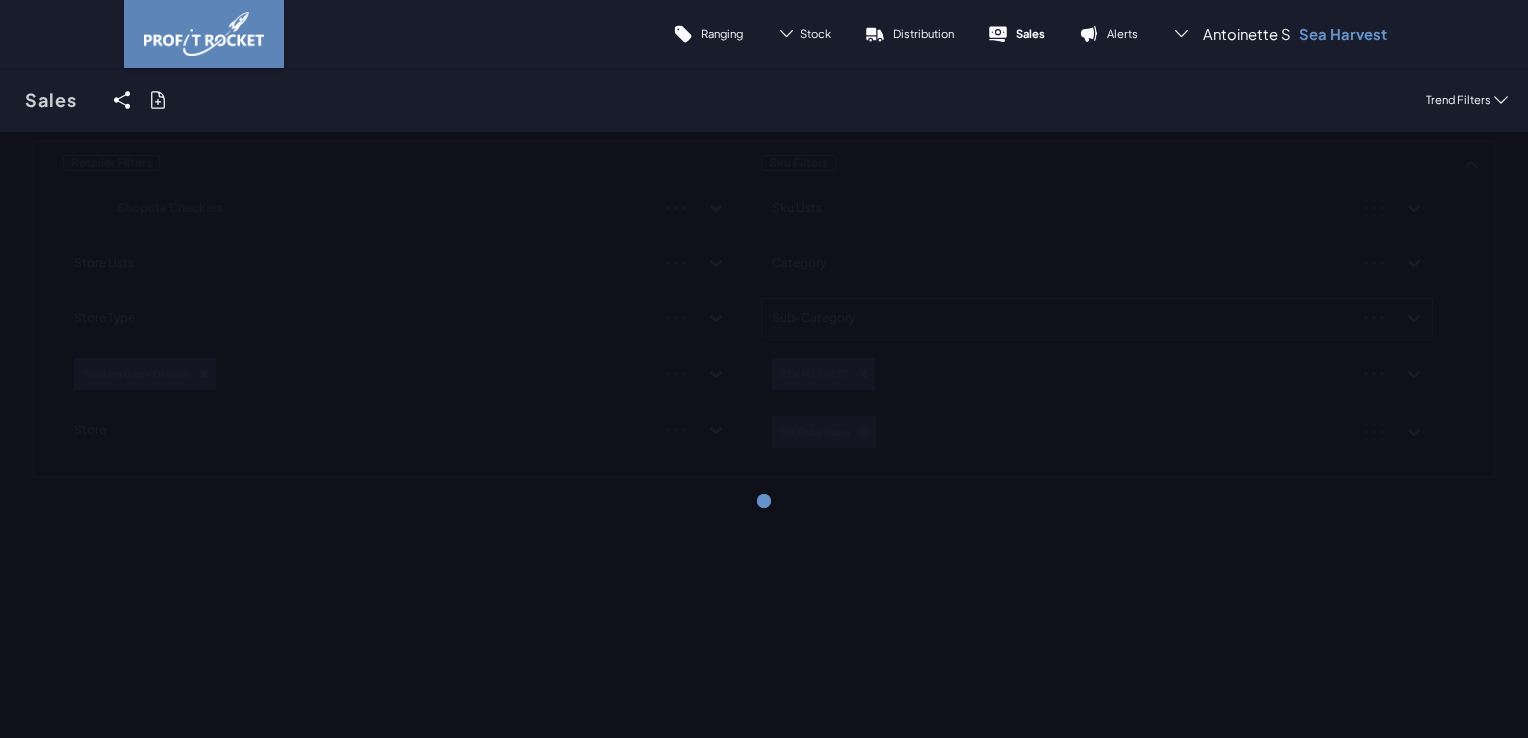 click on "Retailer Filters Shoprite Checkers Store Lists Store Type Western Cape Division Store Sku Filters Sku Lists Category Sub-Category SEA HARVEST SH Baby Hake" at bounding box center [764, 309] 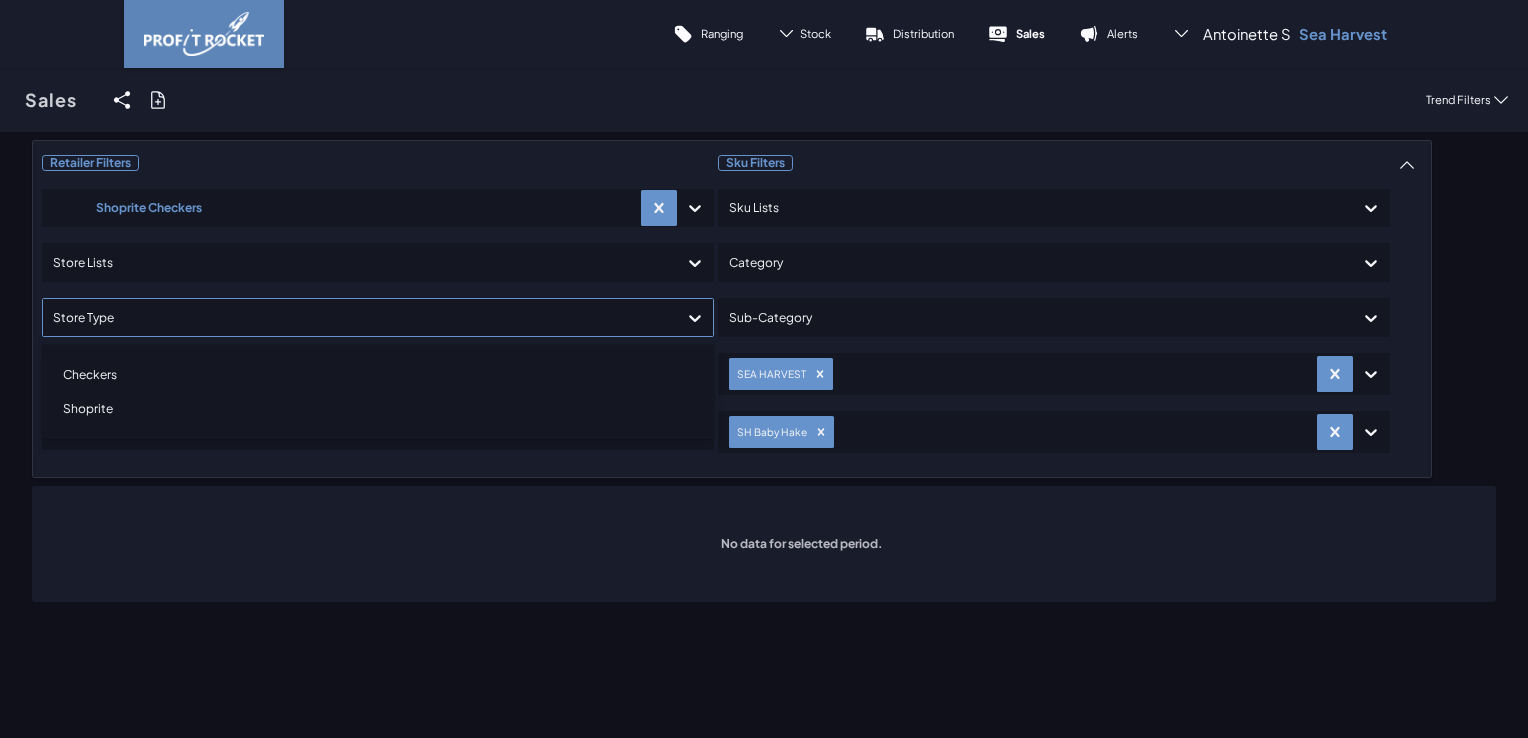 click at bounding box center (360, 317) 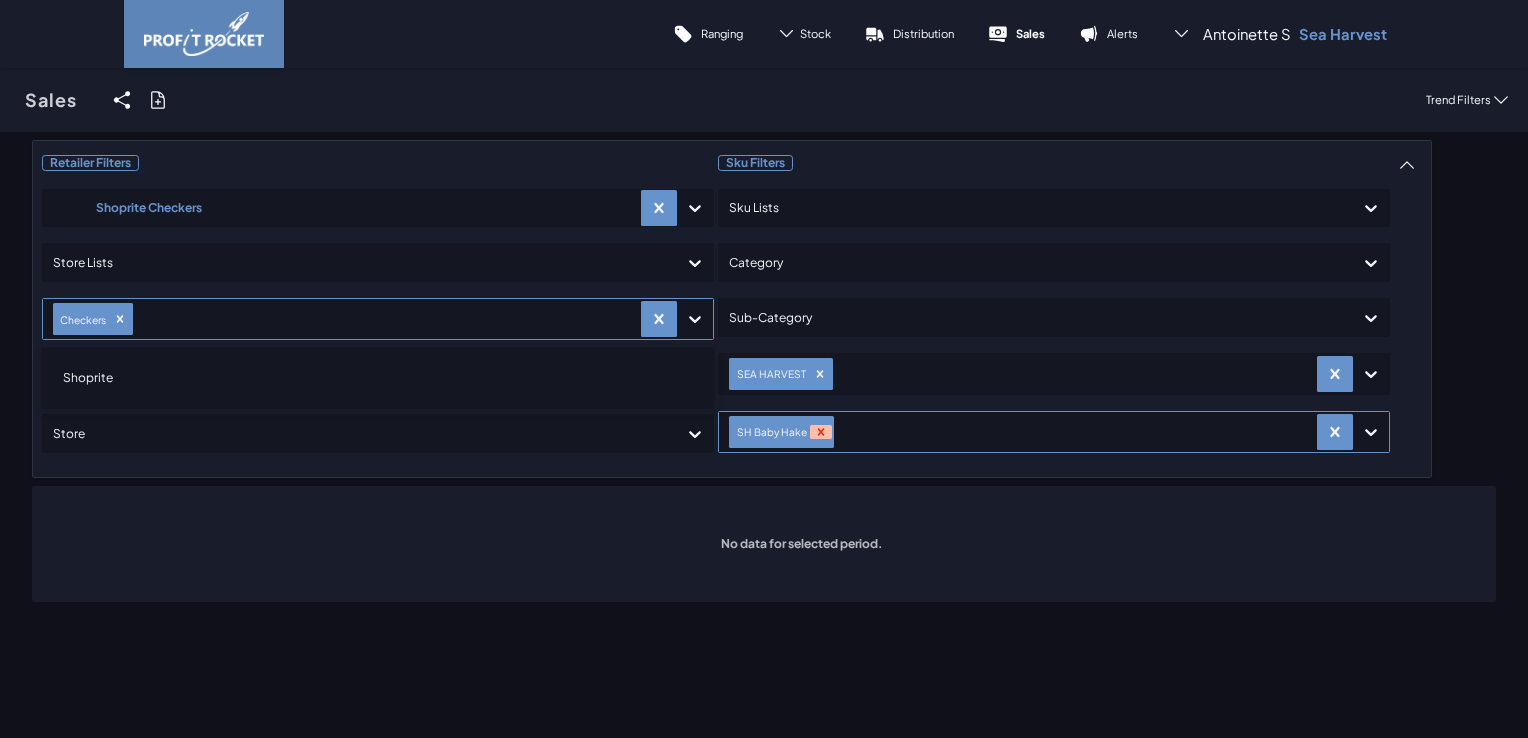 click 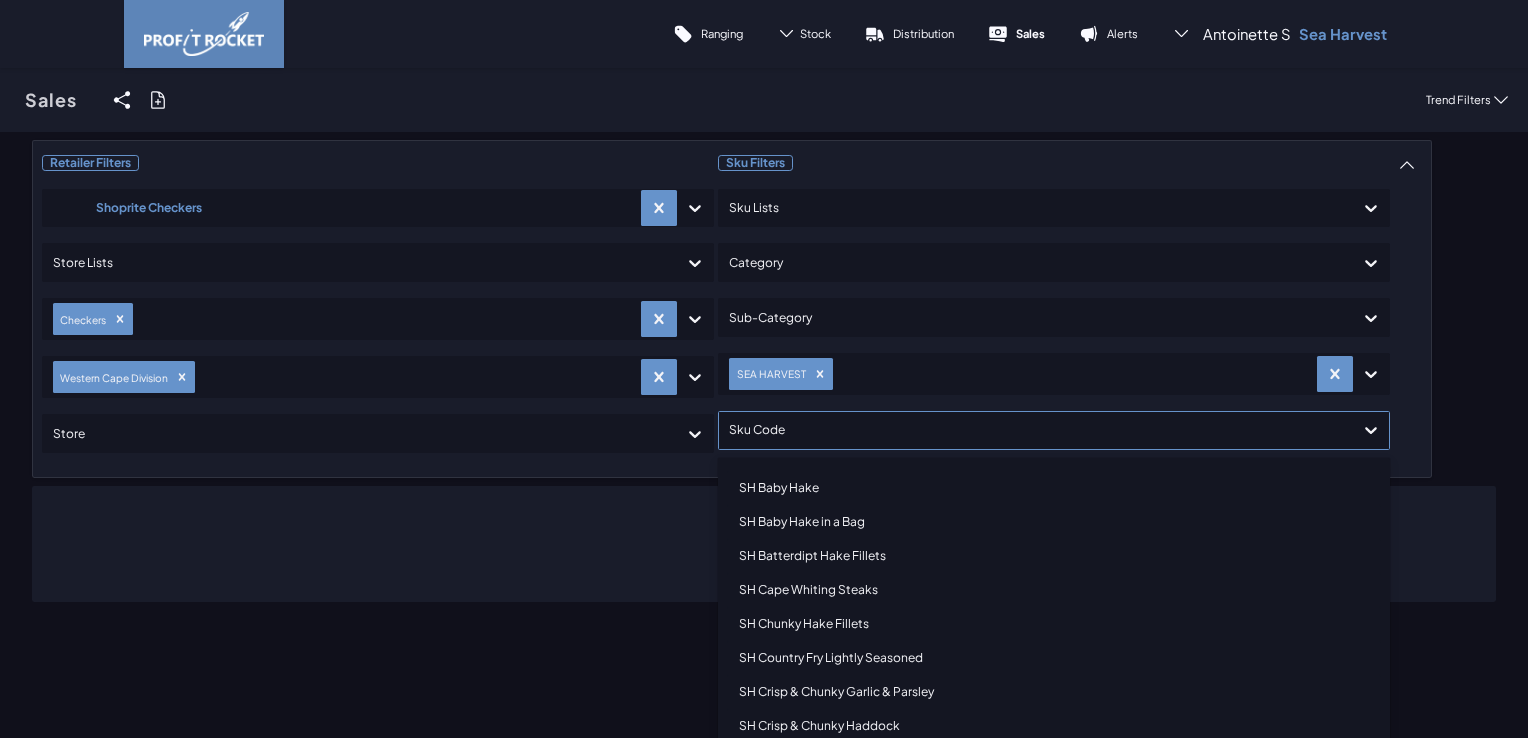 click at bounding box center (1036, 430) 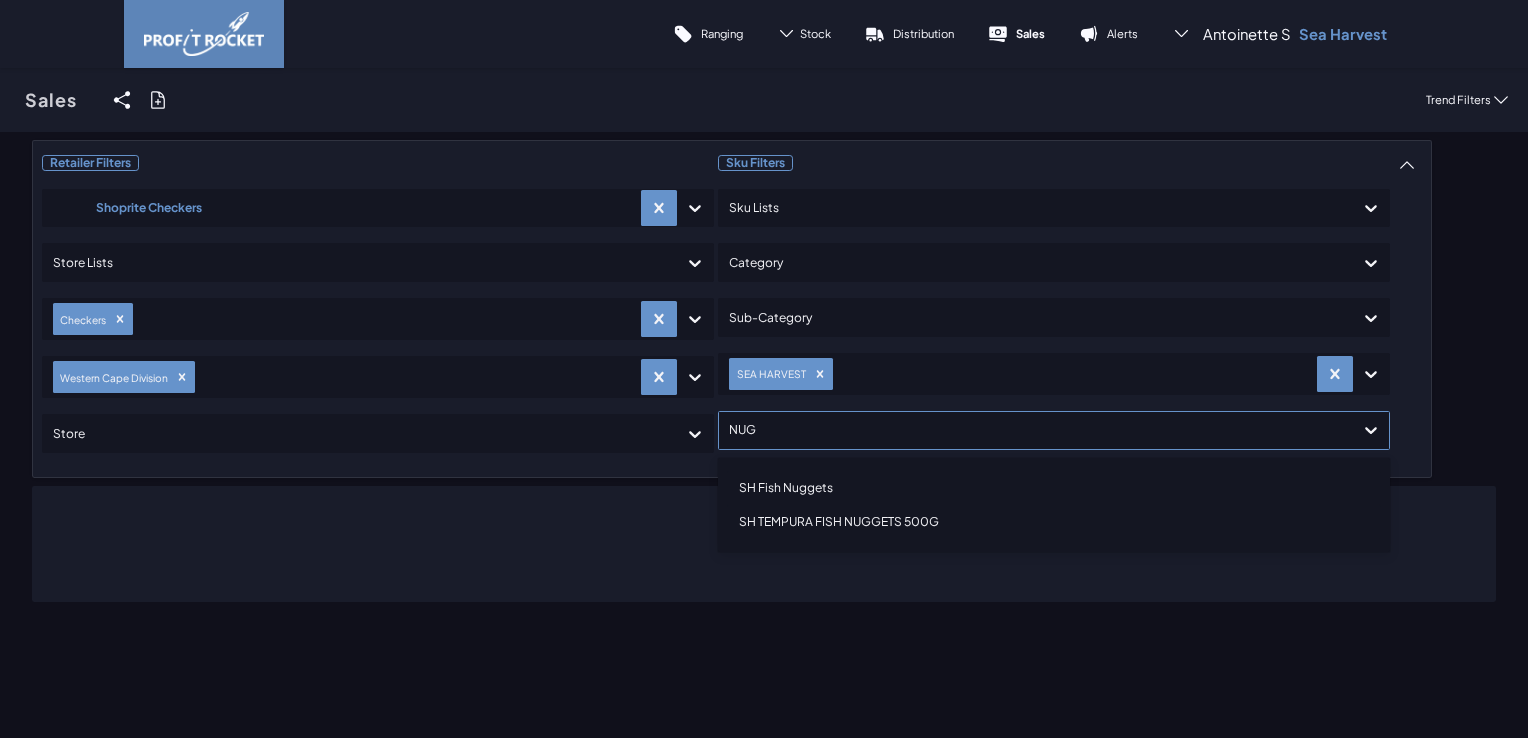type on "NUGG" 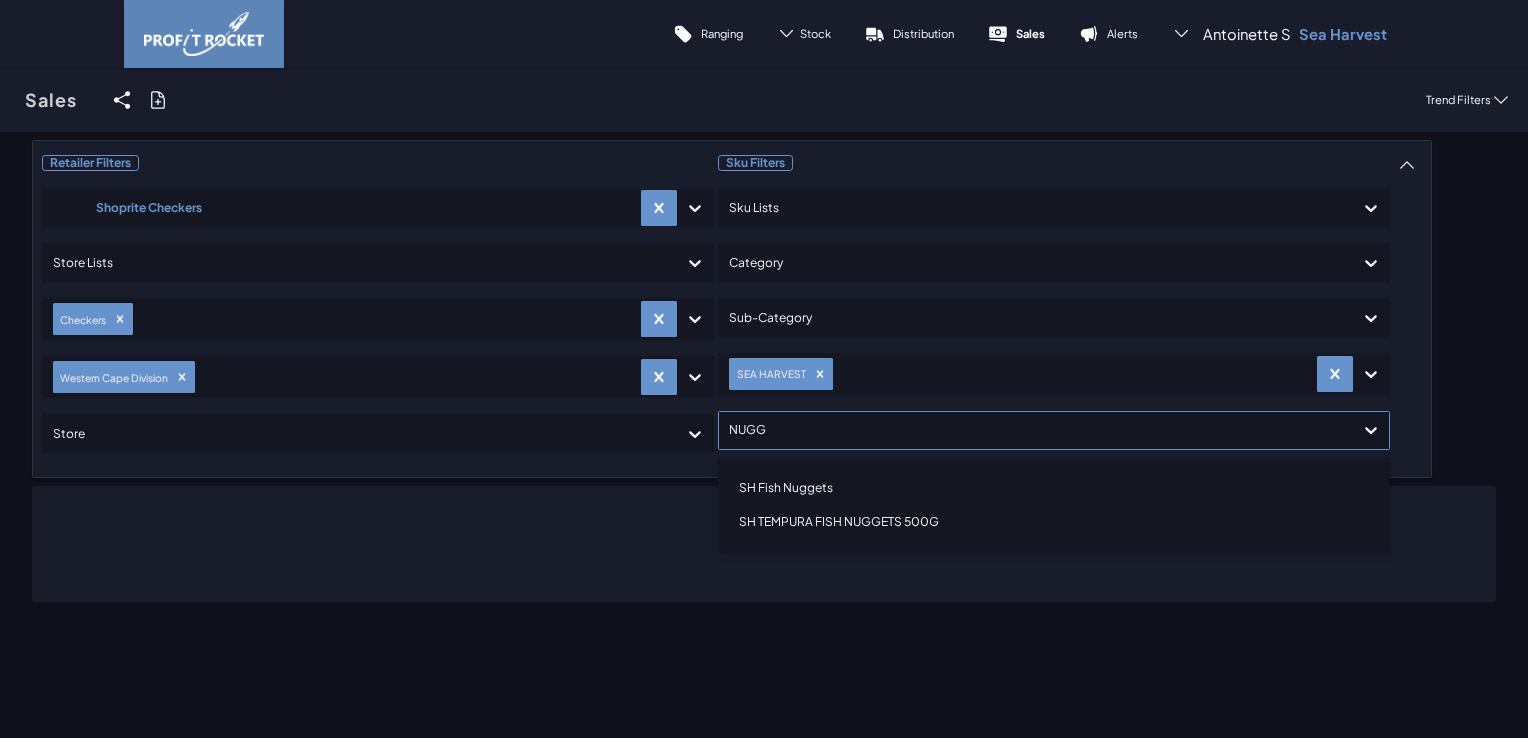 click on "SH Fish Nuggets" at bounding box center (1054, 488) 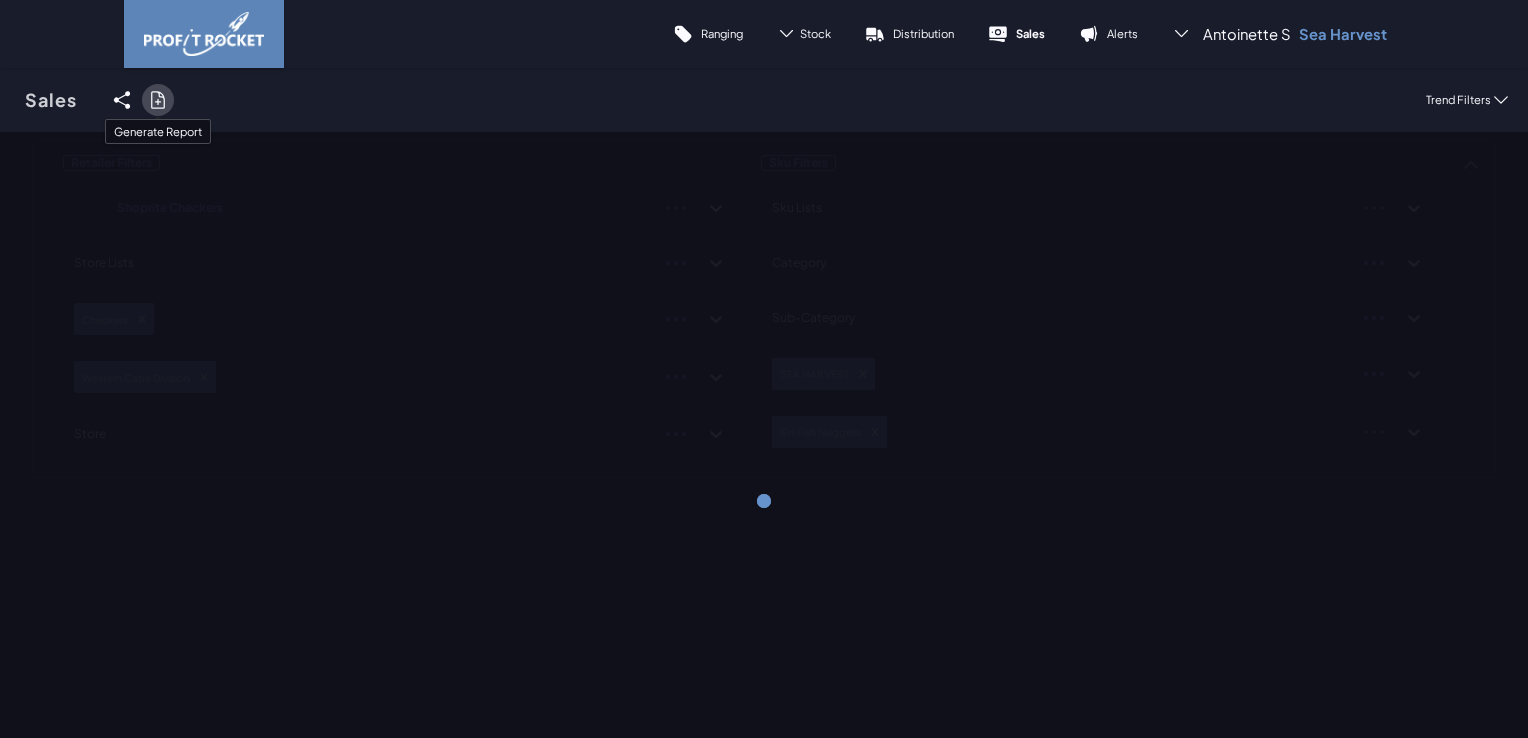 click 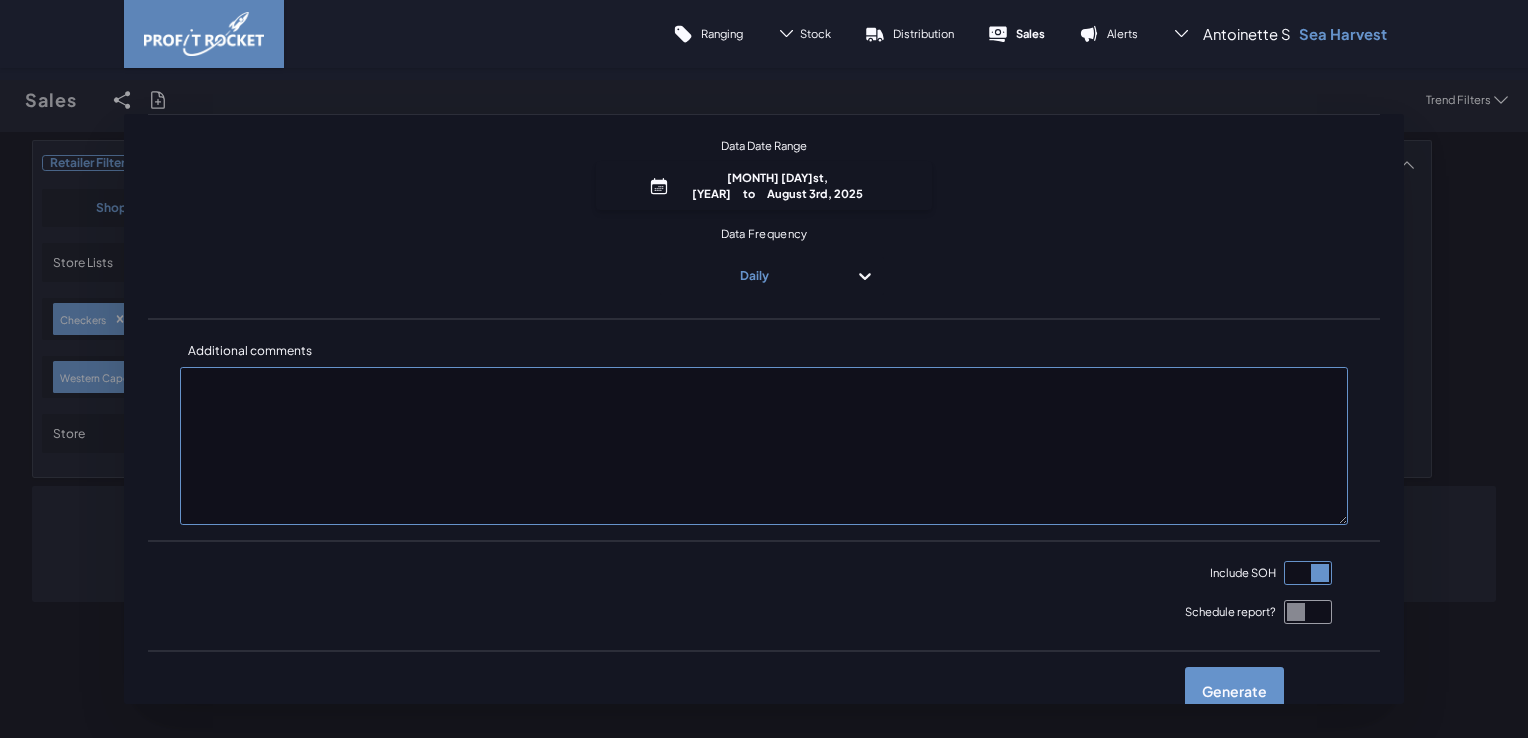 click on "Data Frequency" at bounding box center (764, 233) 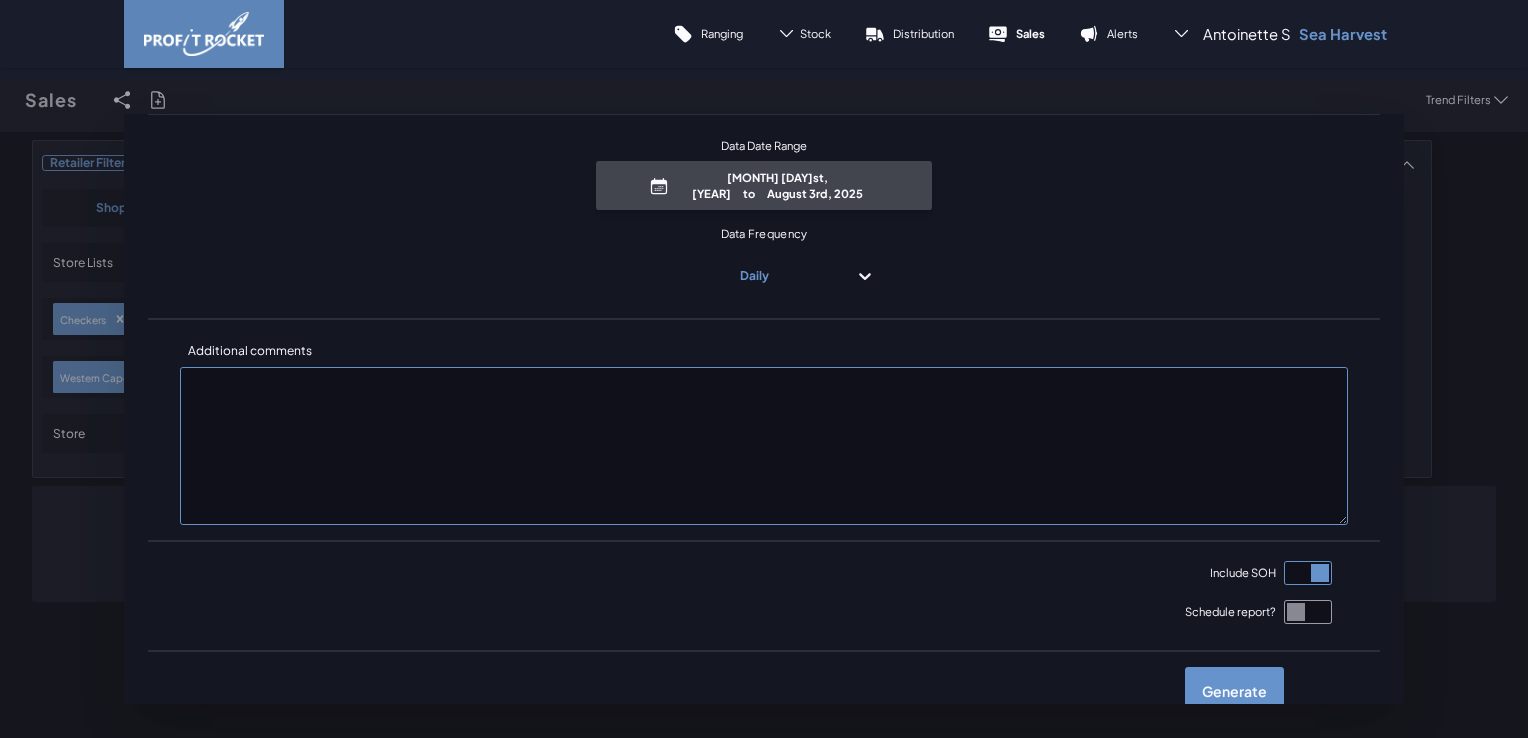click on "August 1st, 2025 to August 3rd, 2025" at bounding box center (777, 185) 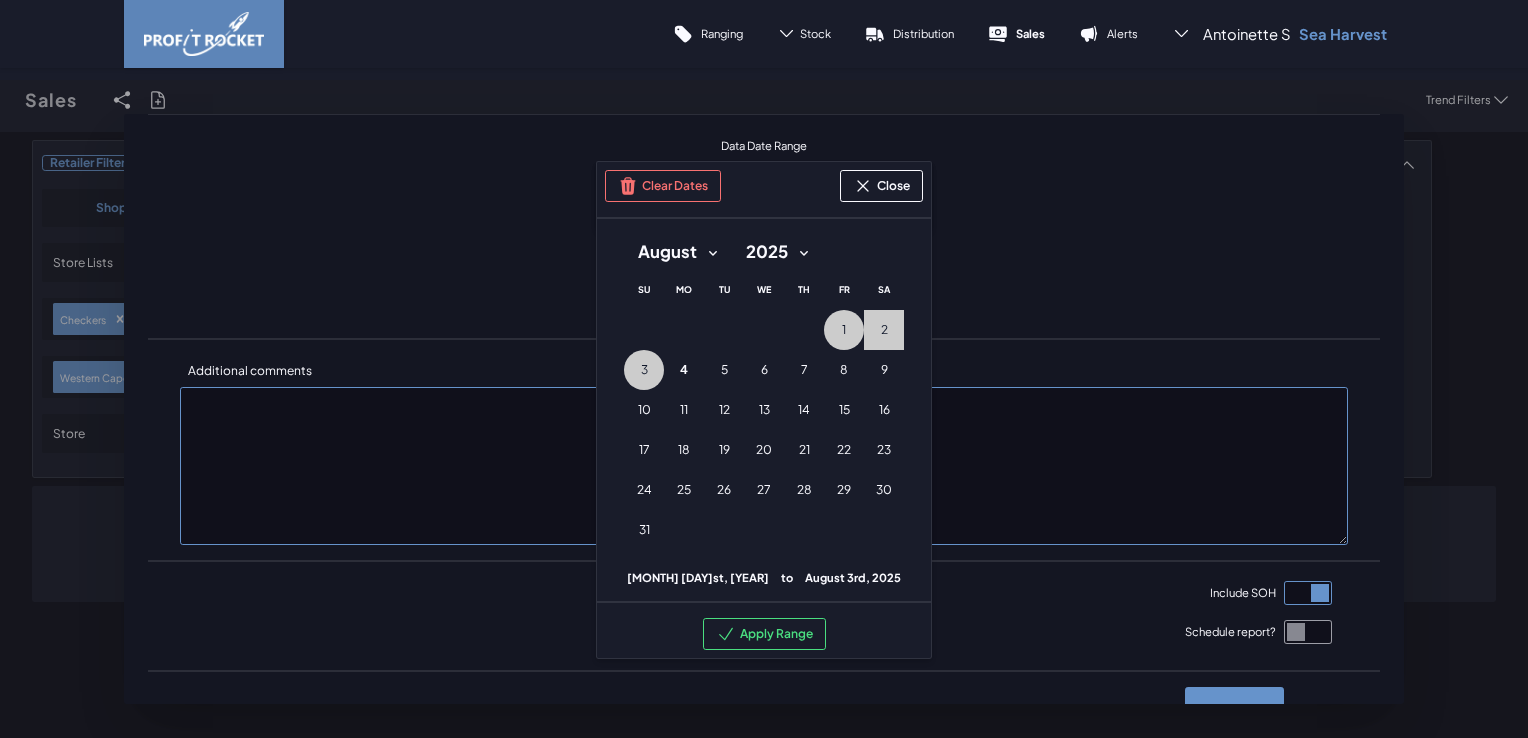 click on "January February March April May June July August September October November December" at bounding box center (677, 252) 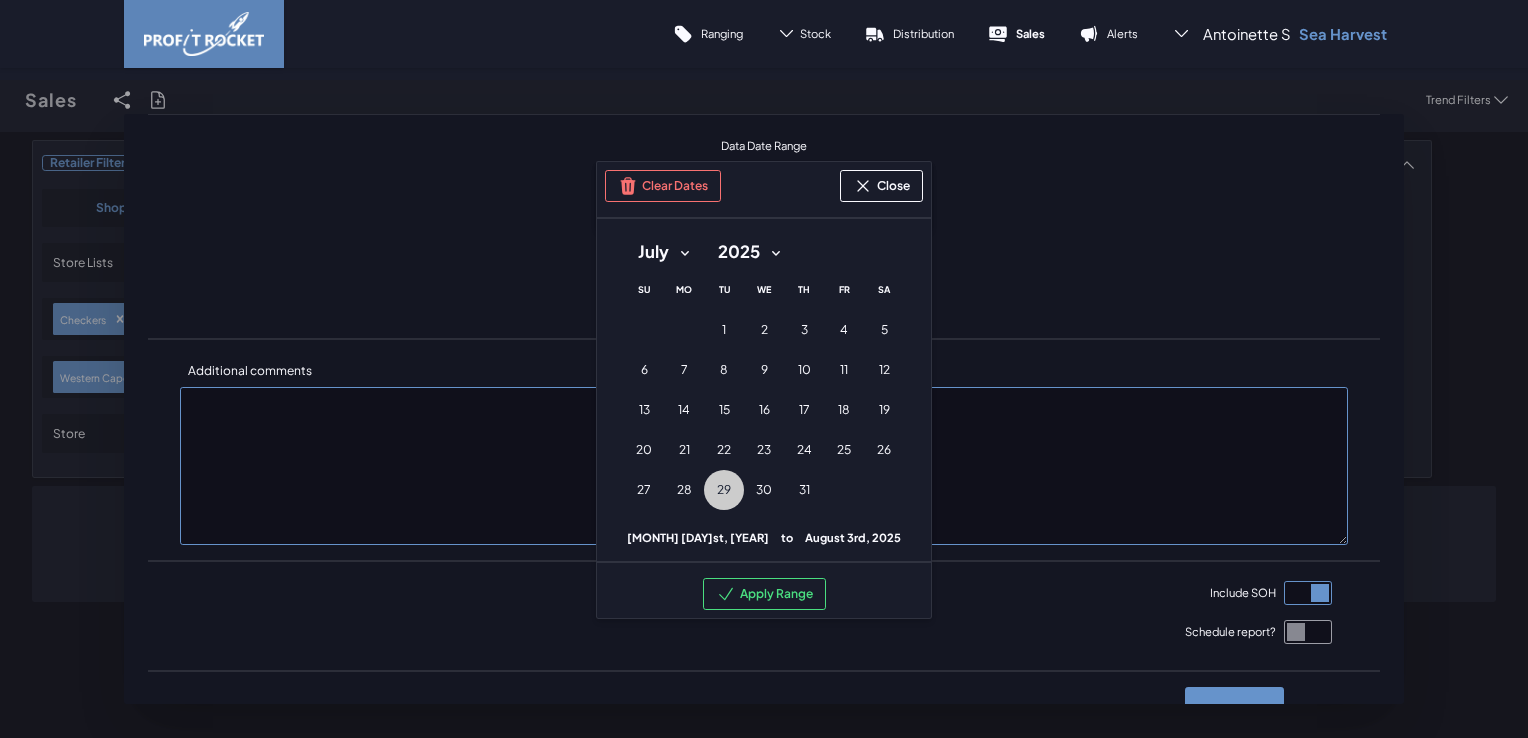 click on "29 29th July (Tuesday)" at bounding box center (724, 490) 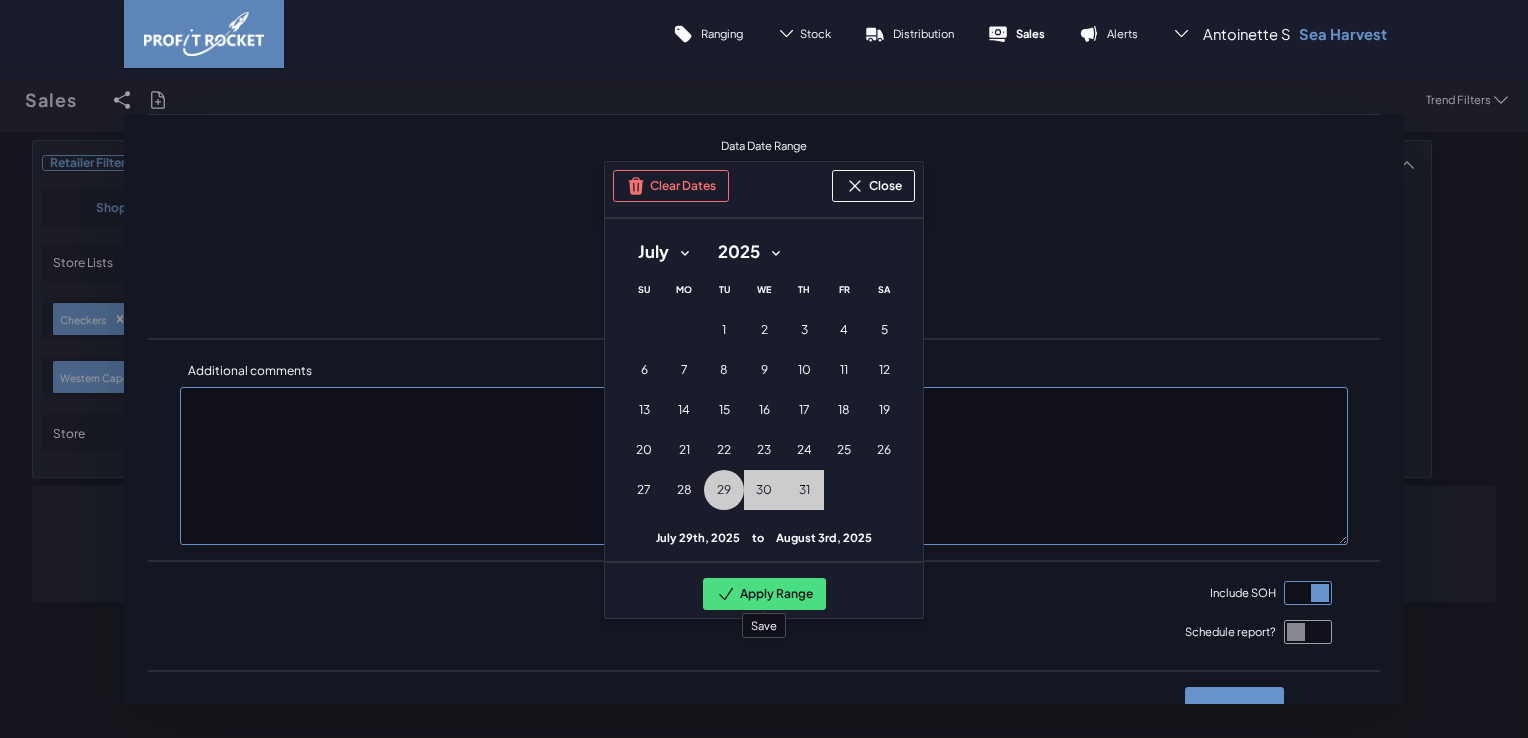 click on "Apply Range" at bounding box center [764, 594] 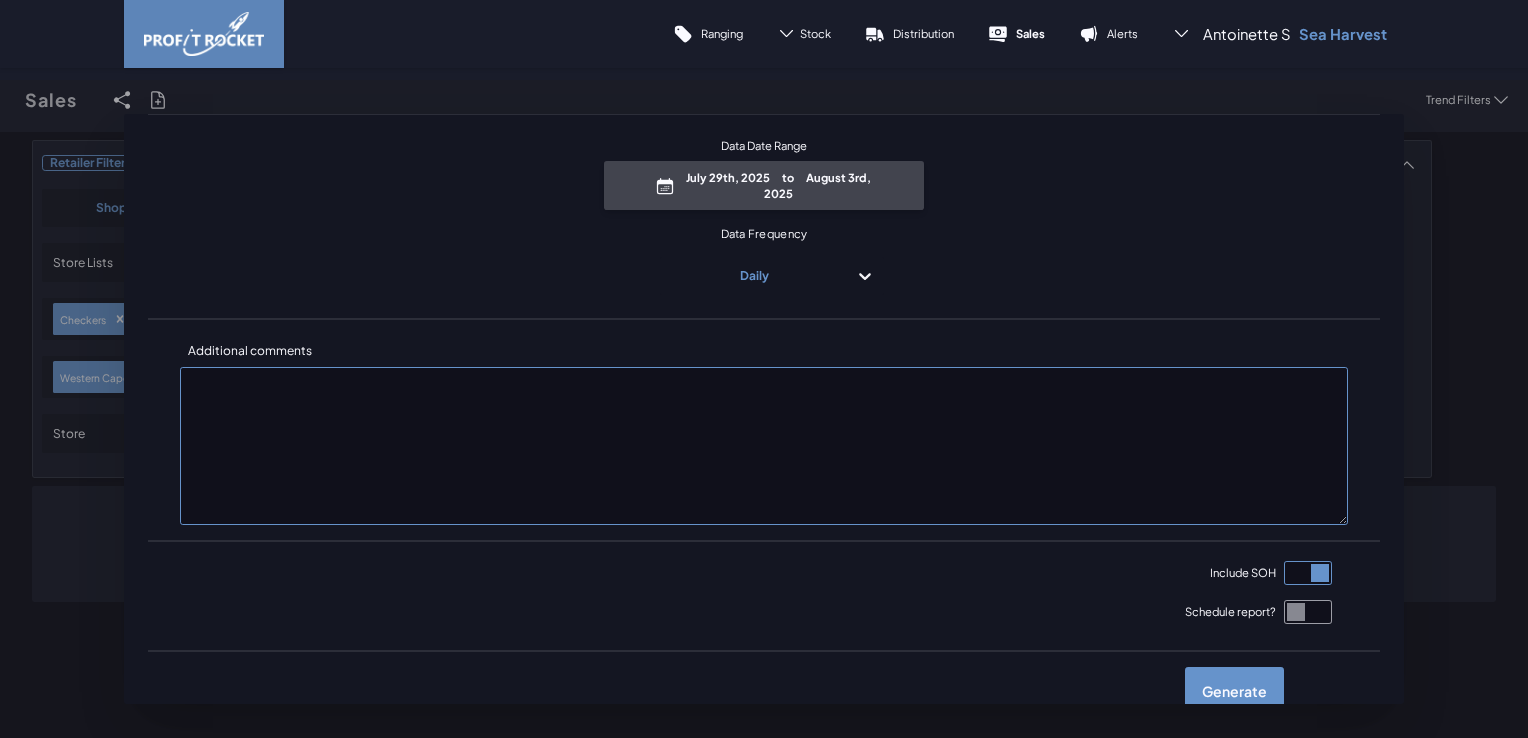 click on "July 29th, 2025 to August 3rd, 2025" at bounding box center [778, 185] 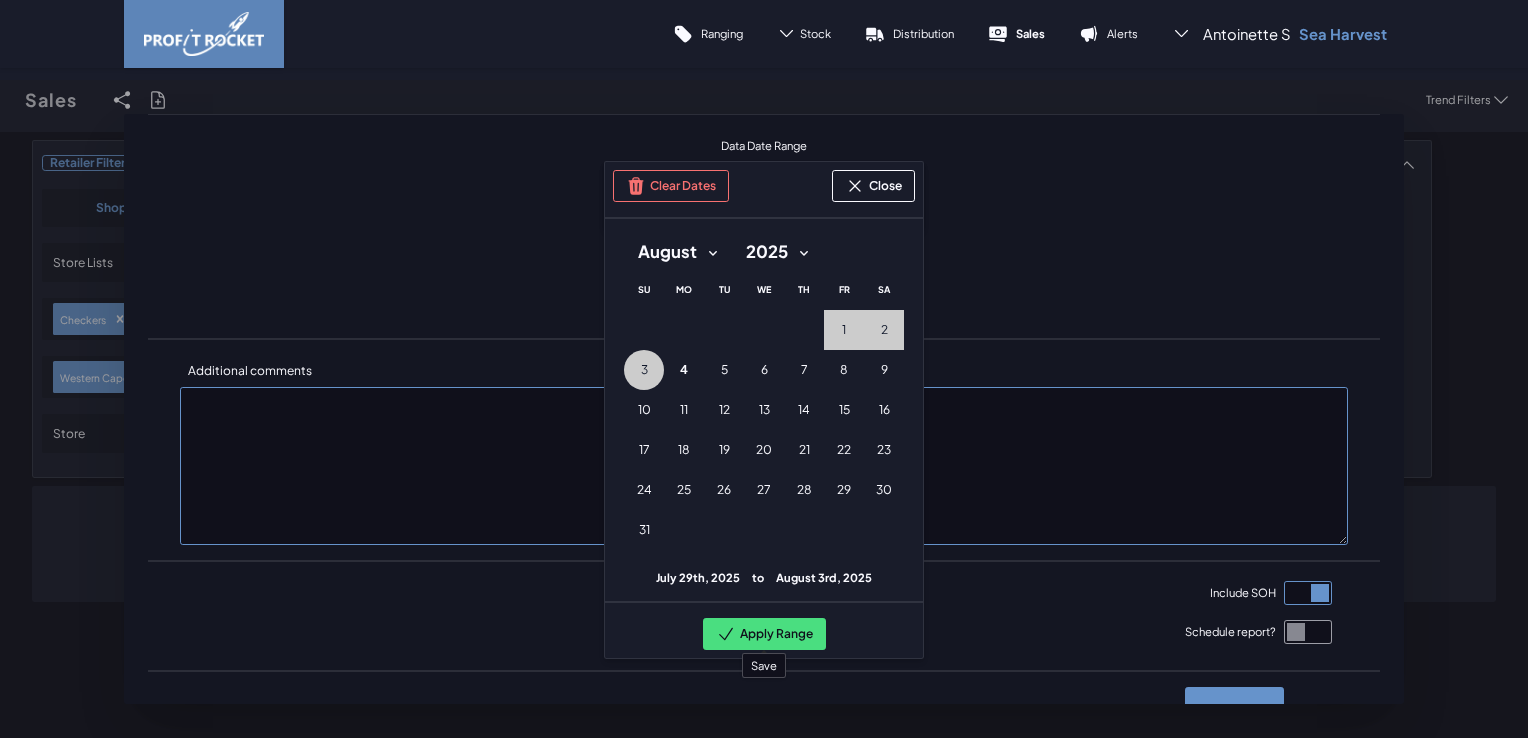 click on "Apply Range" at bounding box center (764, 634) 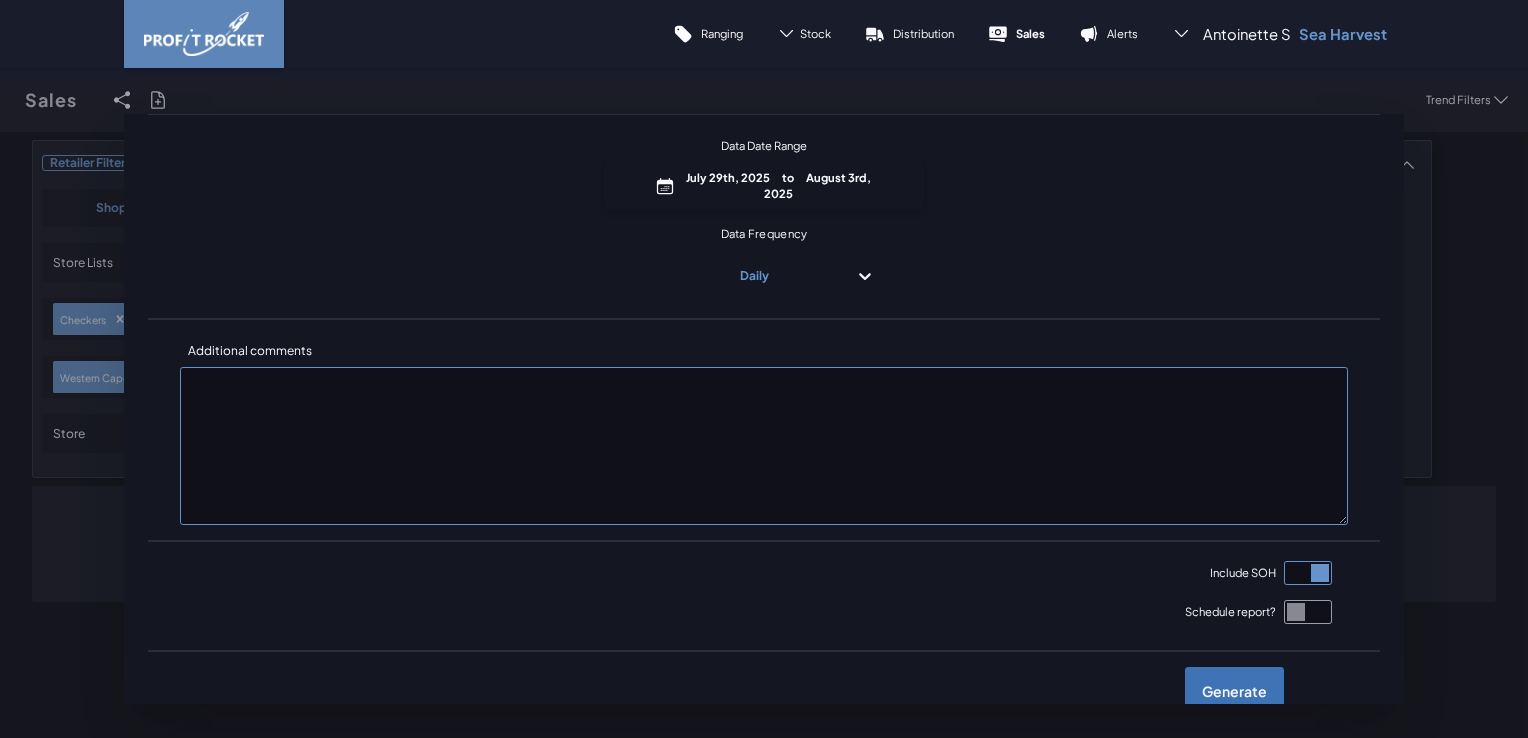 click on "Generate" at bounding box center (1234, 691) 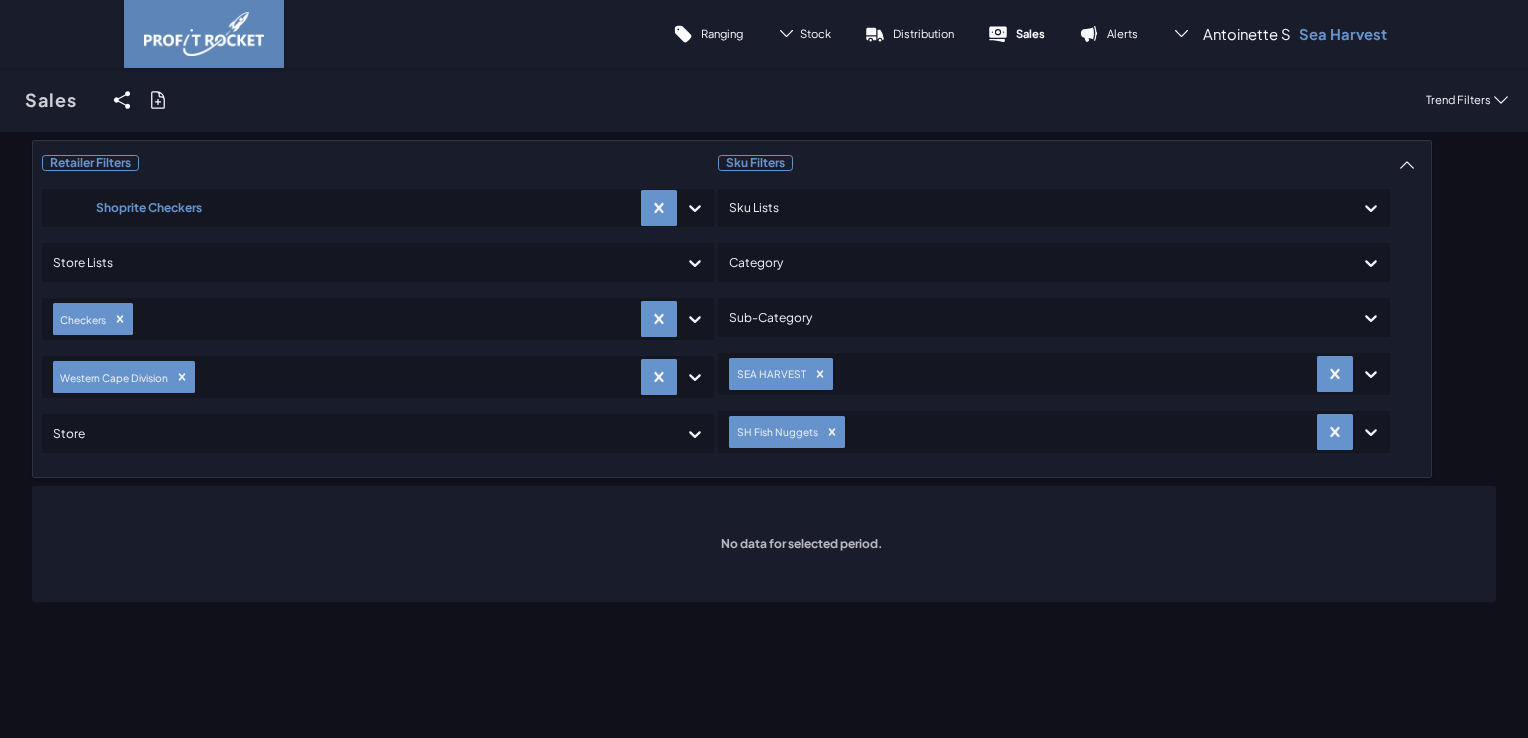click 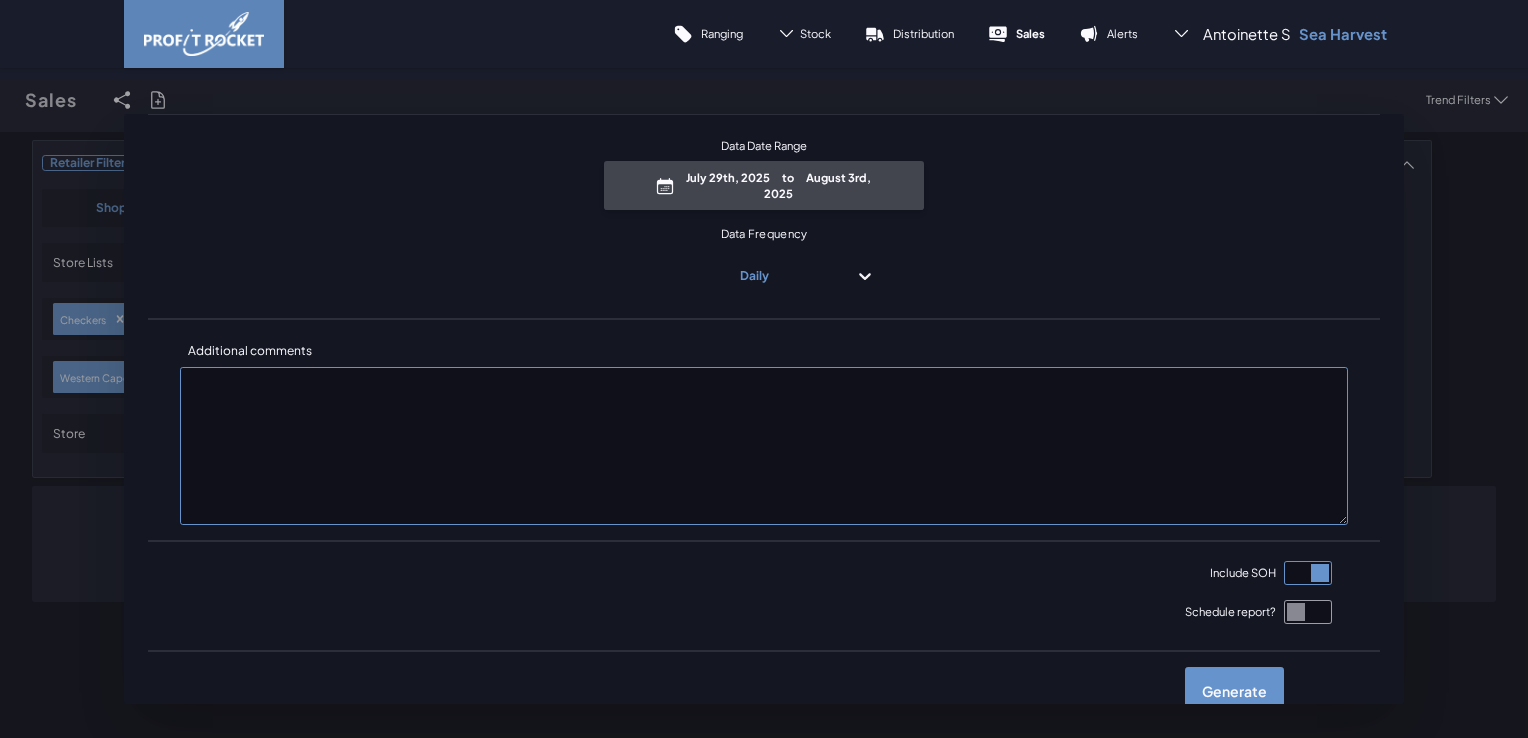 click on "July 29th, 2025 to August 3rd, 2025" at bounding box center [764, 185] 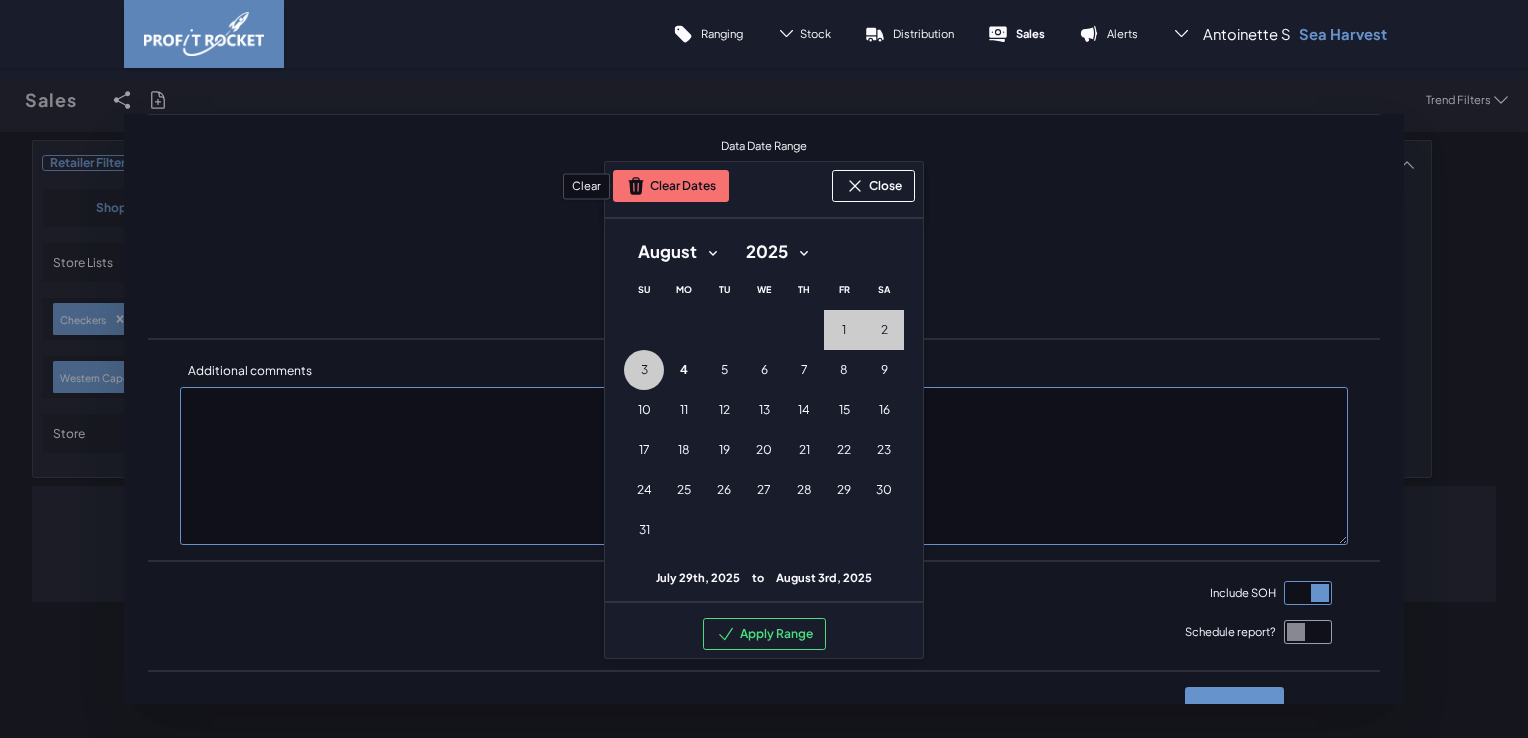 click on "Clear Dates" at bounding box center (671, 186) 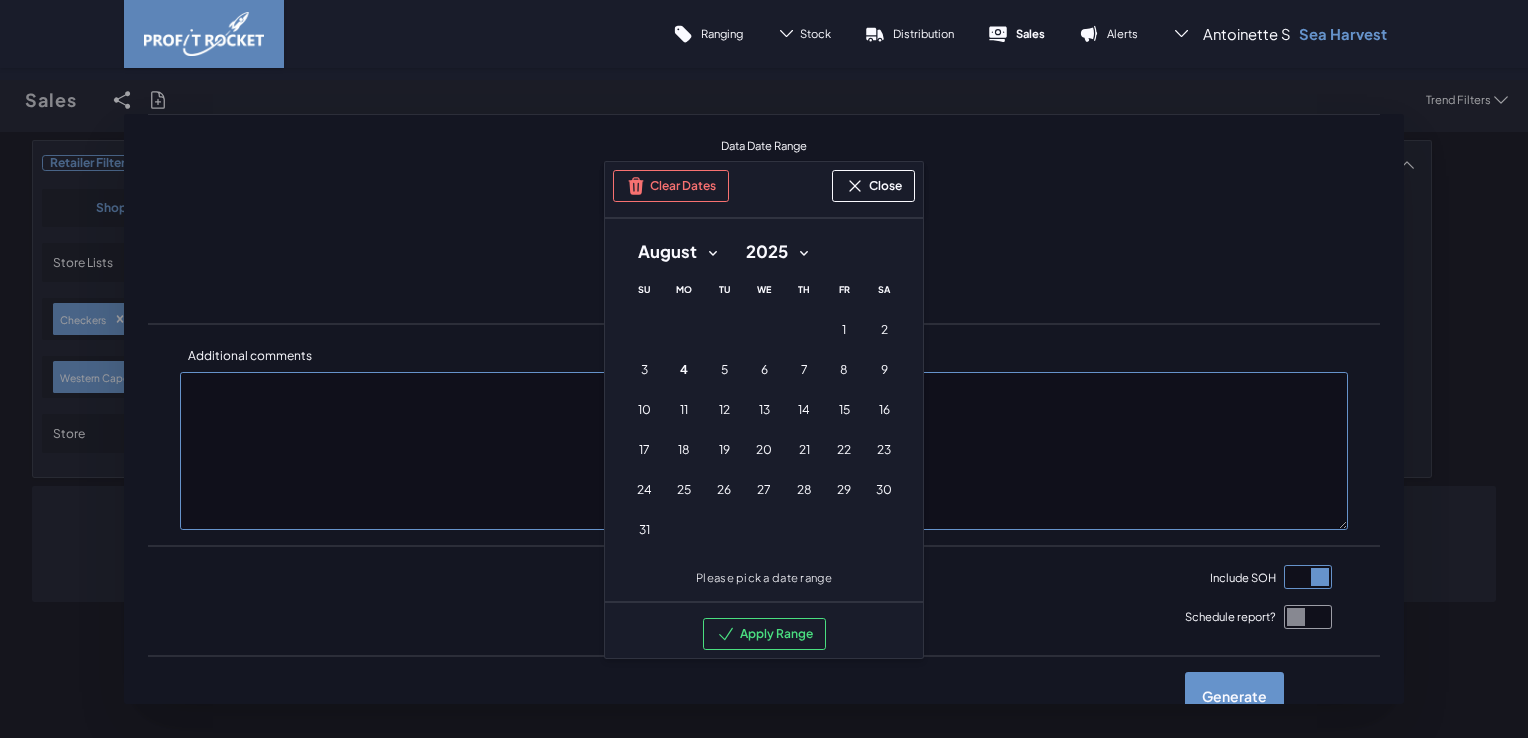 click on "January February March April May June July August September October November December" at bounding box center (677, 252) 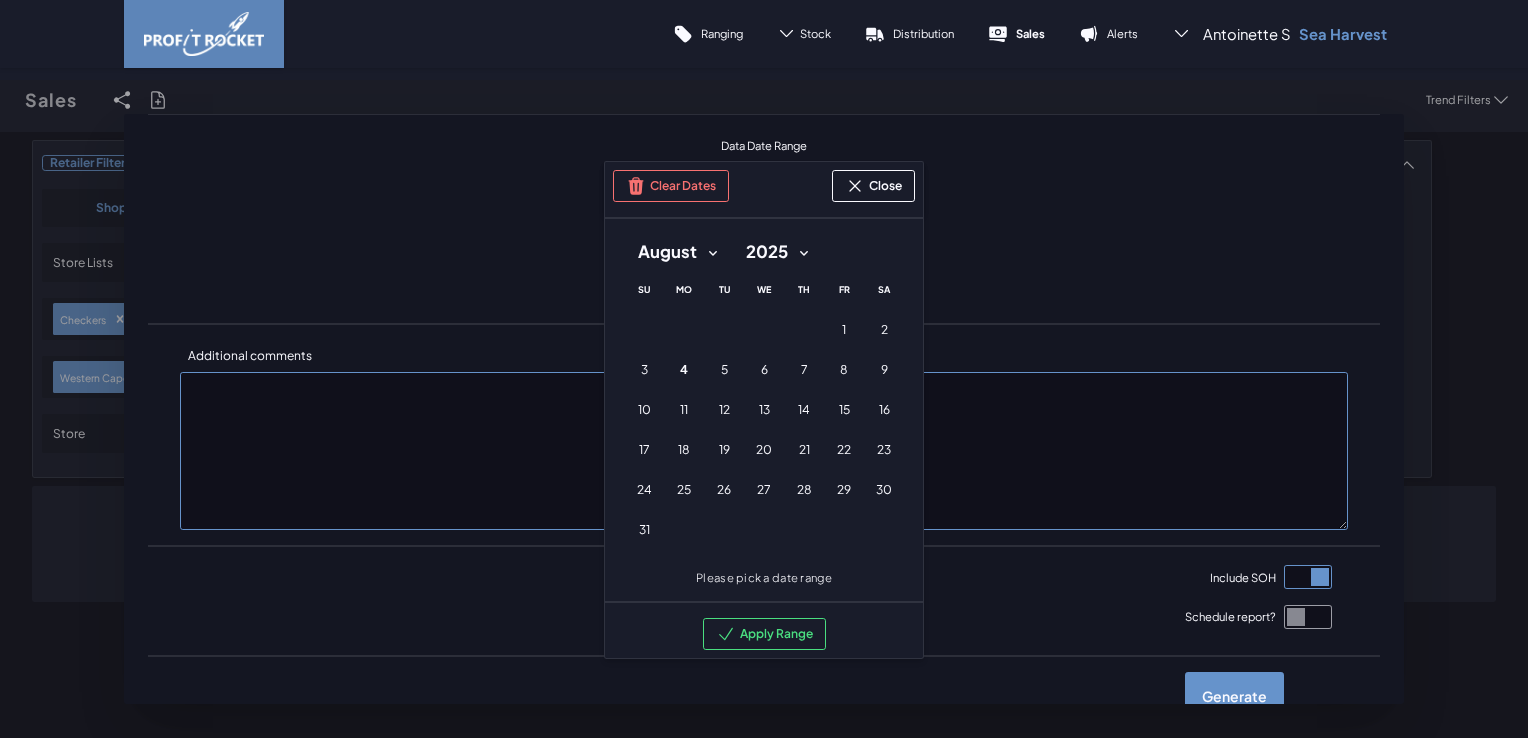 select on "6" 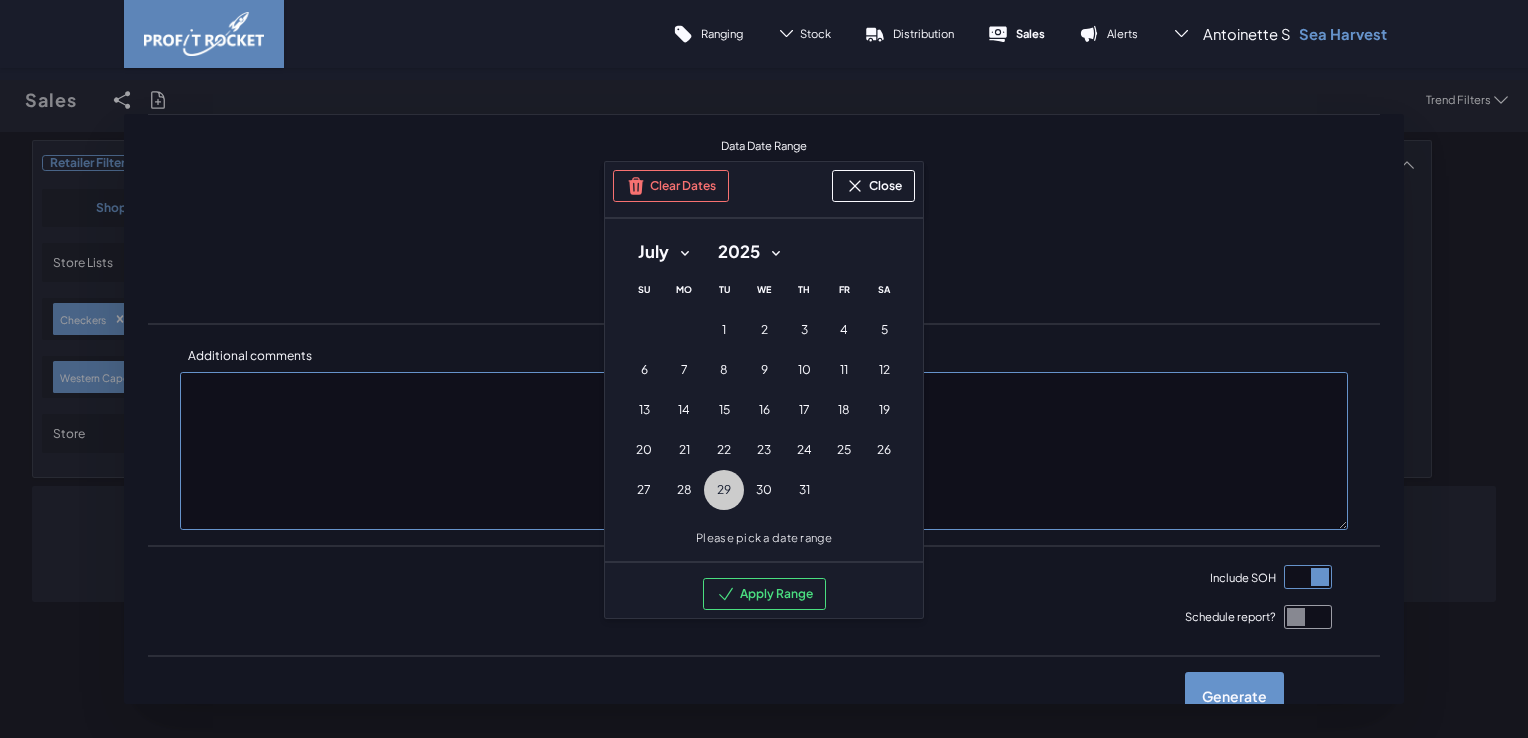 click on "29" at bounding box center (724, 490) 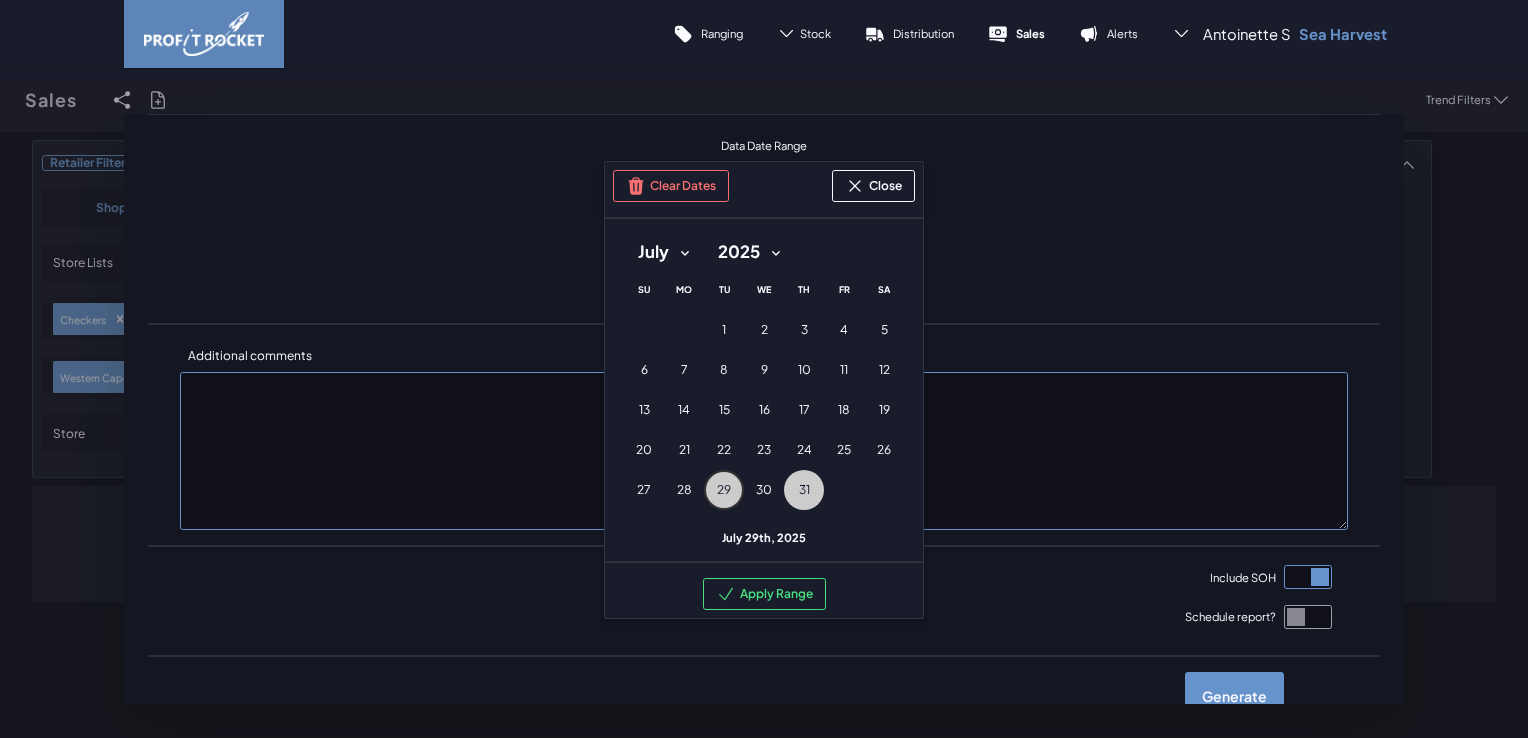 type 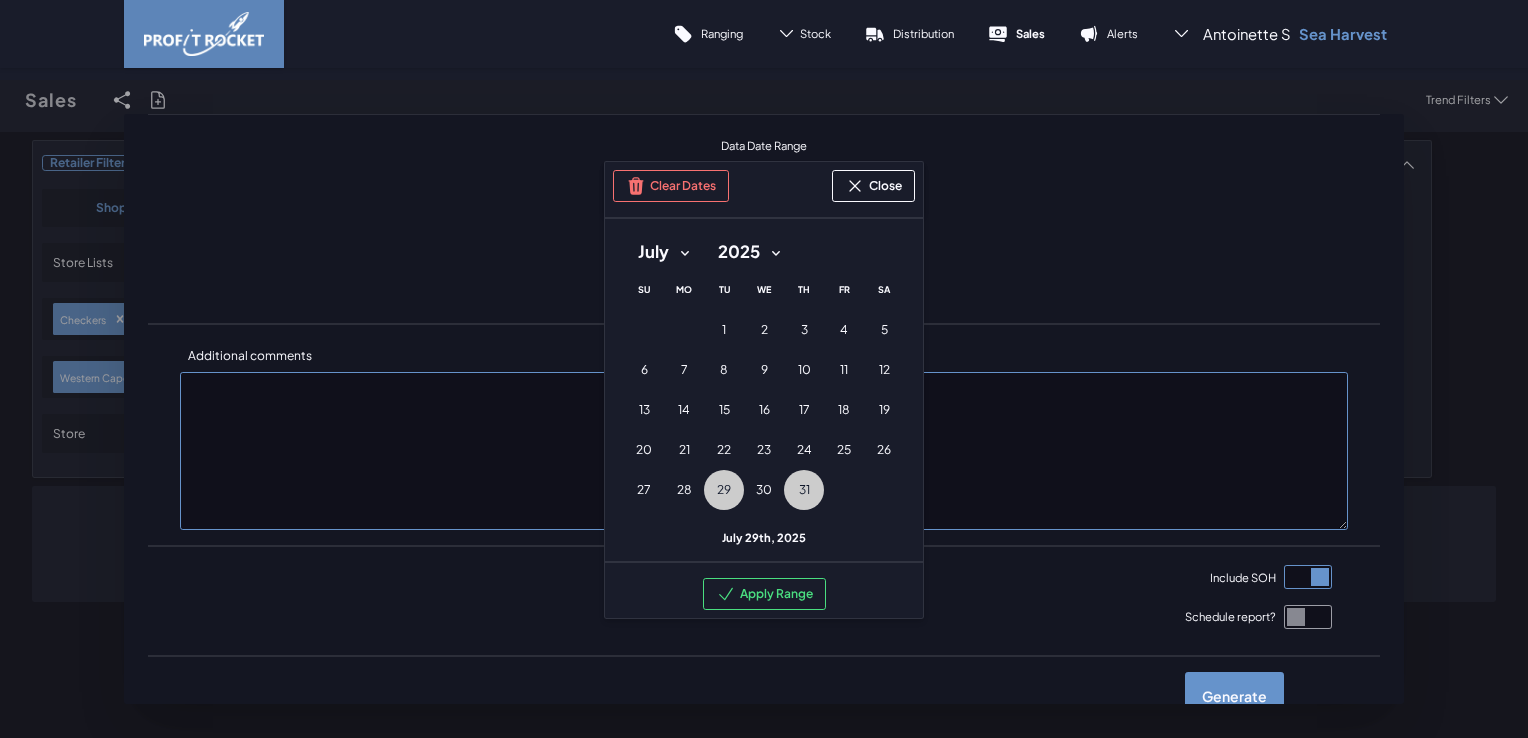 type 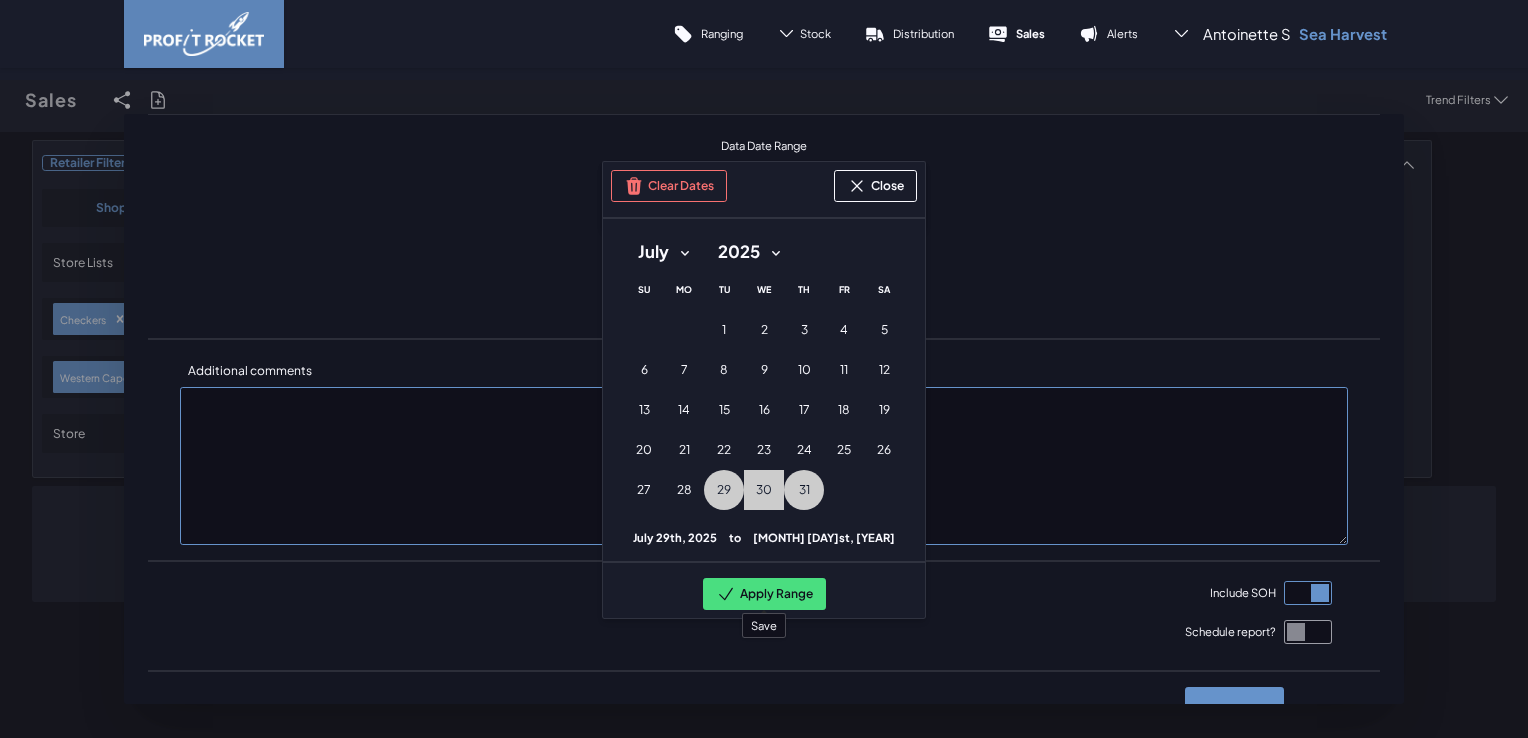 click on "Apply Range" at bounding box center (764, 594) 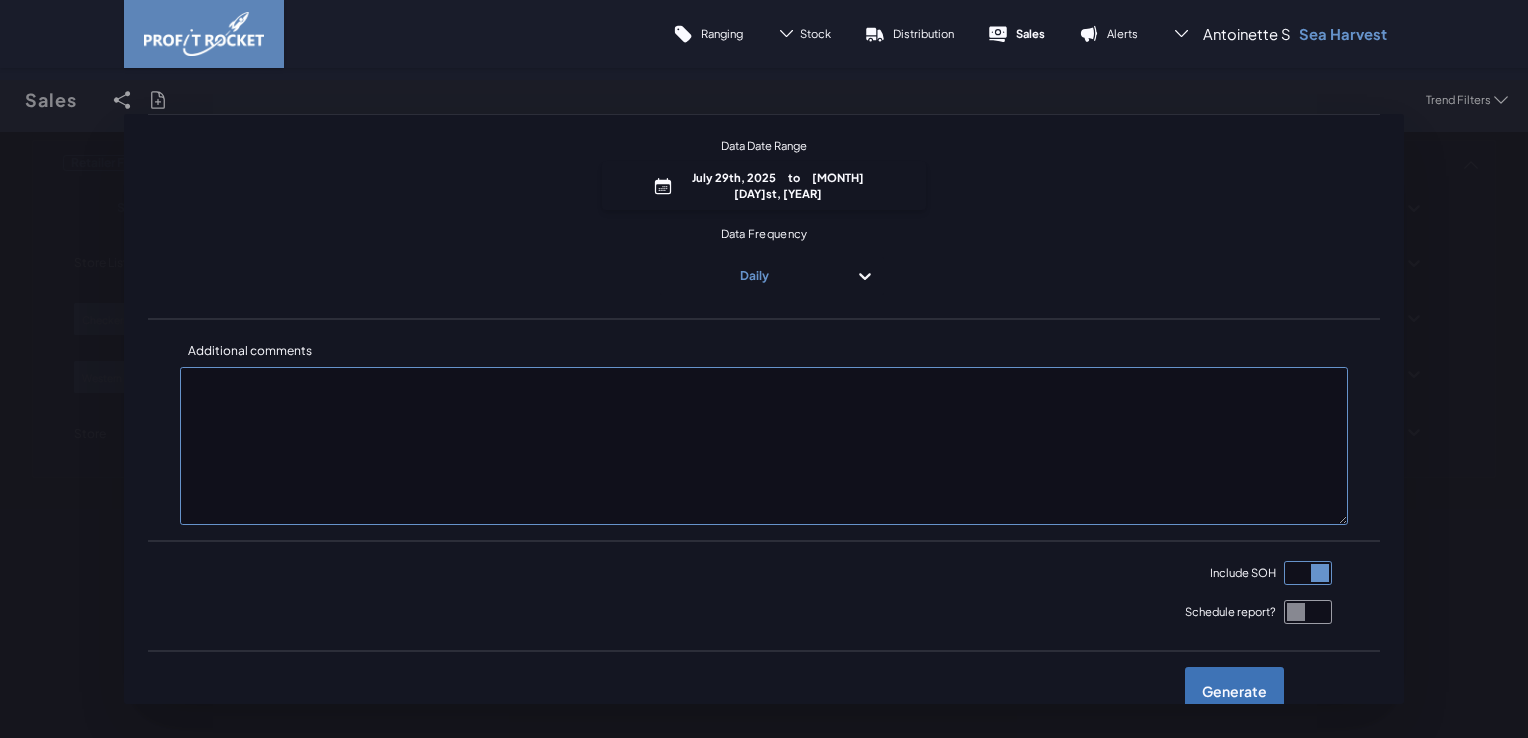 click on "Generate" at bounding box center (1234, 691) 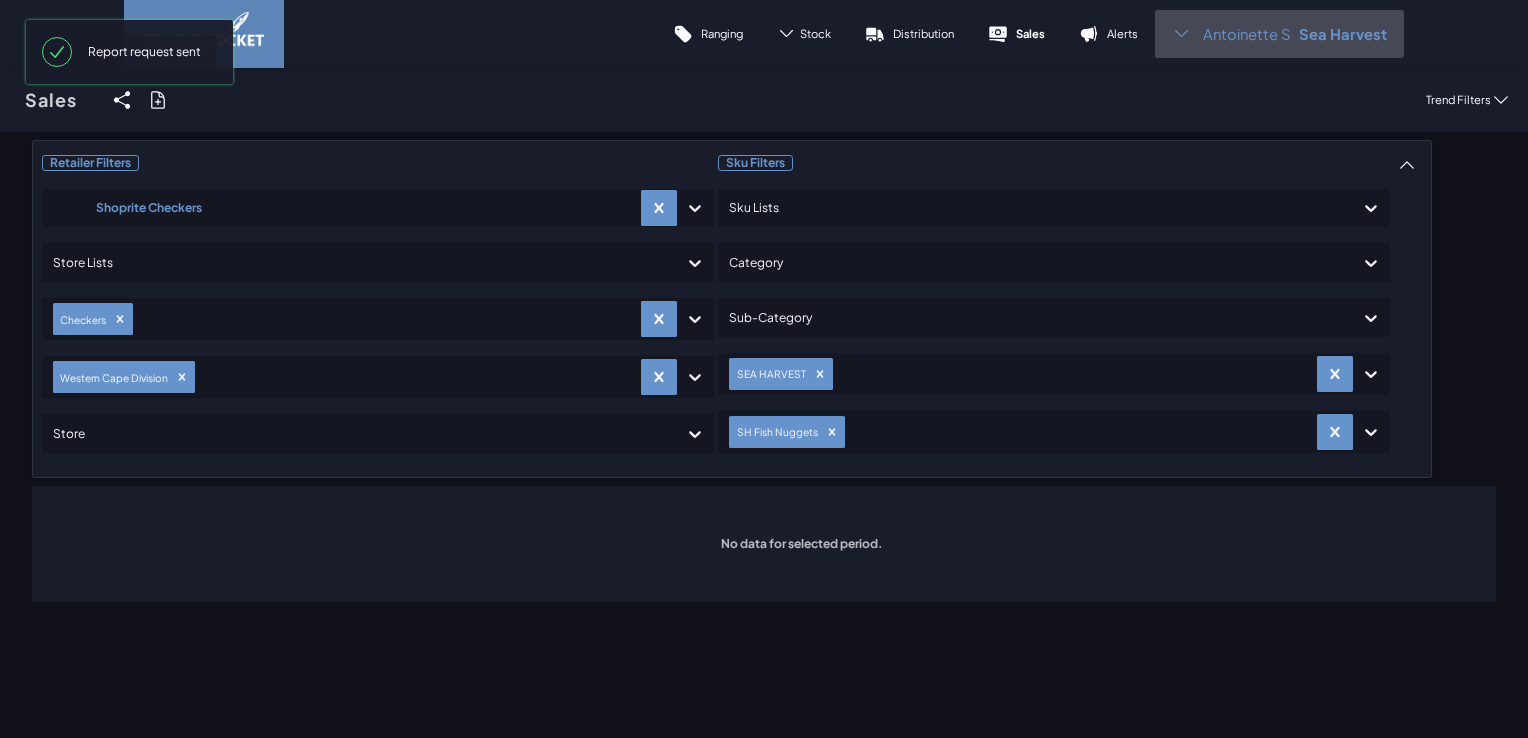 click on "Antoinette S" at bounding box center [1247, 34] 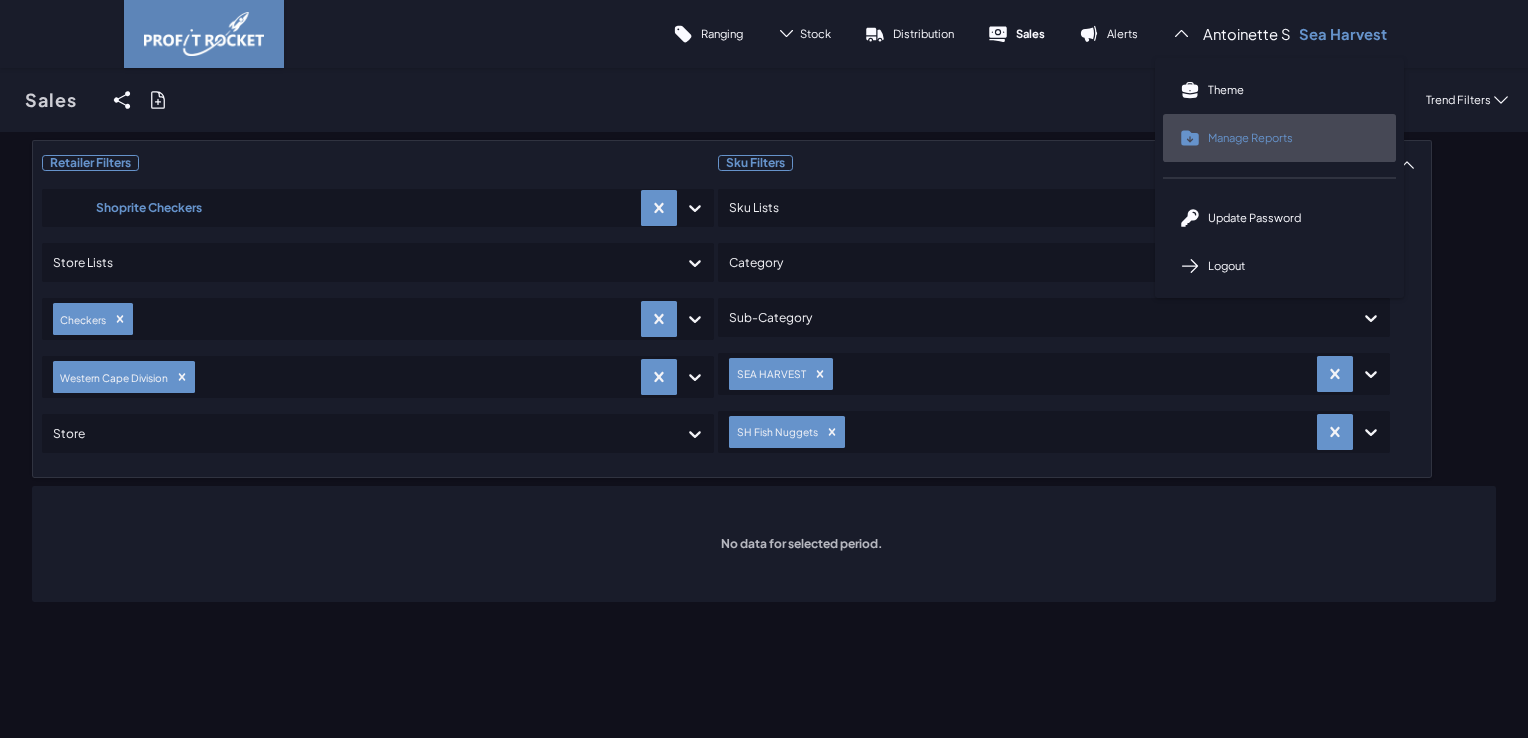 click on "Manage Reports" at bounding box center [1250, 137] 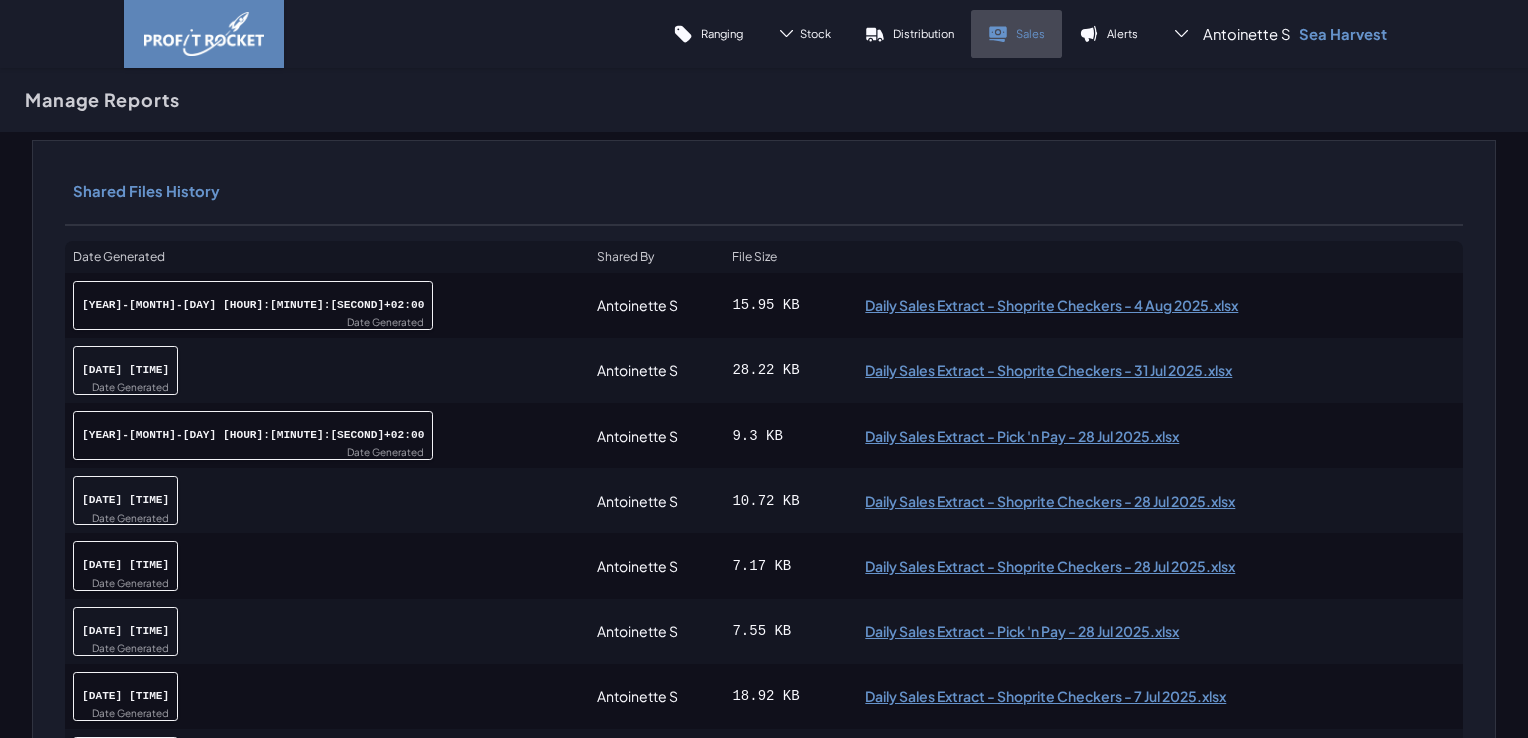 click on "Sales" at bounding box center [1016, 34] 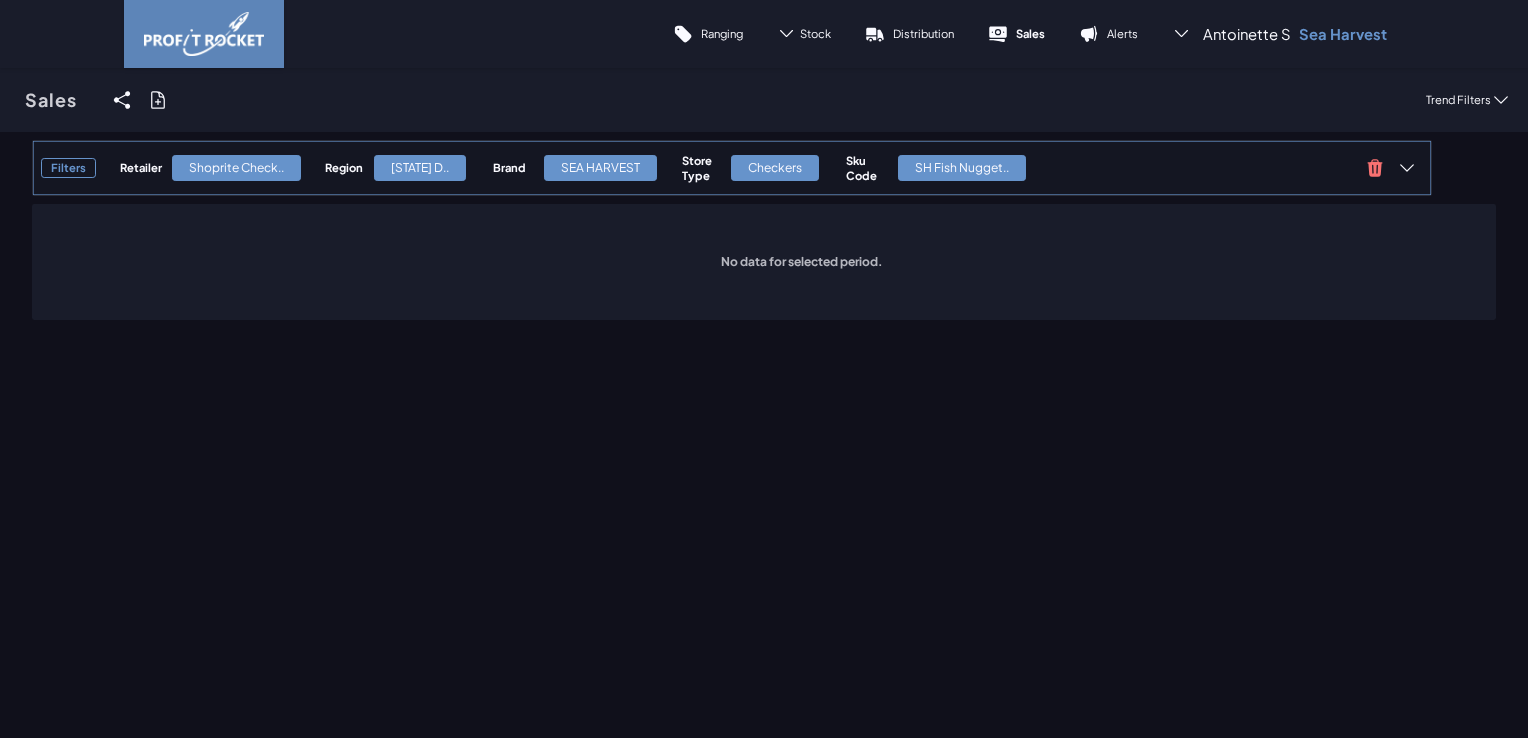 click on "Shoprite Check.." at bounding box center [236, 168] 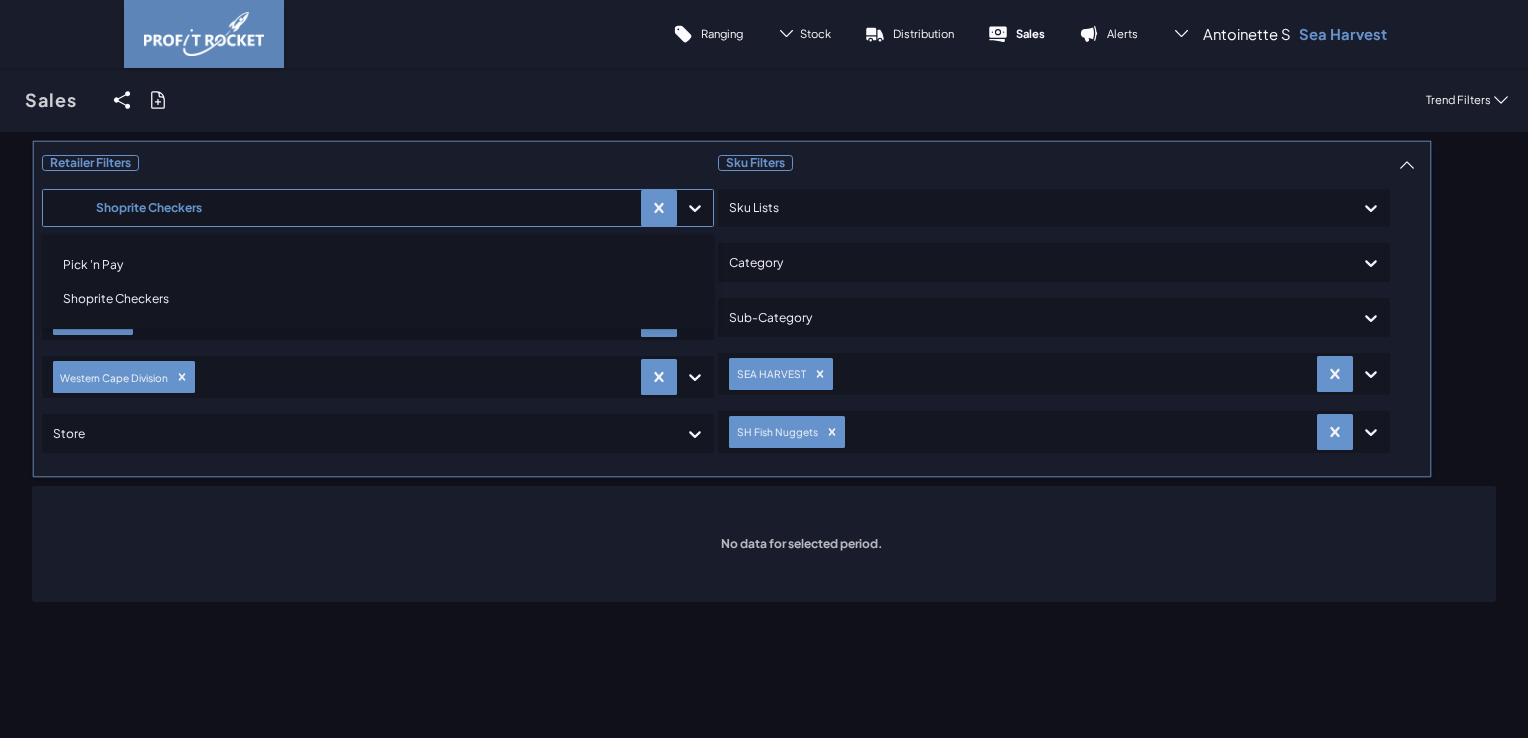 click at bounding box center (342, 208) 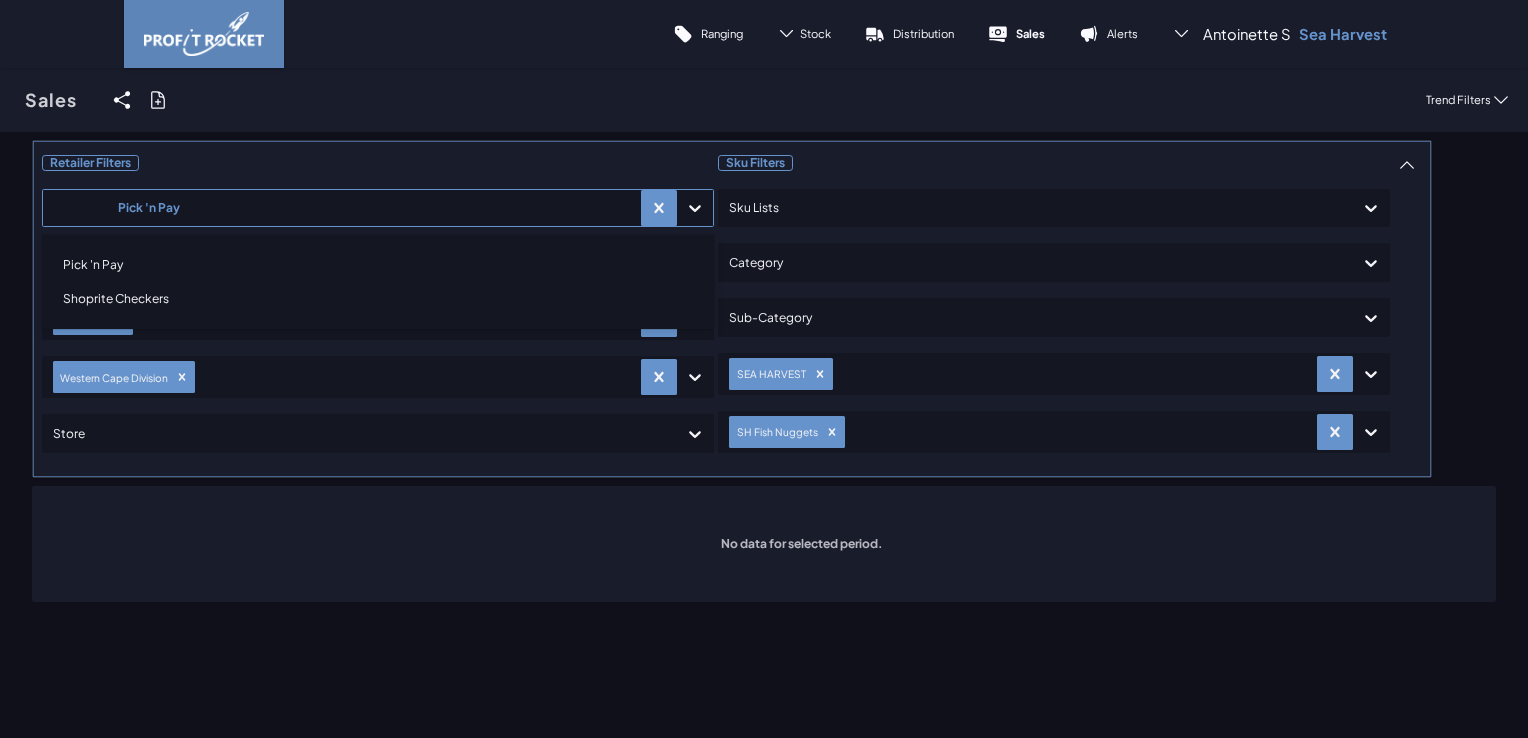 click on "Shoprite Checkers" at bounding box center (378, 299) 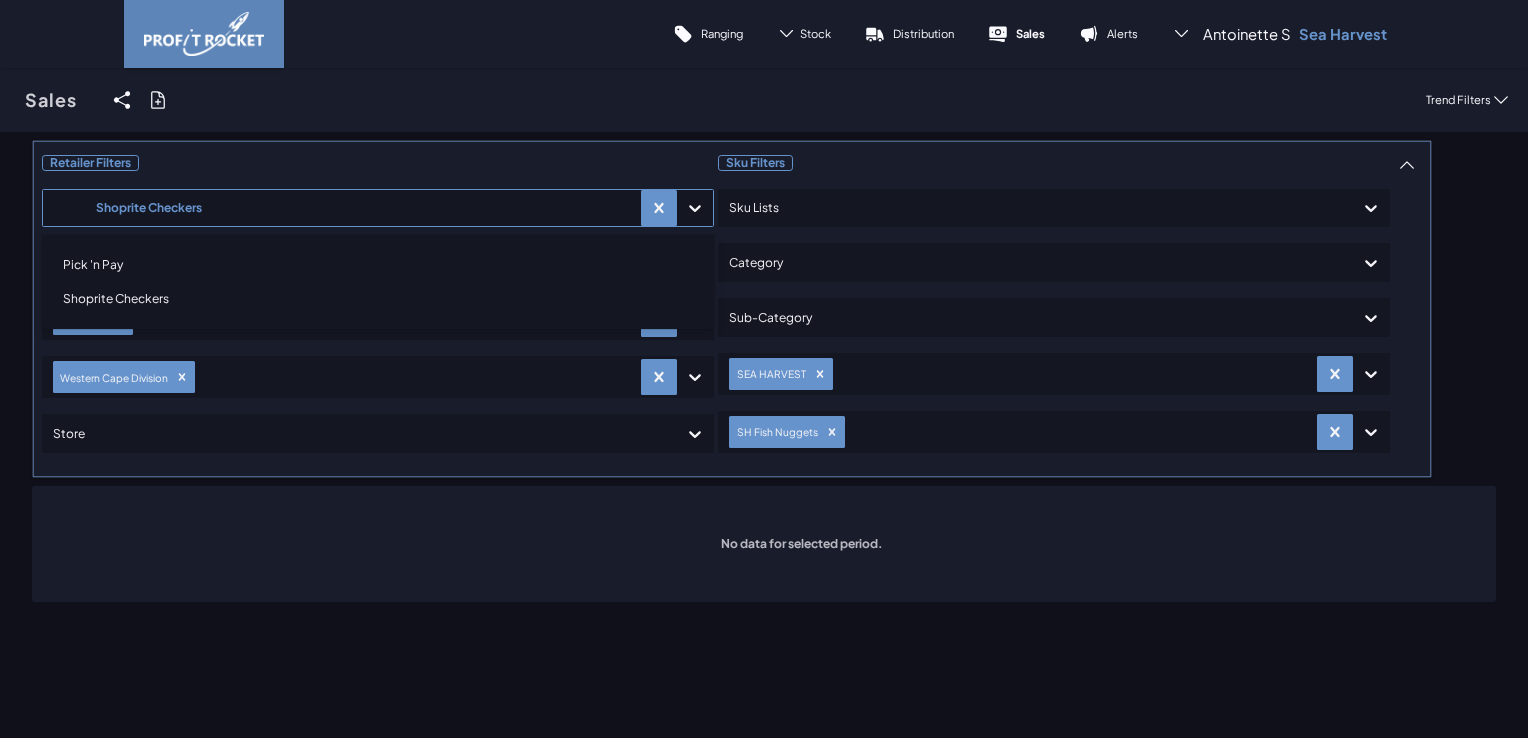 click on "Pick 'n Pay" at bounding box center [378, 265] 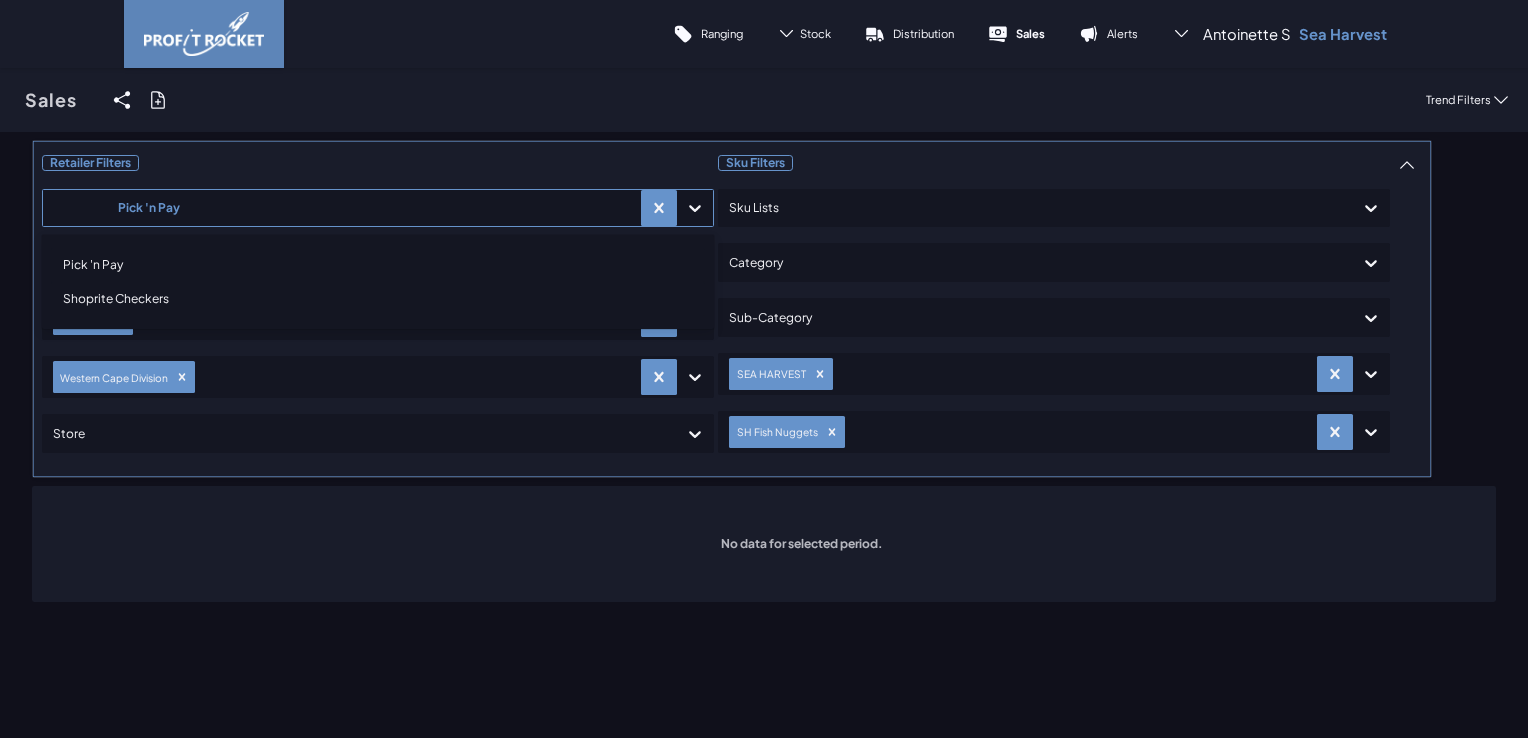 click on "Retailer Filters option Pick 'n Pay, selected. option Pick 'n Pay selected, 1 of 2. 2 results available. Use Up and Down to choose options, press Enter to select the currently focused option, press Escape to exit the menu, press Tab to select the option and exit the menu. Pick 'n Pay Pick 'n Pay Shoprite Checkers Store Lists Checkers Western Cape Division Store Sku Filters Sku Lists Category Sub-Category SEA HARVEST SH Fish Nuggets No data for selected period." at bounding box center [764, 371] 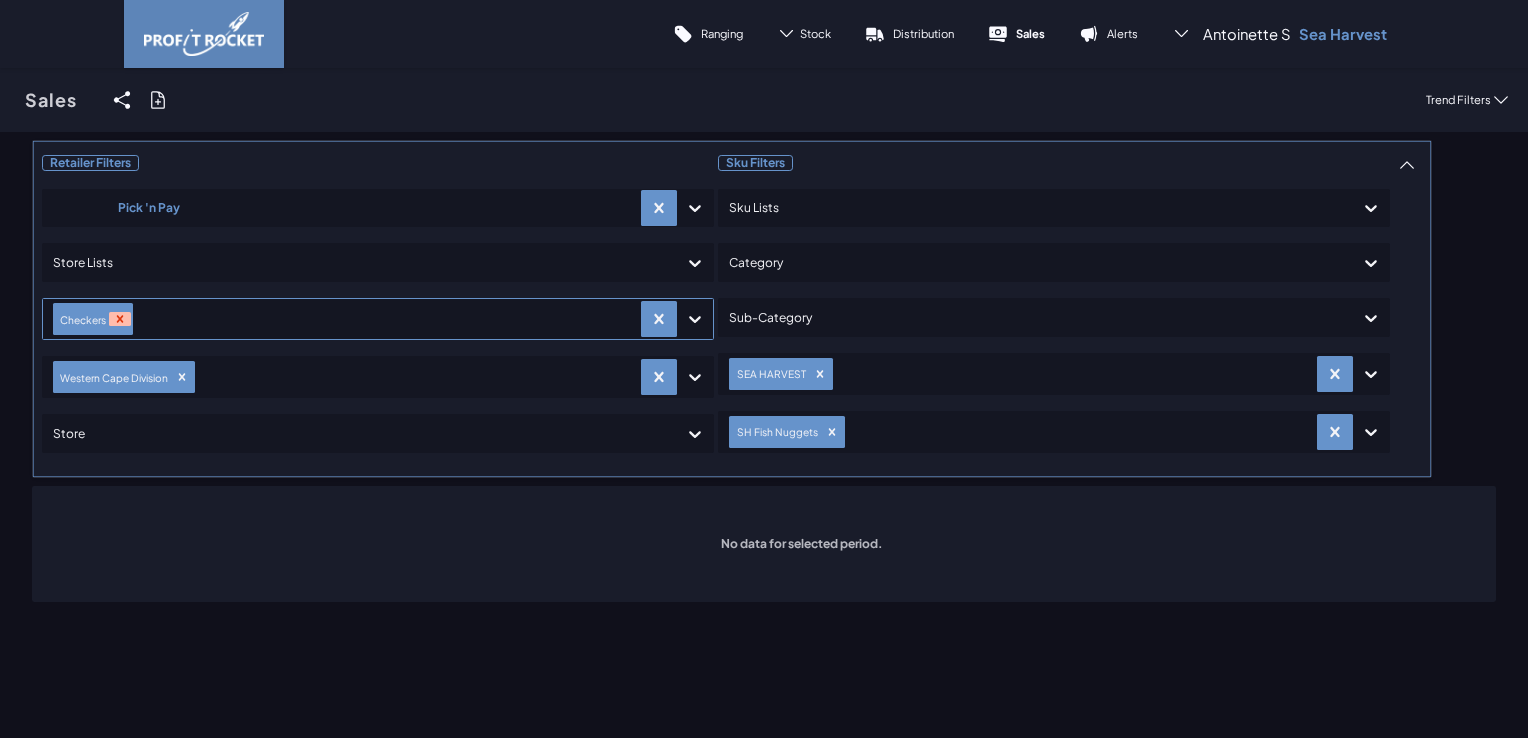 click 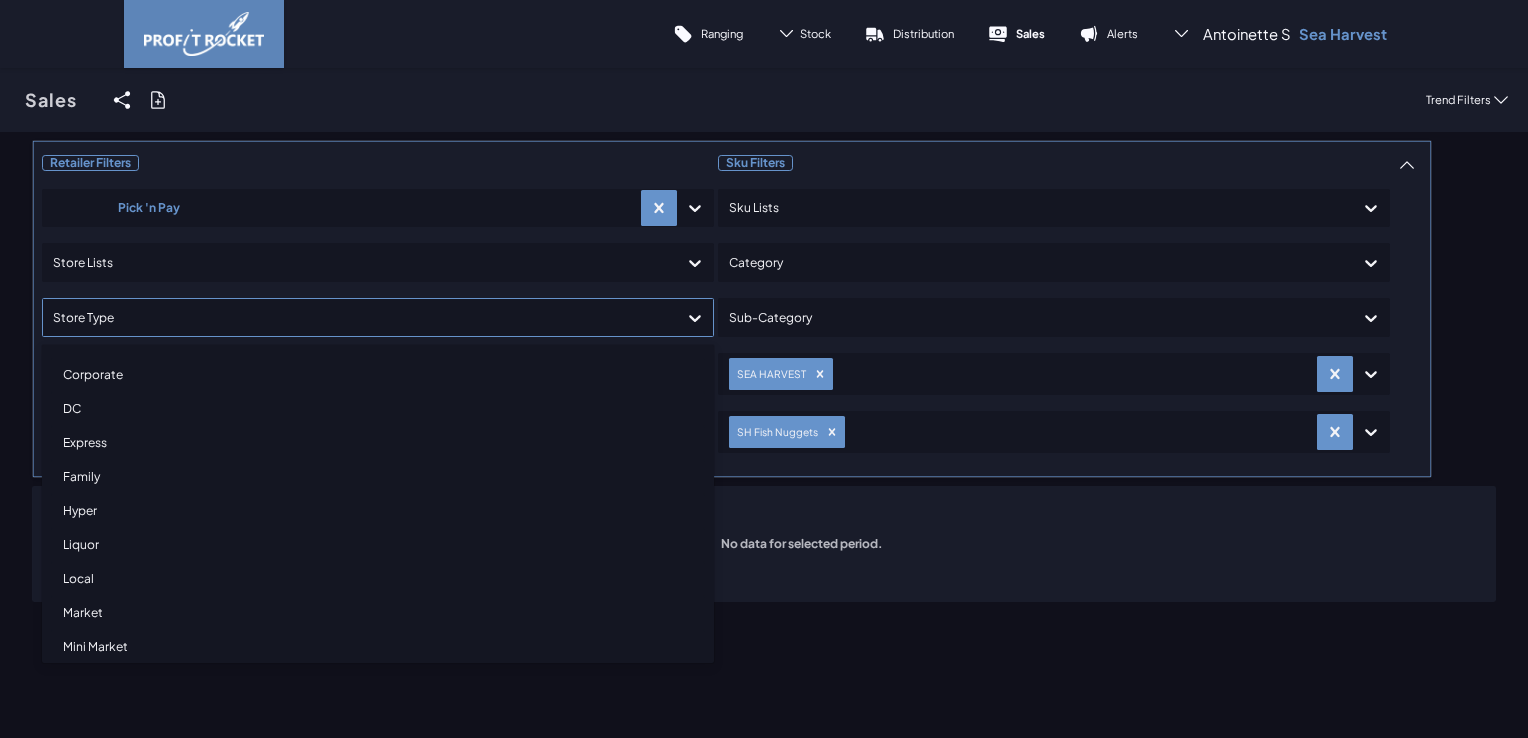 click 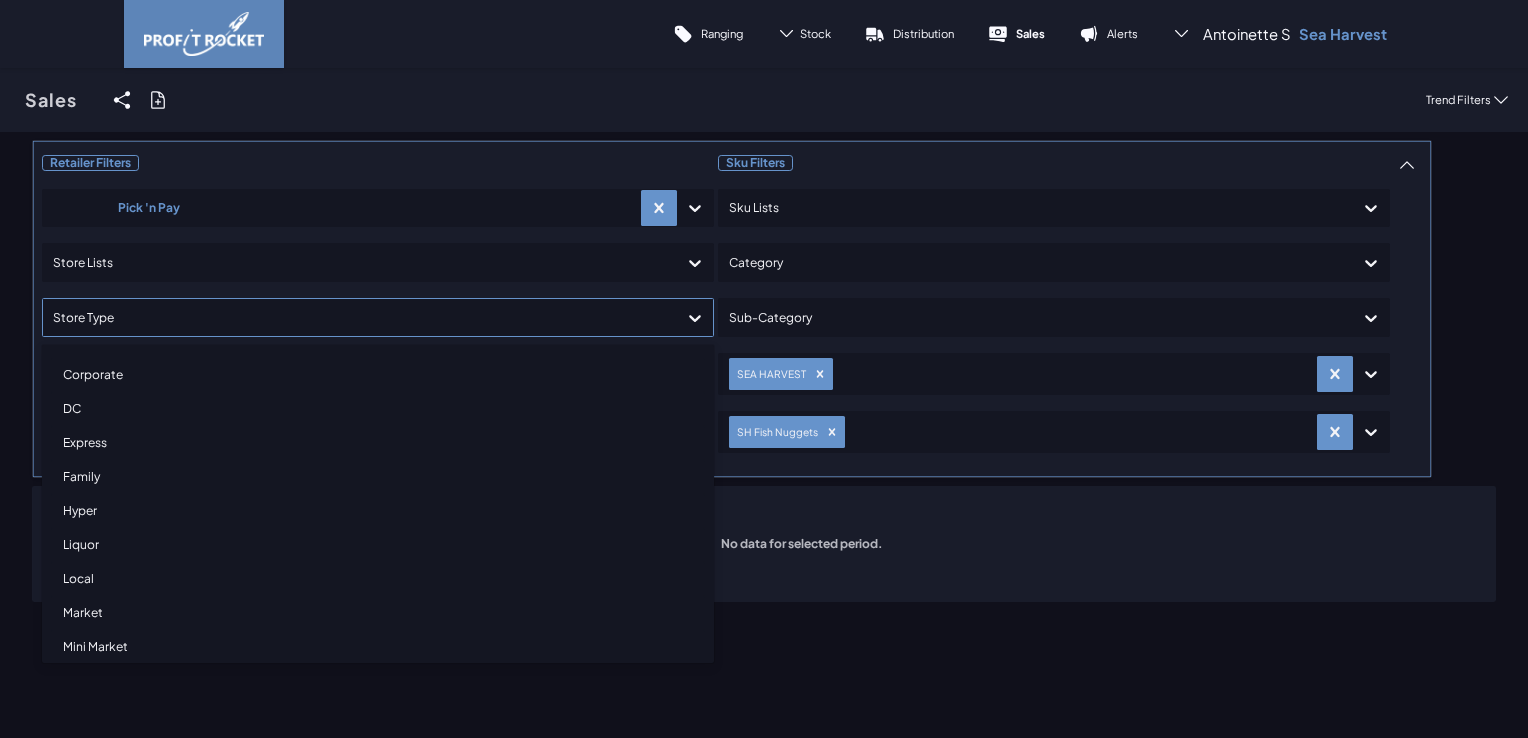 click on "Hyper" at bounding box center [378, 511] 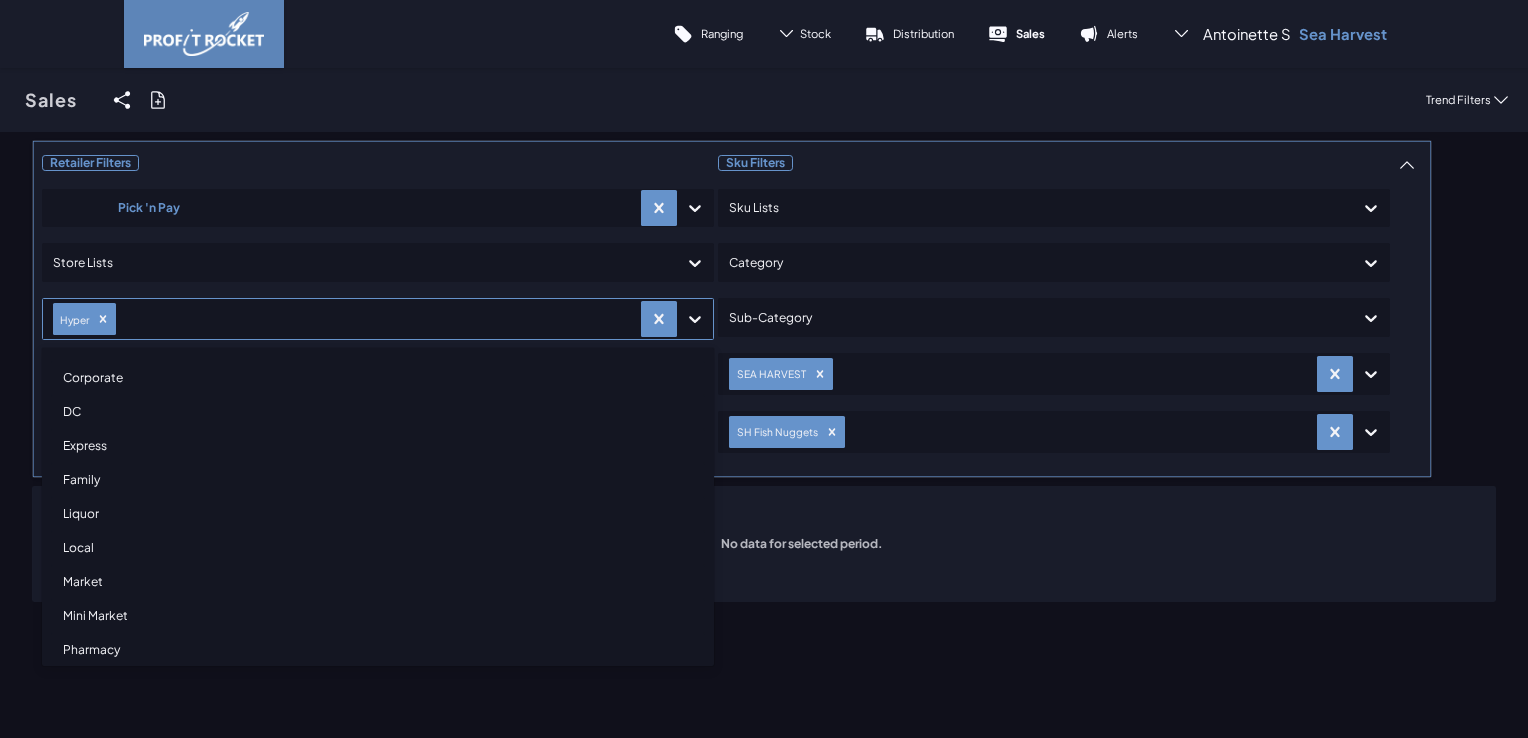 click on "Family" at bounding box center [378, 480] 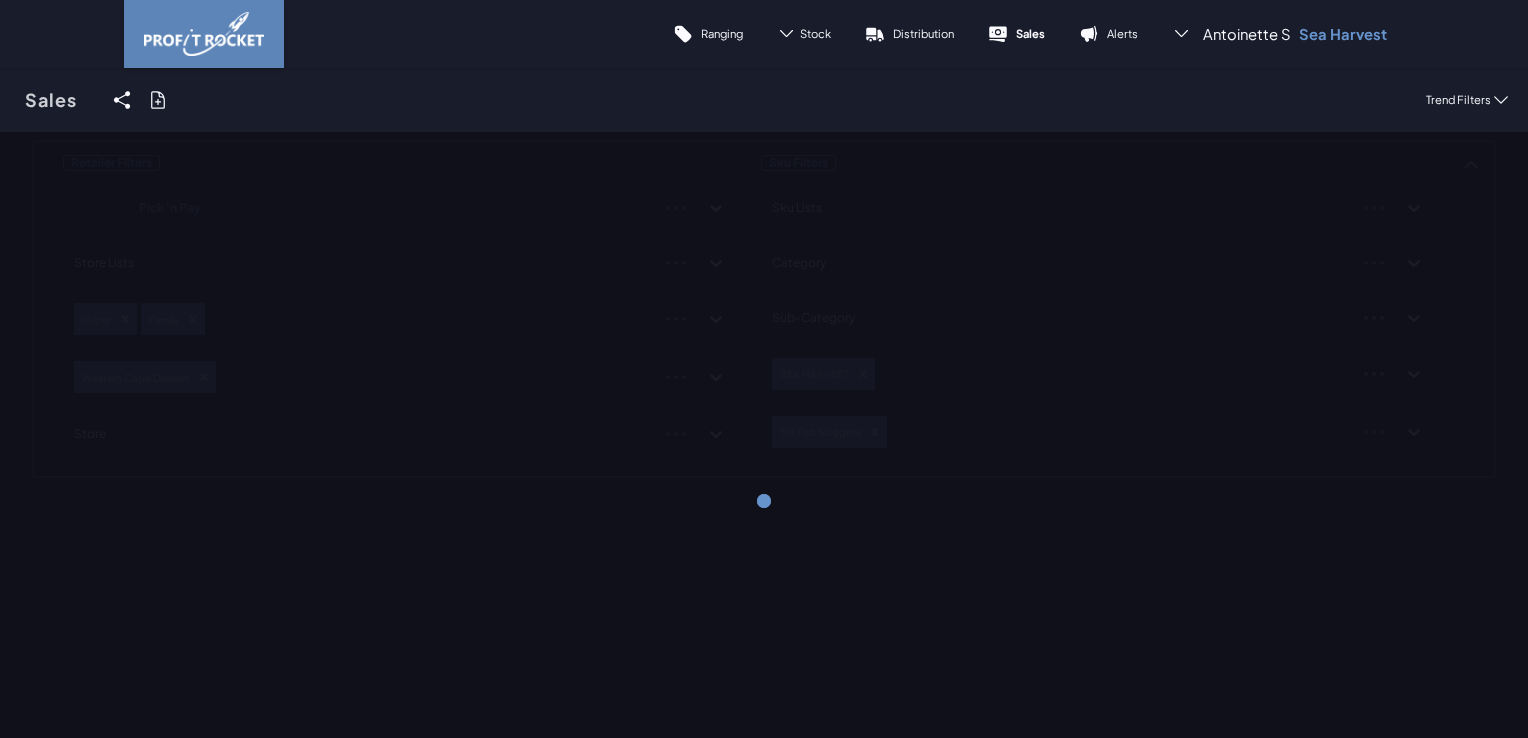 click on "Retailer Filters Pick 'n Pay Store Lists Hyper Family Western Cape Division Store Sku Filters Sku Lists Category Sub-Category SEA HARVEST SH Fish Nuggets" at bounding box center (764, 309) 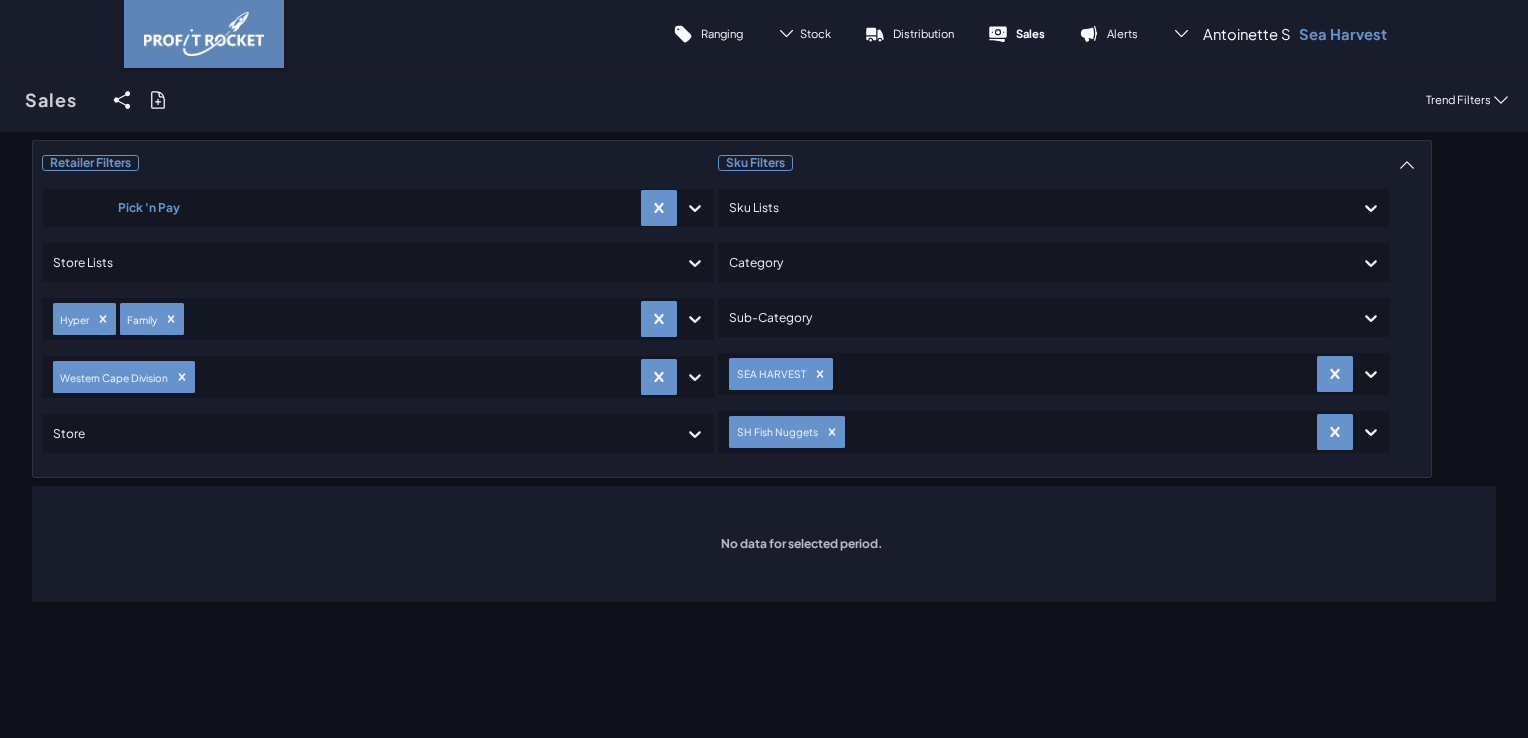 click at bounding box center (675, 544) 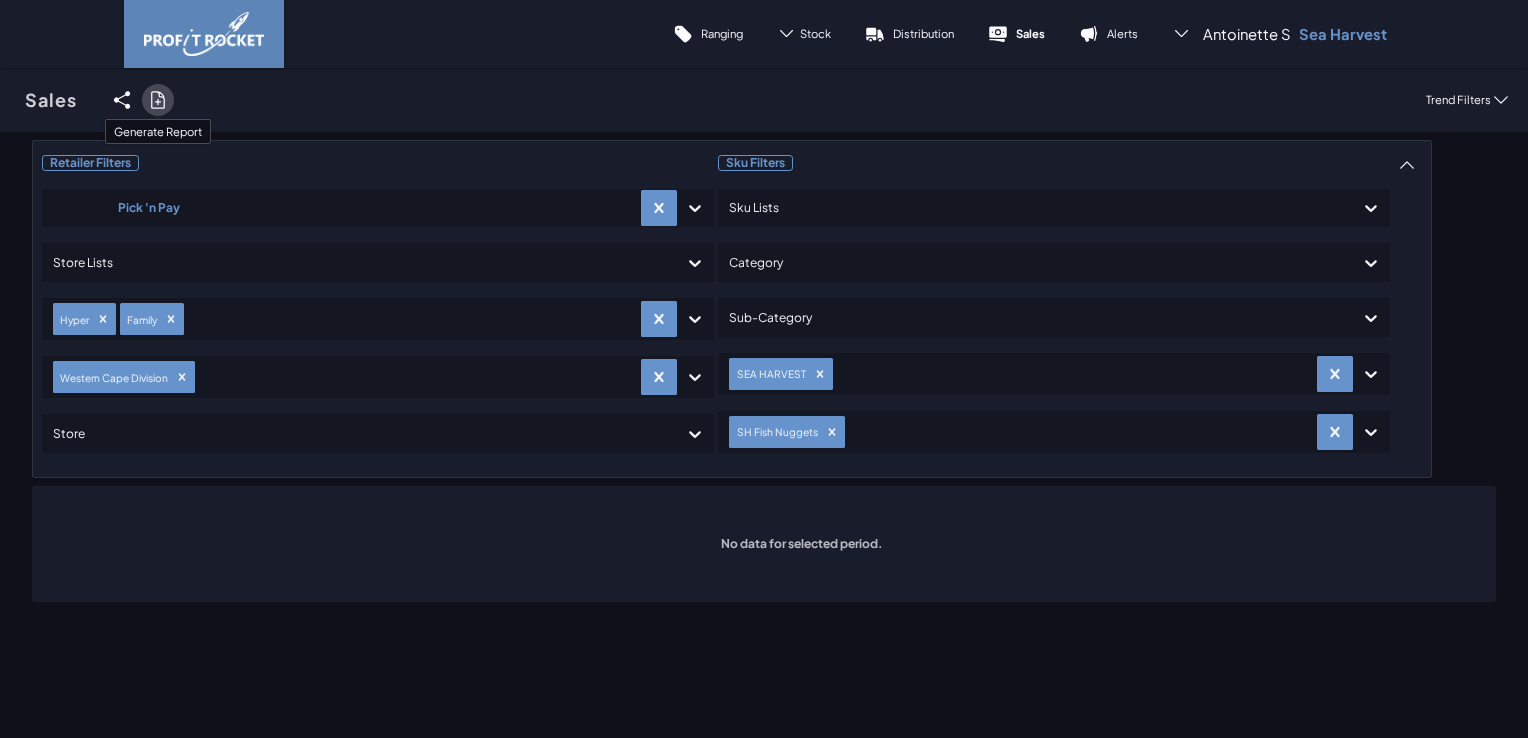 click 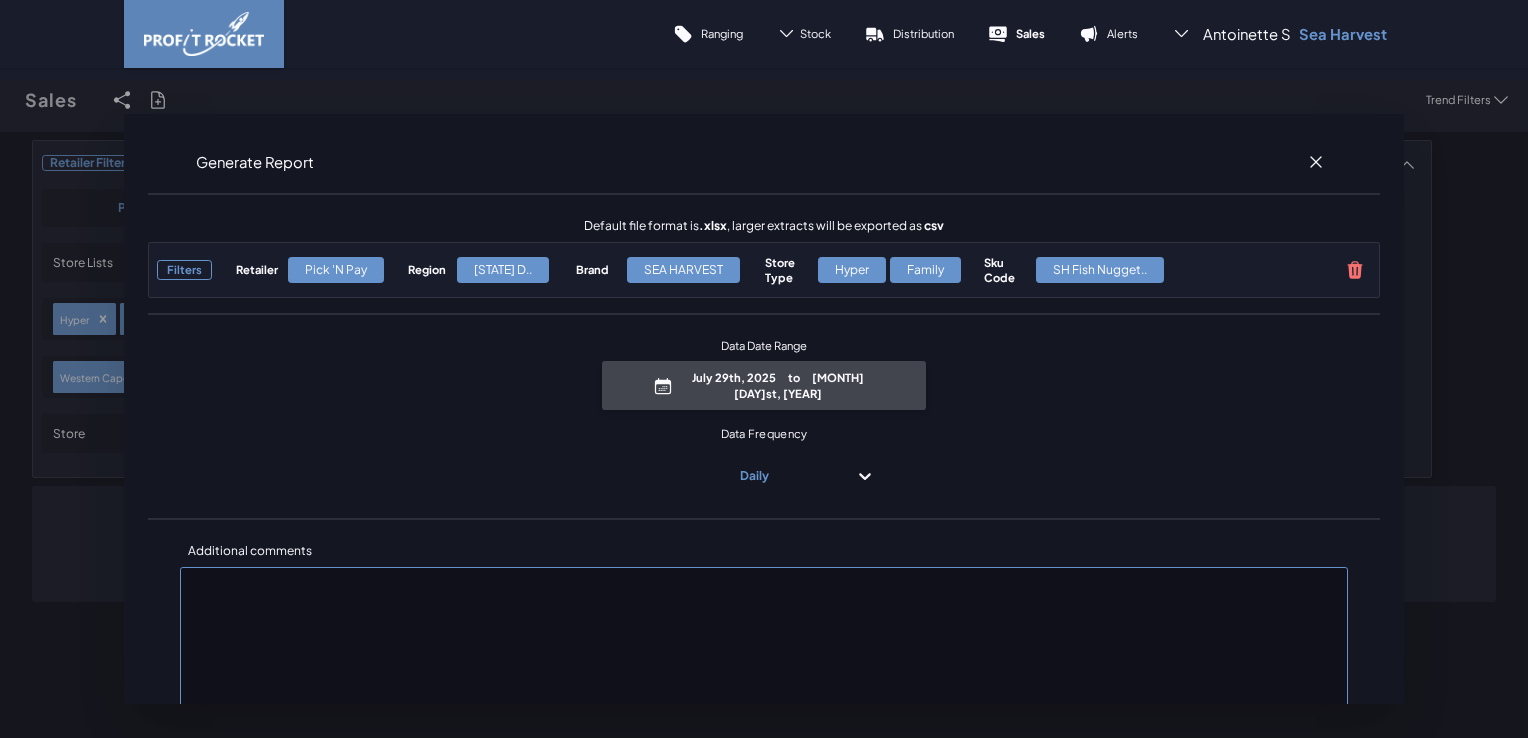 click on "July 29th, 2025 to July 31st, 2025" at bounding box center (764, 385) 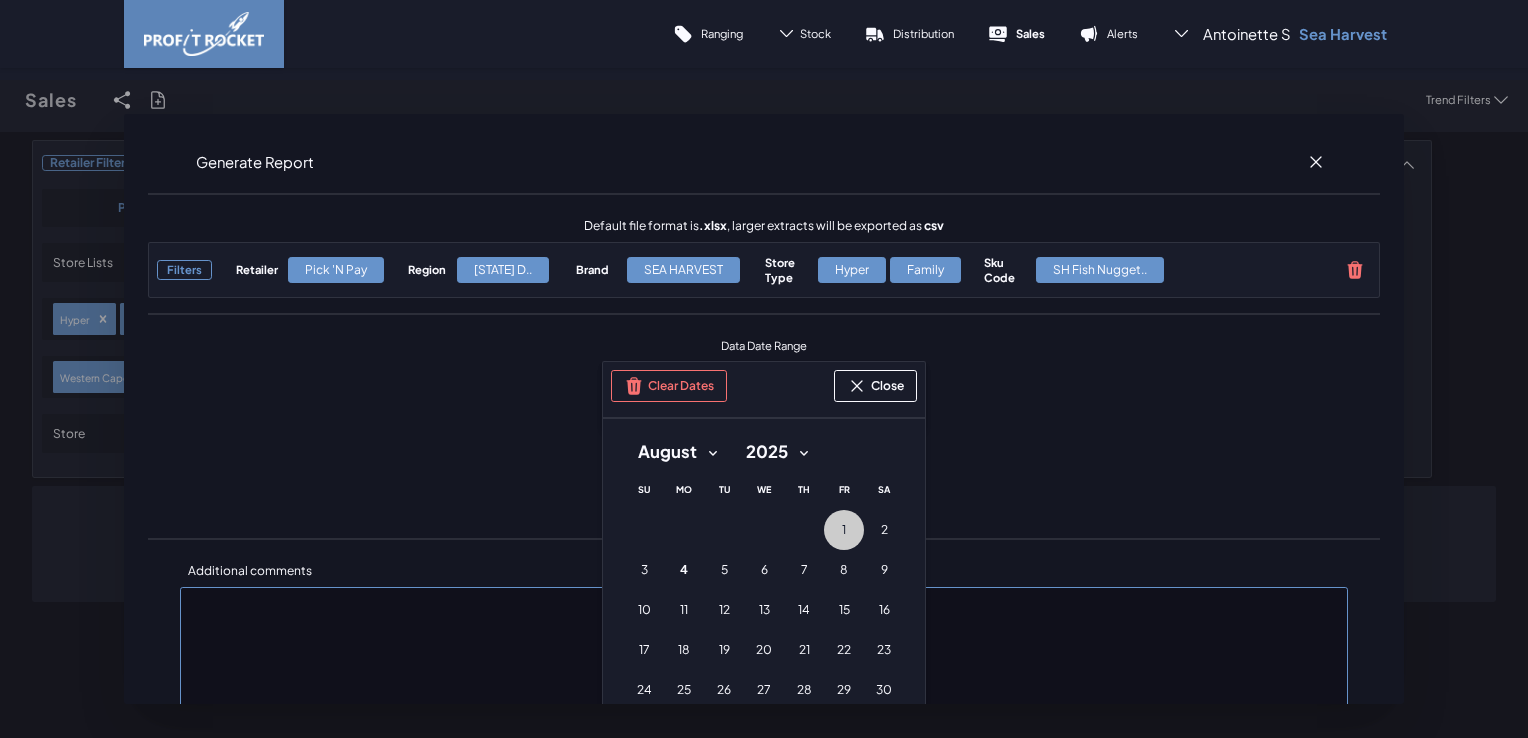 click on "1 1st August (Friday)" at bounding box center [844, 530] 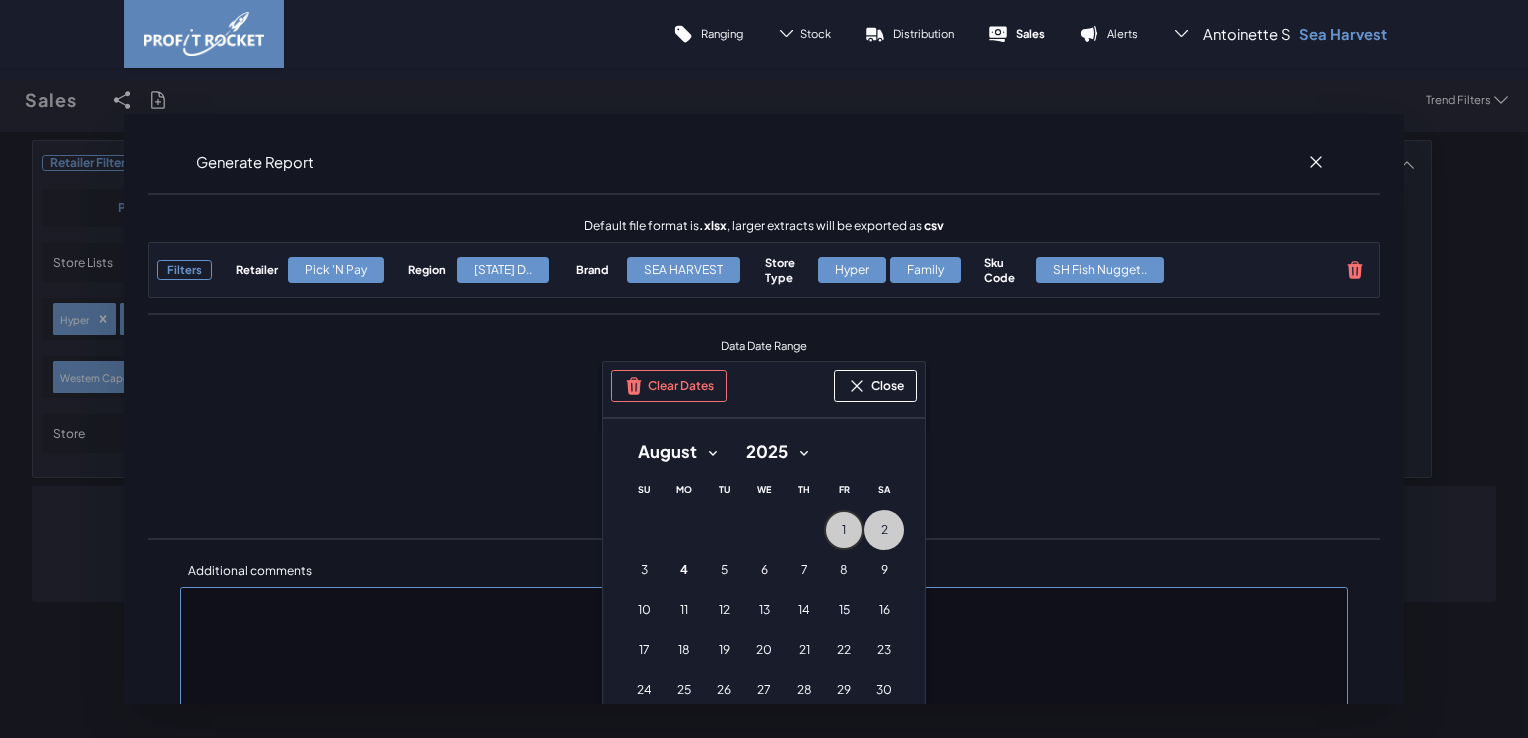 type 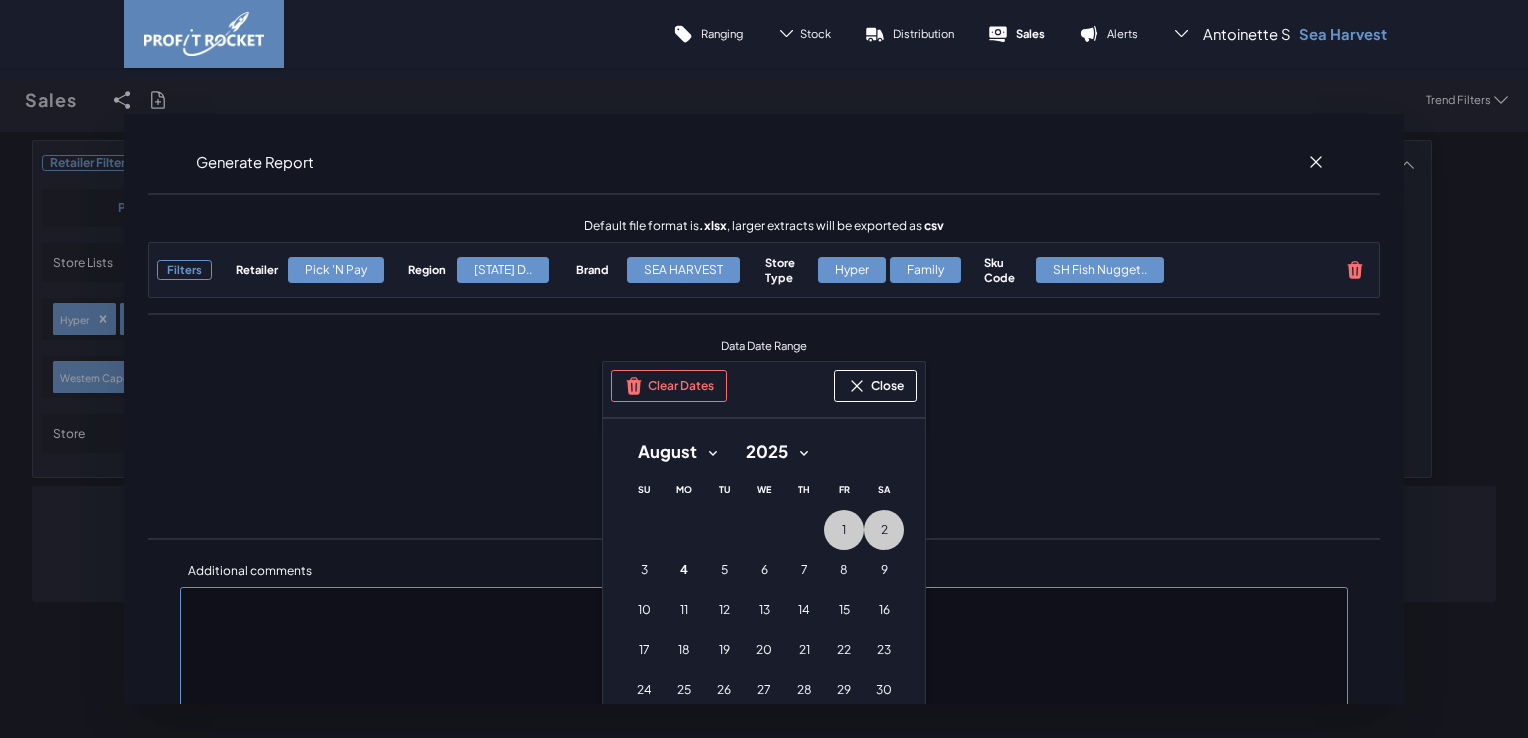 type 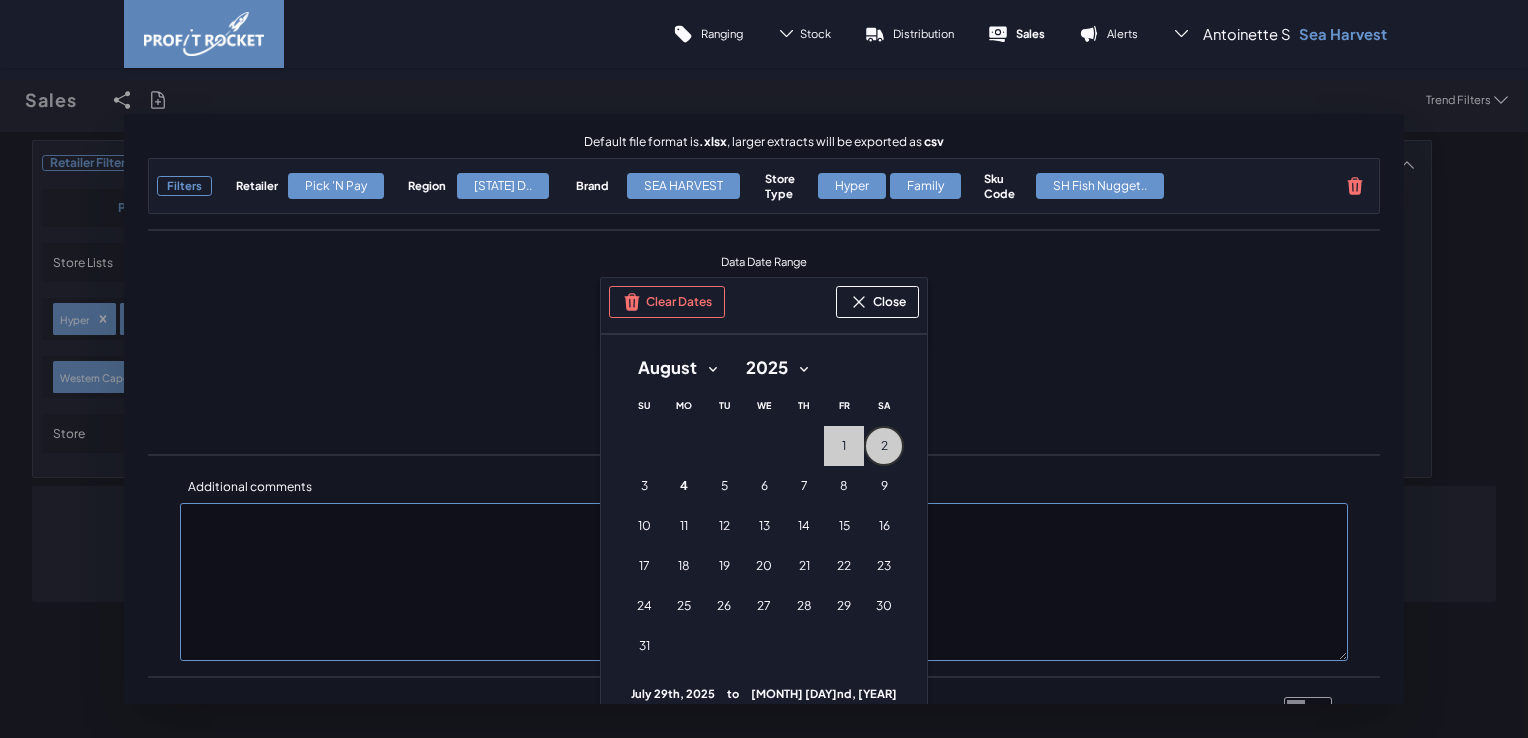 scroll, scrollTop: 200, scrollLeft: 0, axis: vertical 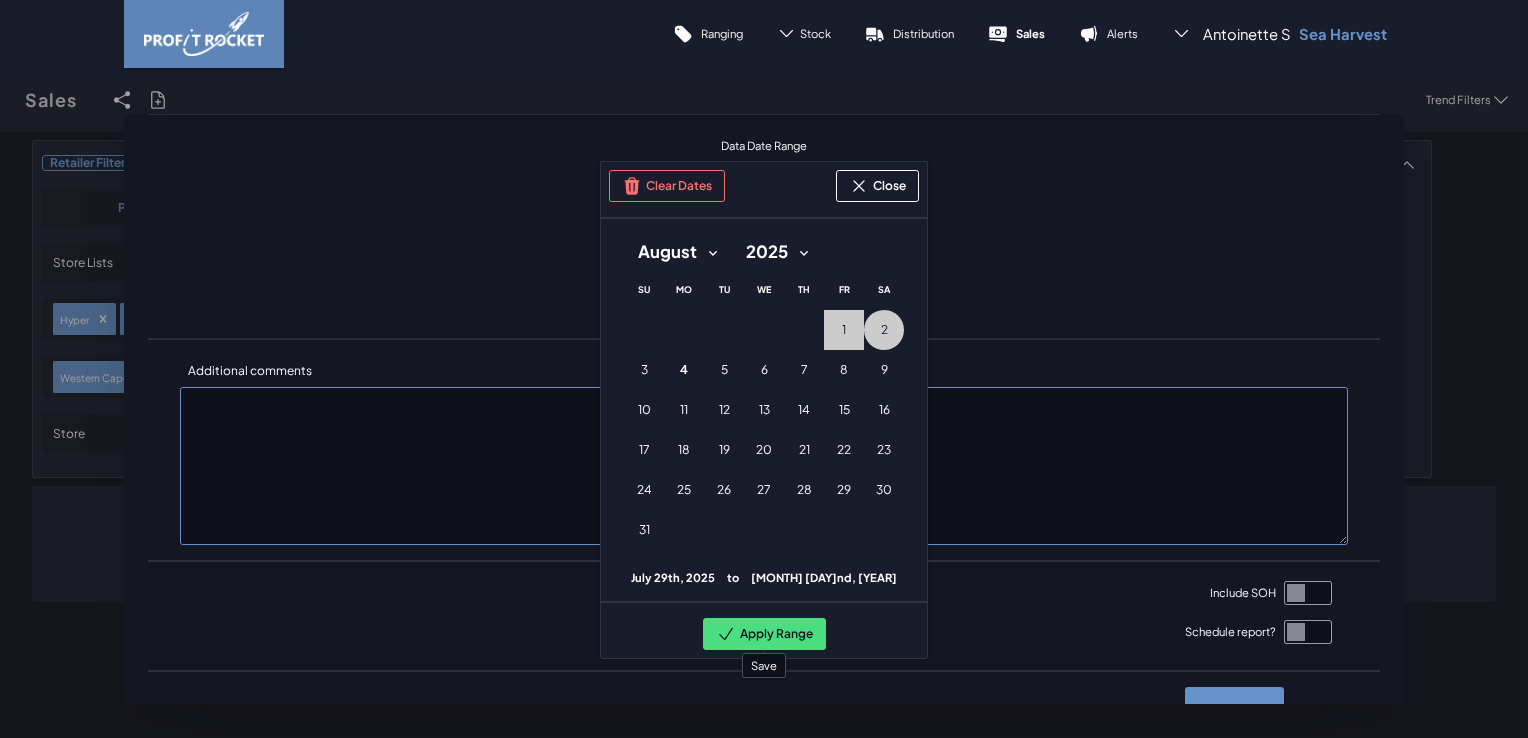 click on "Apply Range" at bounding box center (764, 634) 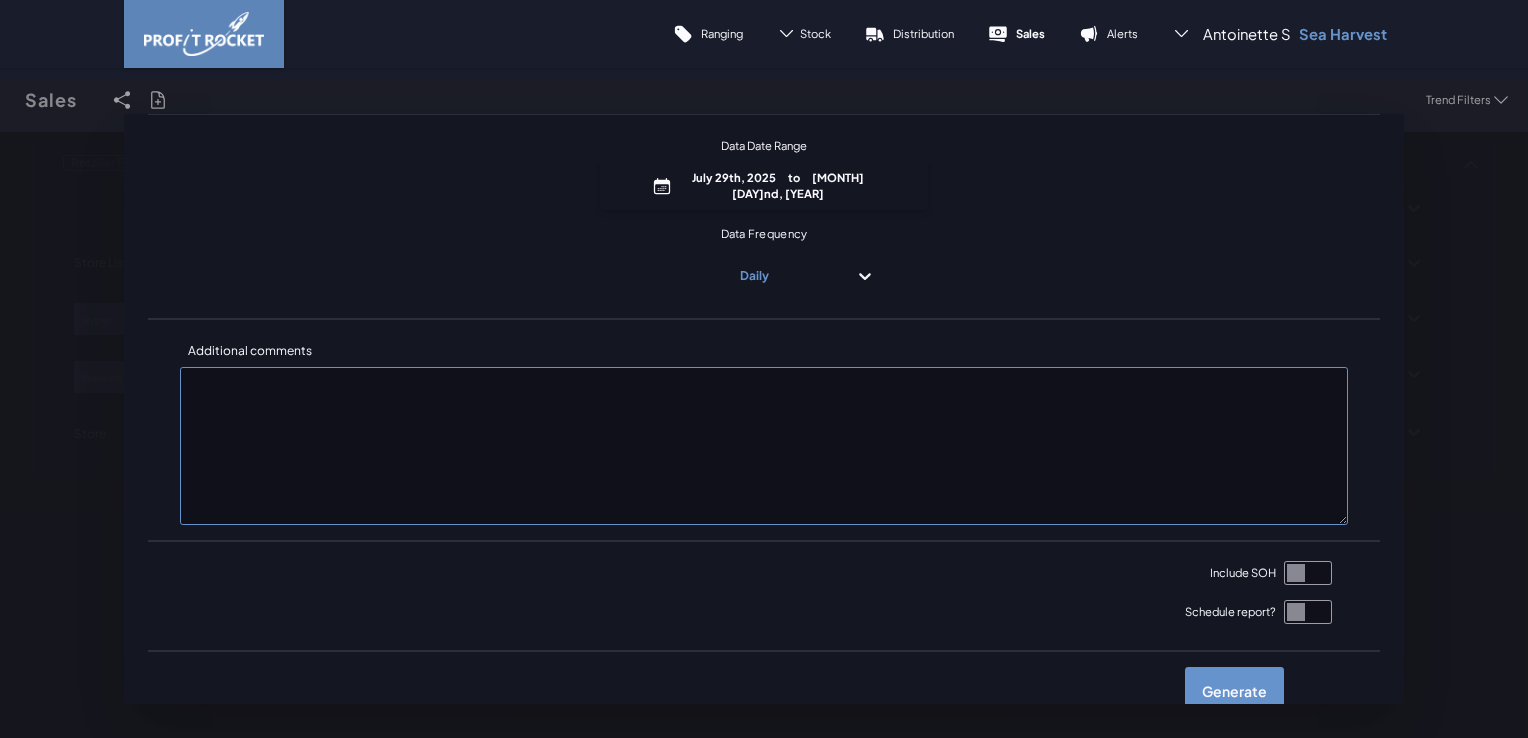 click at bounding box center (1308, 573) 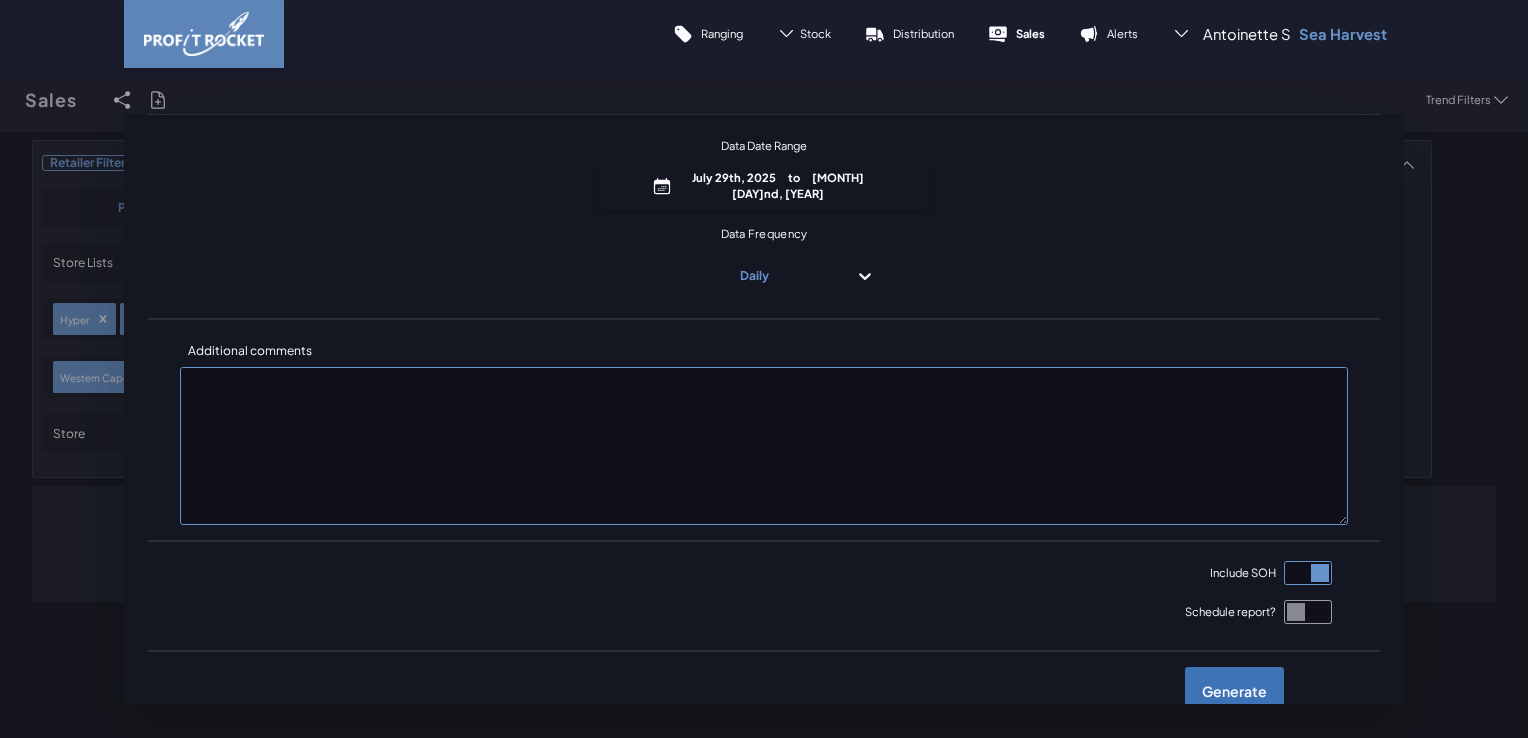 click on "Generate" at bounding box center (1234, 691) 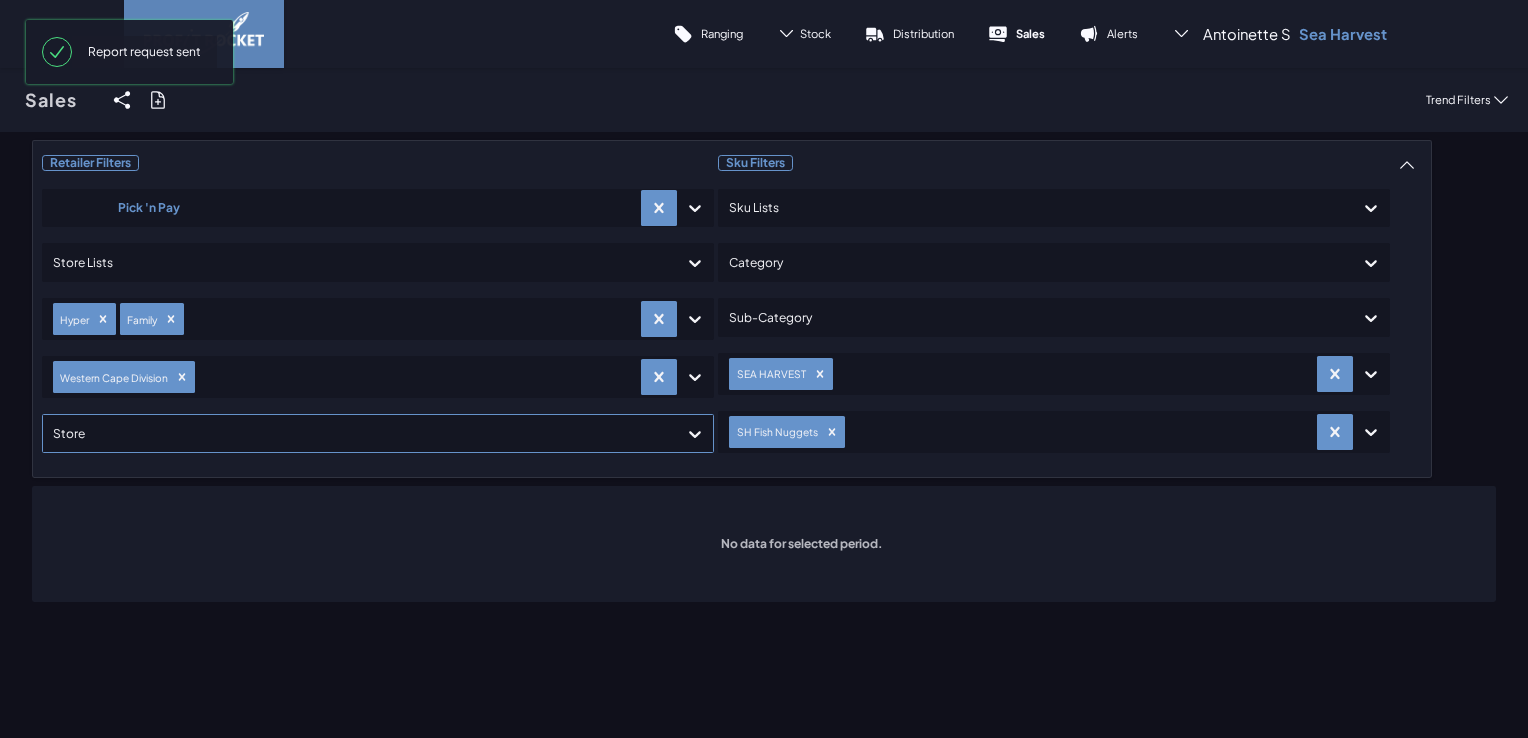 click 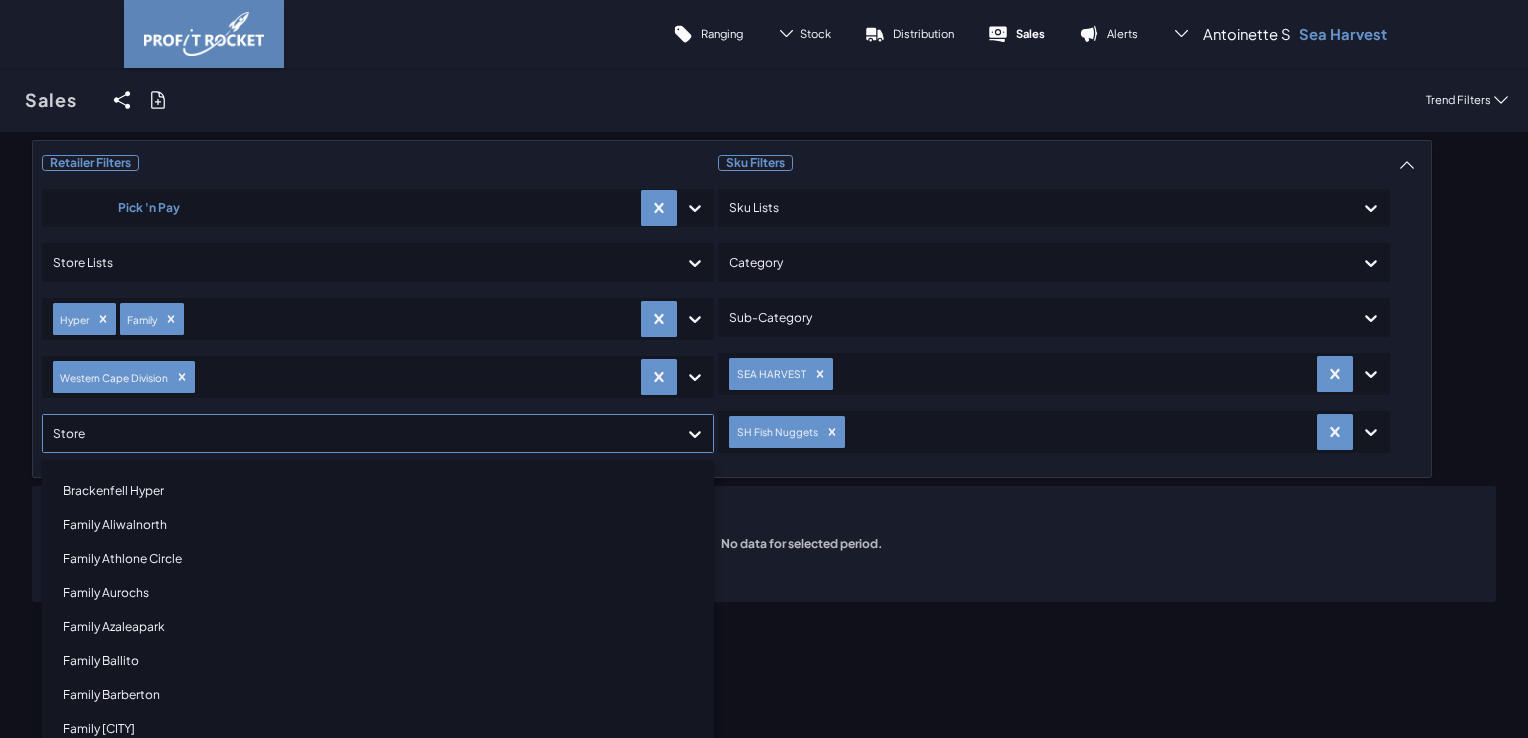 click on "Retailer Filters Pick 'n Pay Store Lists Hyper Family Western Cape Division option Brackenfell Hyper focused, 1 of 219. 219 results available. Use Up and Down to choose options, press Enter to select the currently focused option, press Escape to exit the menu, press Tab to select the option and exit the menu. Store Brackenfell Hyper Family Aliwalnorth Family Athlone Circle Family Aurochs Family Azaleapark Family Ballito Family Barberton Family Beyers Naude Family Brackenfell Family Brackenhurst Family Bramley Family Bredasdorp Family Brits Family Brits Mall Family Brixton Family Bronkhorstspruit Family Ceres Family Christian Village Family Circle Centre Family Cleary Park Family Cornwall View Family Cradlestone Mall Family Cycad Family Delmas Family Despatch Family Dobsonville Family Dorandia Family Dundee Family Eersterust Family Elspark Family Epsom Downs Family Equestria Mall Family Escourt Family Eshowe(new) Family Essenwood Family Farramere Family Ferndale On Republic Family Fish Hoek Family Fleurdal" at bounding box center [764, 371] 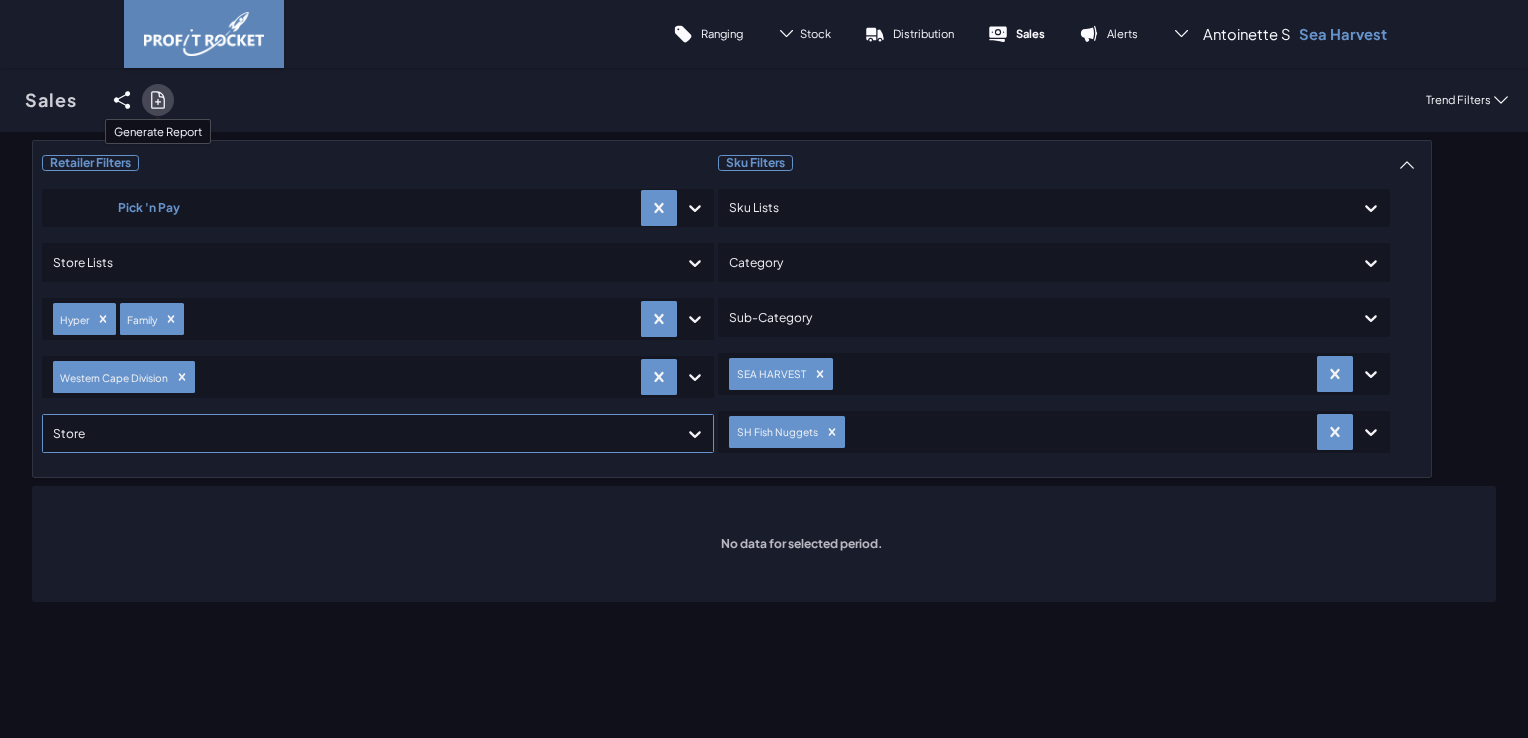 click 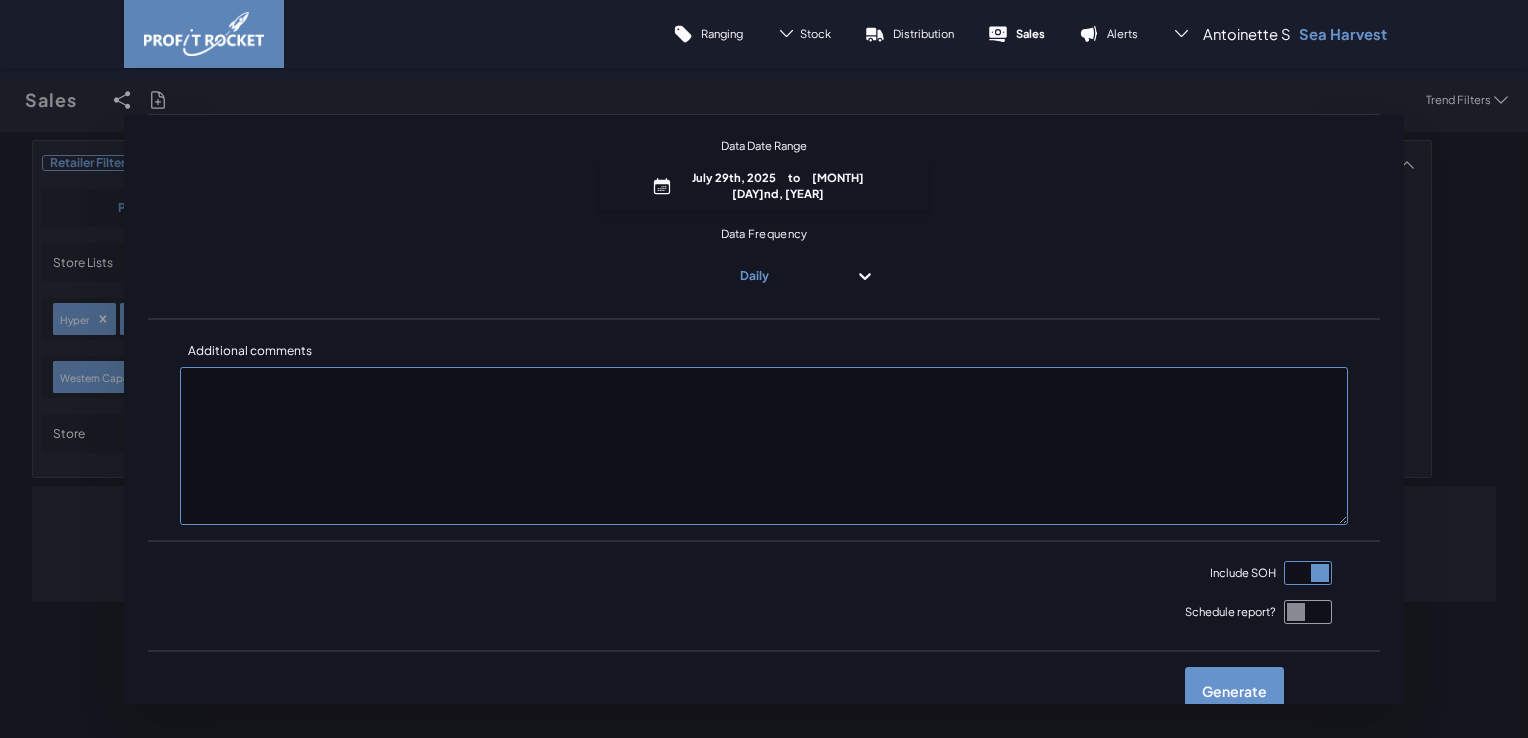 click on "Data Date Range July 29th, 2025 to August 2nd, 2025 Data Frequency Daily" at bounding box center [764, 216] 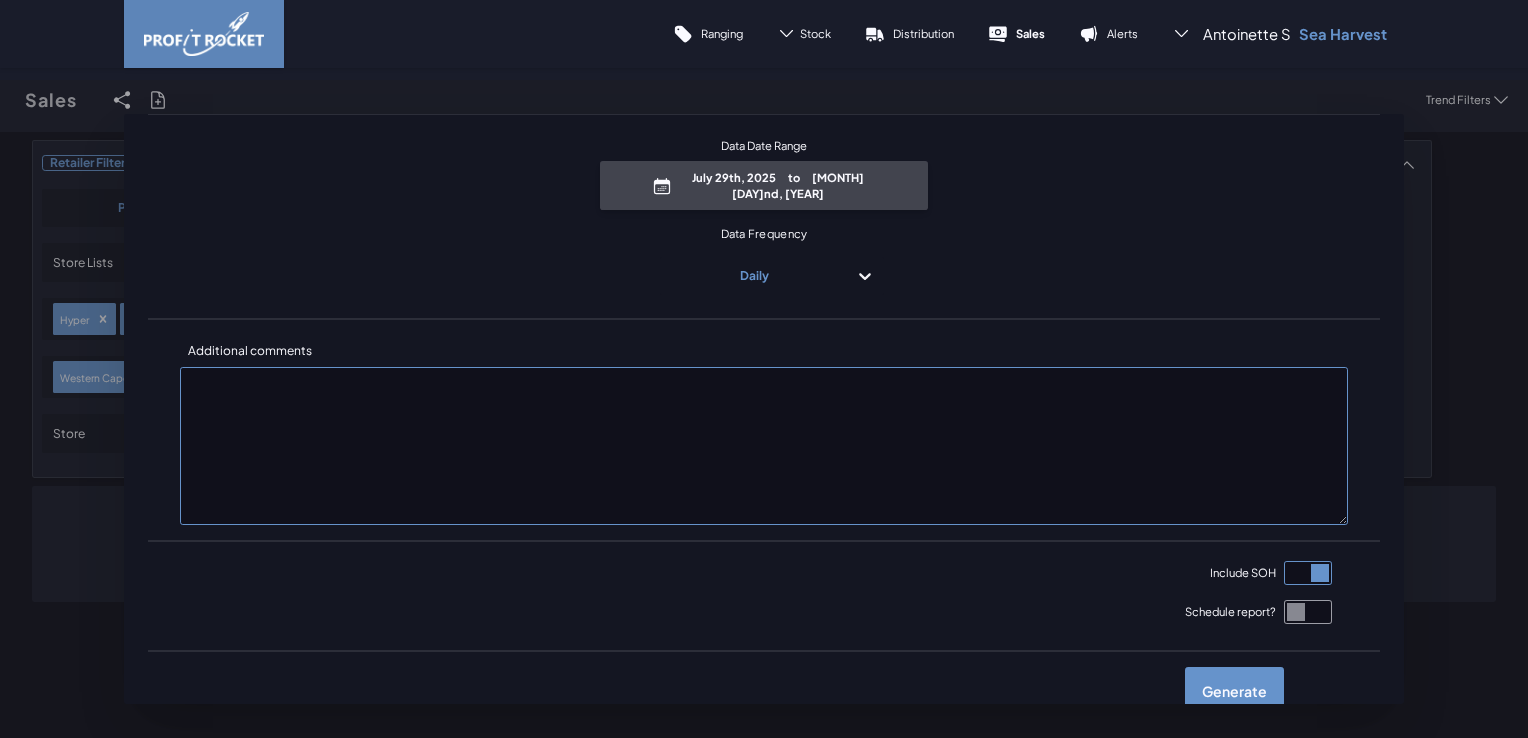 click on "to" at bounding box center [794, 177] 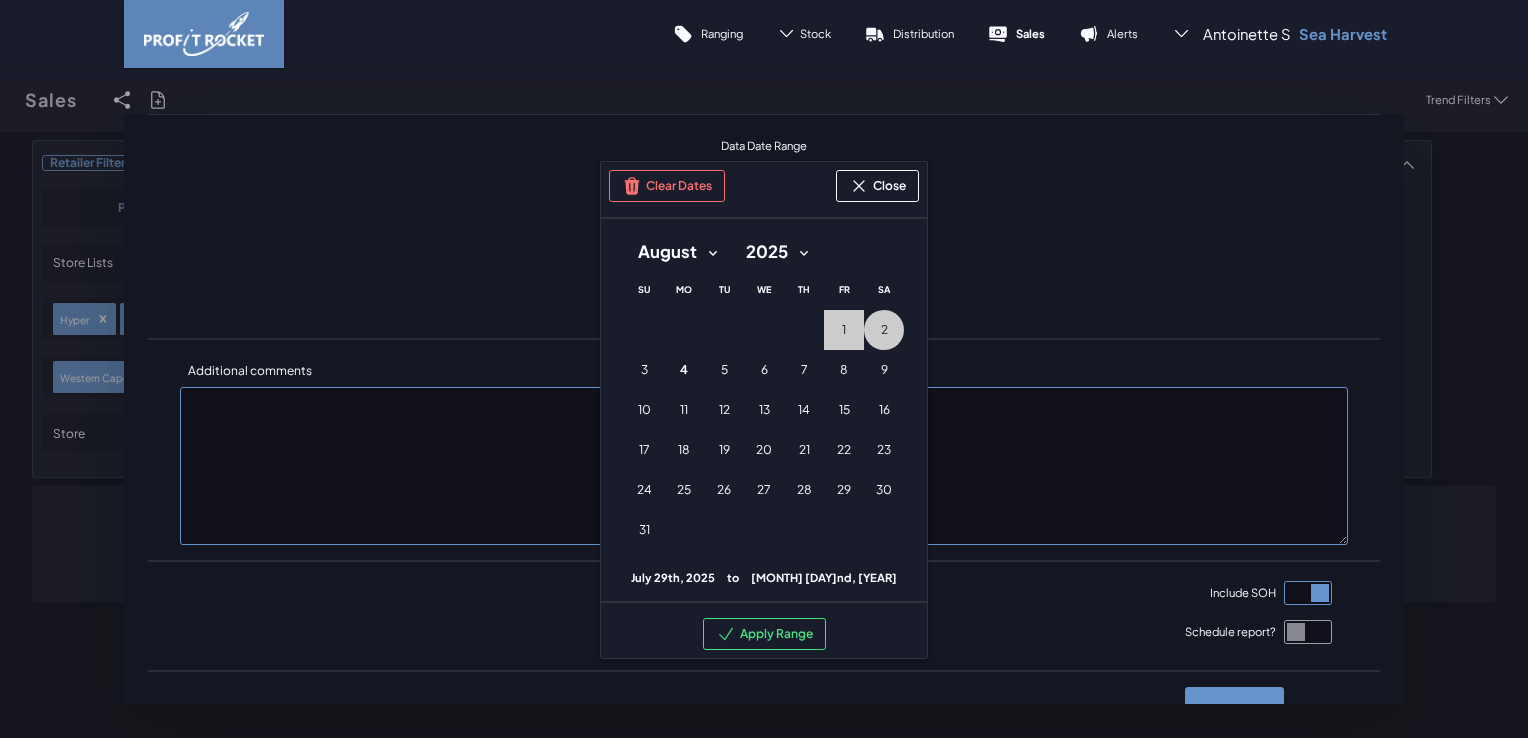 click on "January February March April May June July August September October November December" at bounding box center [677, 252] 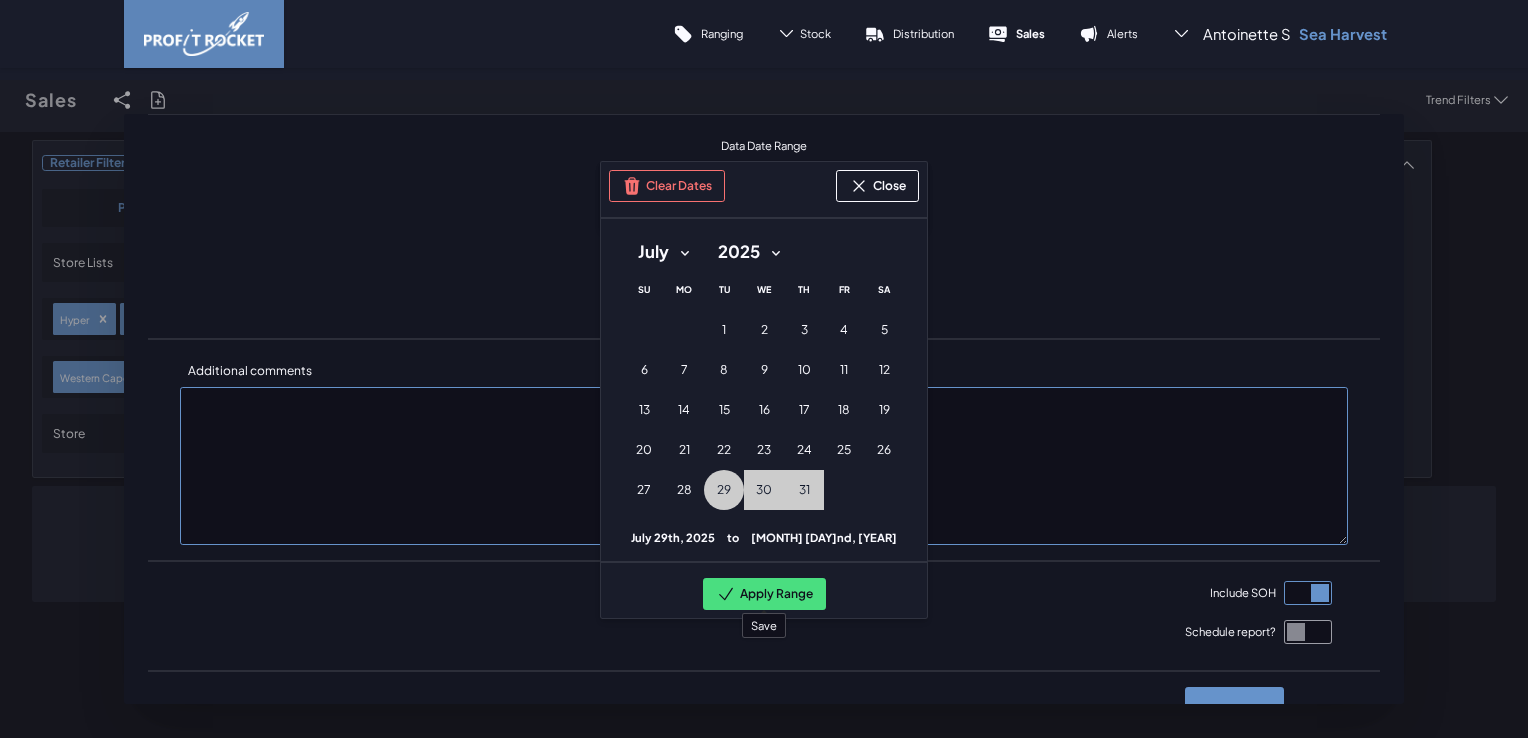 click on "Apply Range" at bounding box center (764, 594) 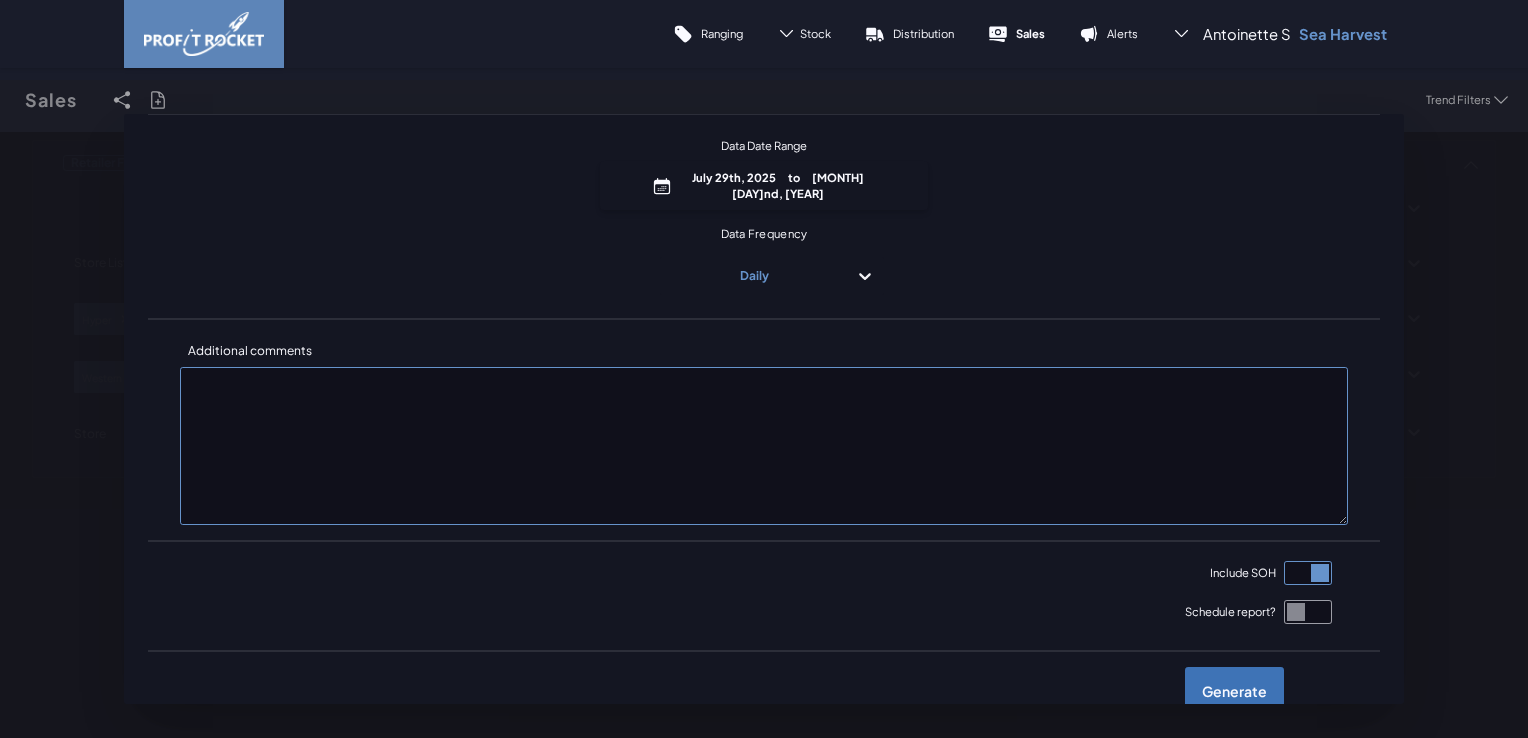 click on "Generate" at bounding box center (1234, 691) 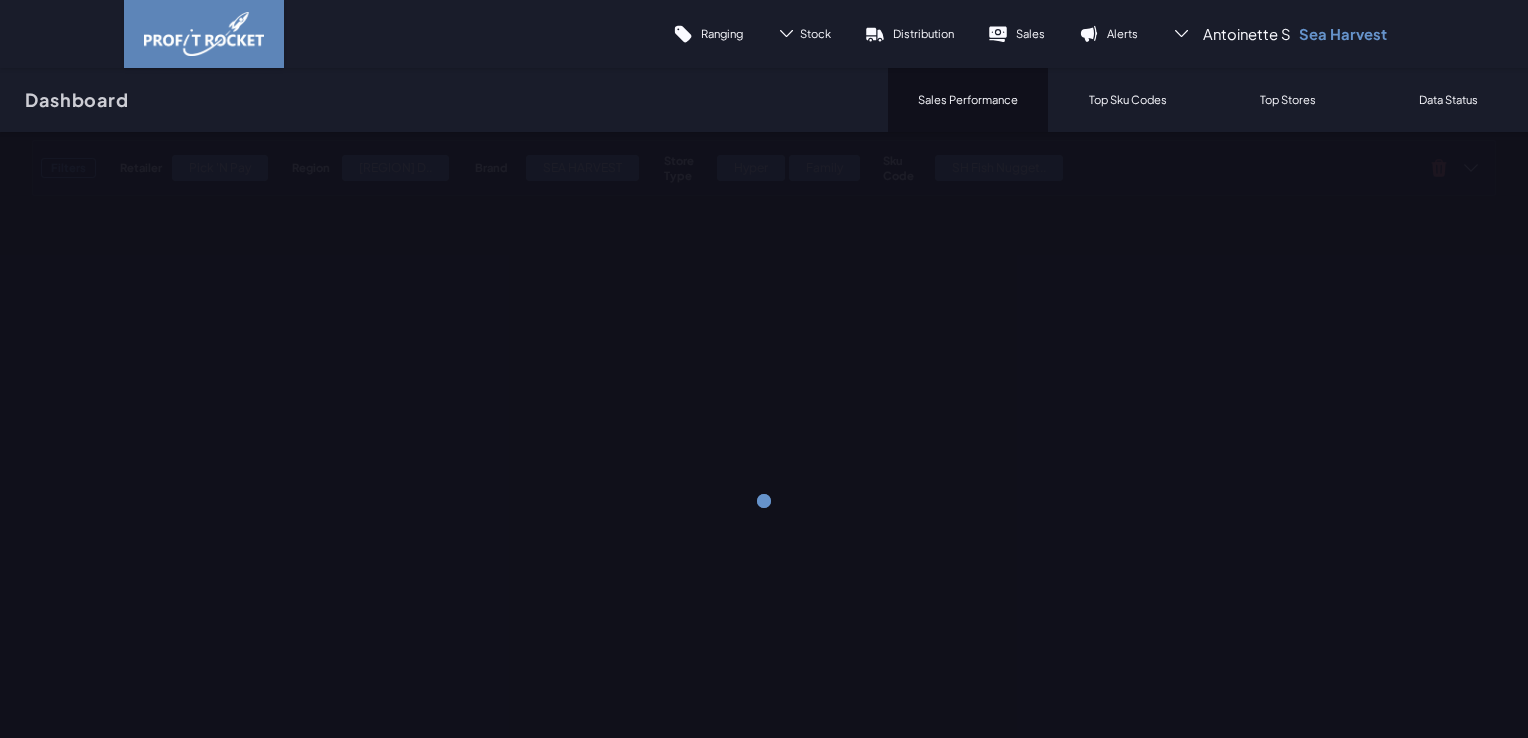 scroll, scrollTop: 0, scrollLeft: 0, axis: both 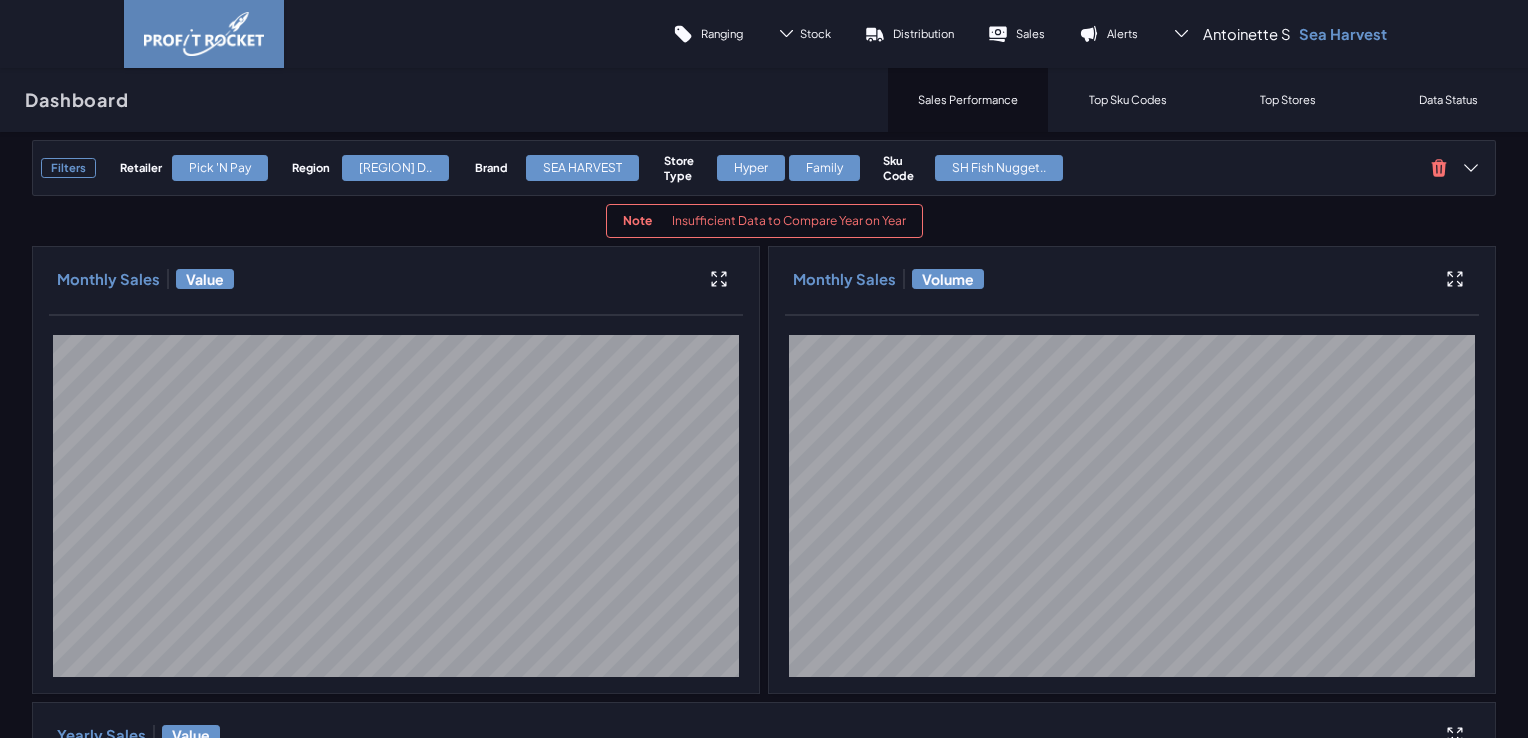 click on "Filters   Retailer   Pick 'n Pay   Region   [REGION] D..   Brand   SEA HARVEST   Store Type   Hyper Family   Sku Code   SH Fish Nugget.. Note Insufficient Data to Compare Year on Year Monthly Sales Value Monthly Sales Volume Yearly Sales Value" at bounding box center (764, 827) 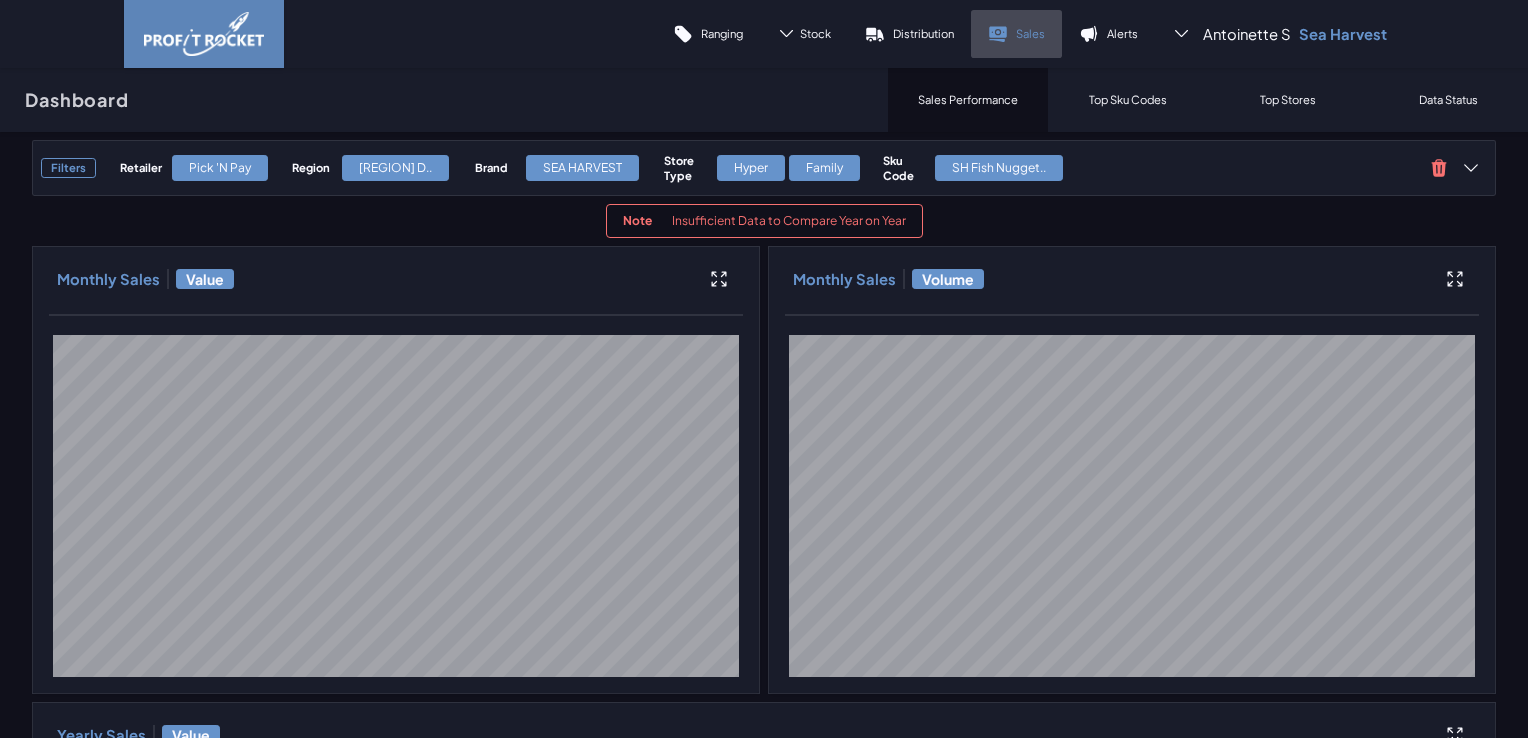 click on "Sales" at bounding box center (1030, 33) 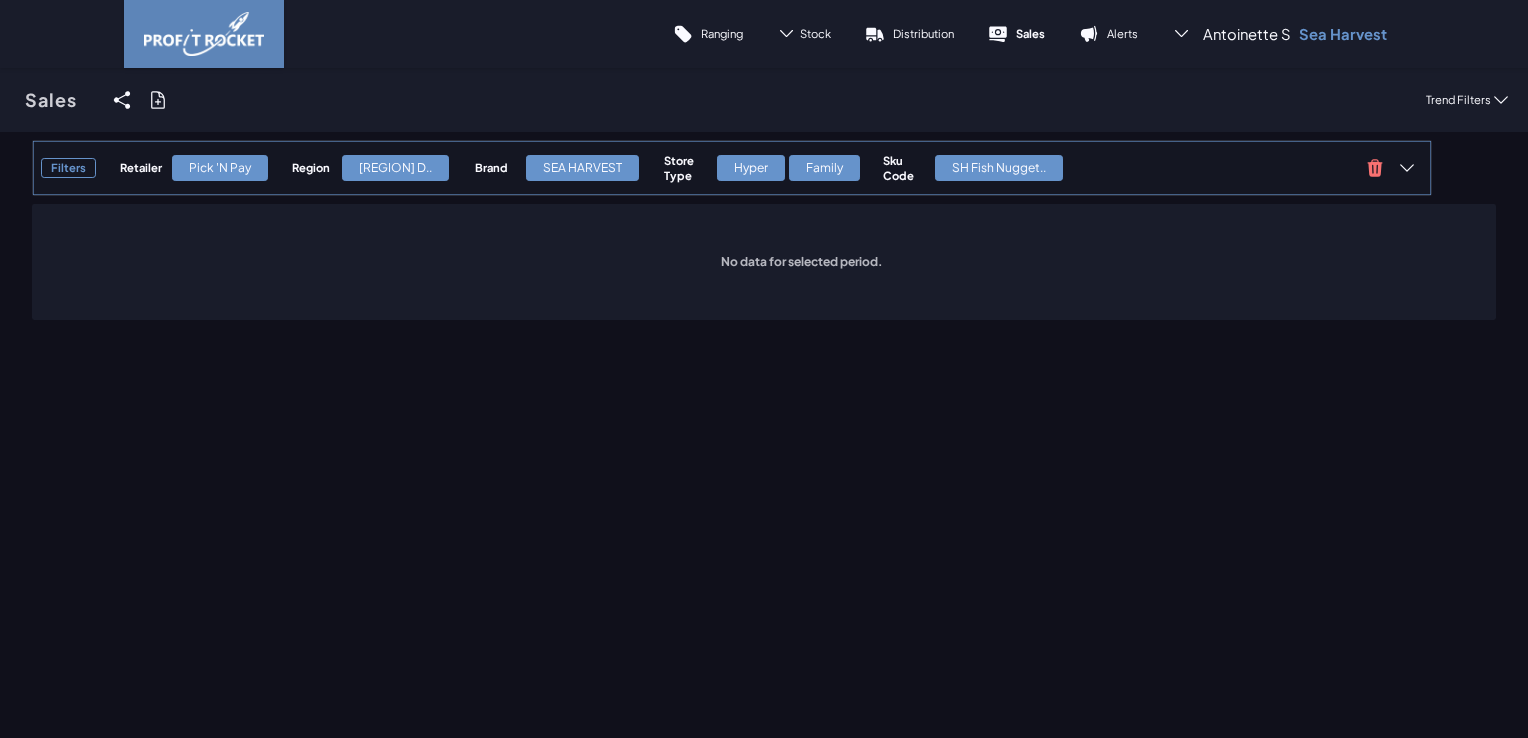 click on "[REGION] D.." at bounding box center [395, 168] 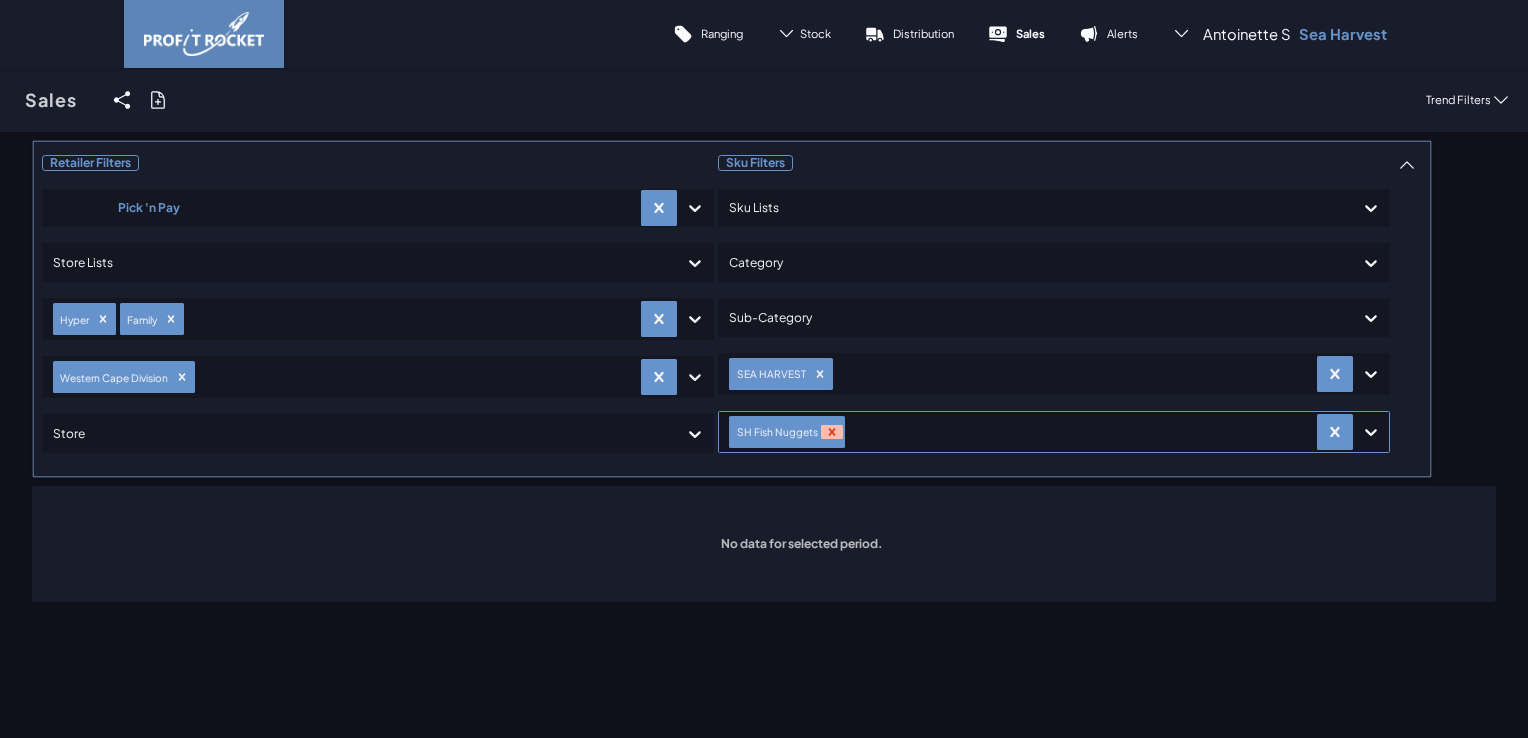 click 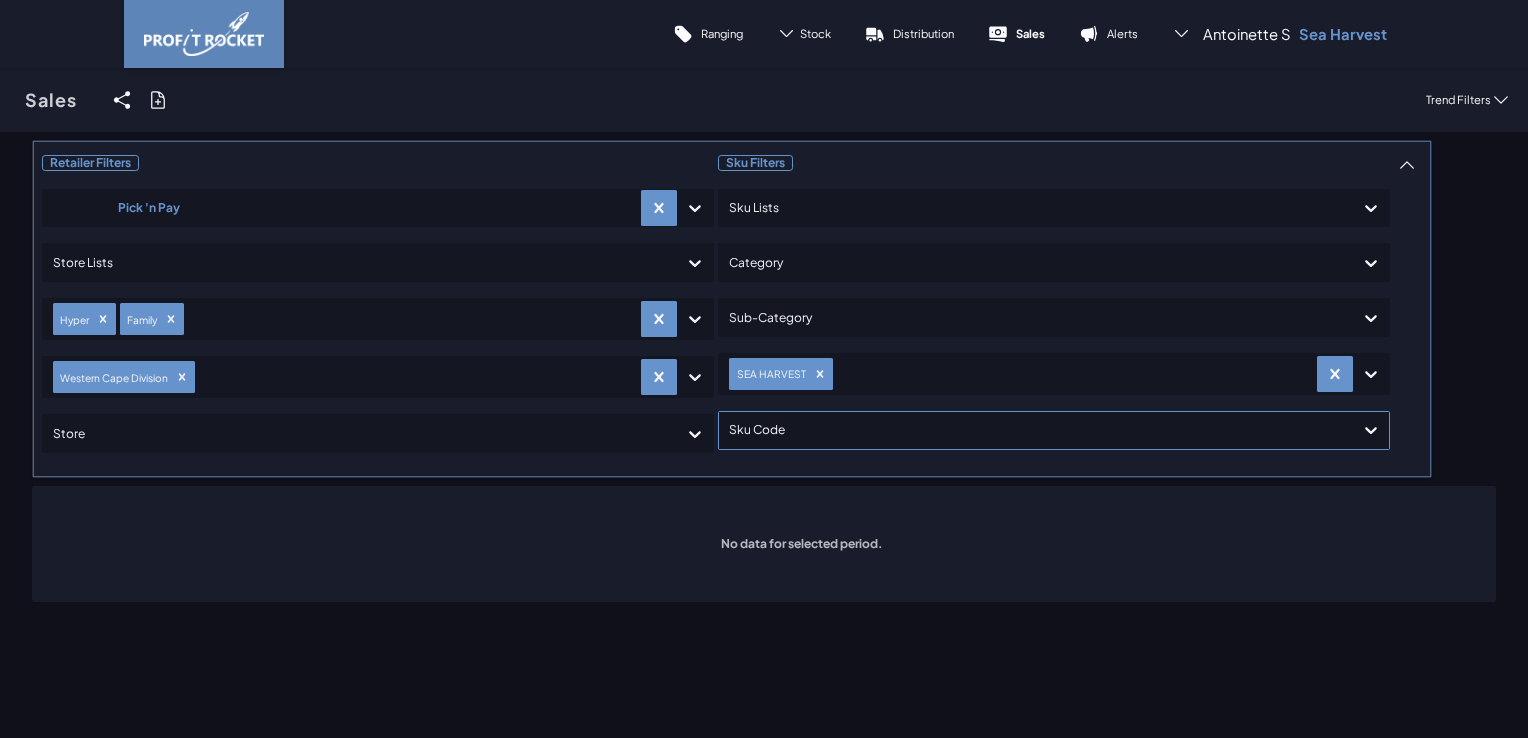 click at bounding box center [1036, 430] 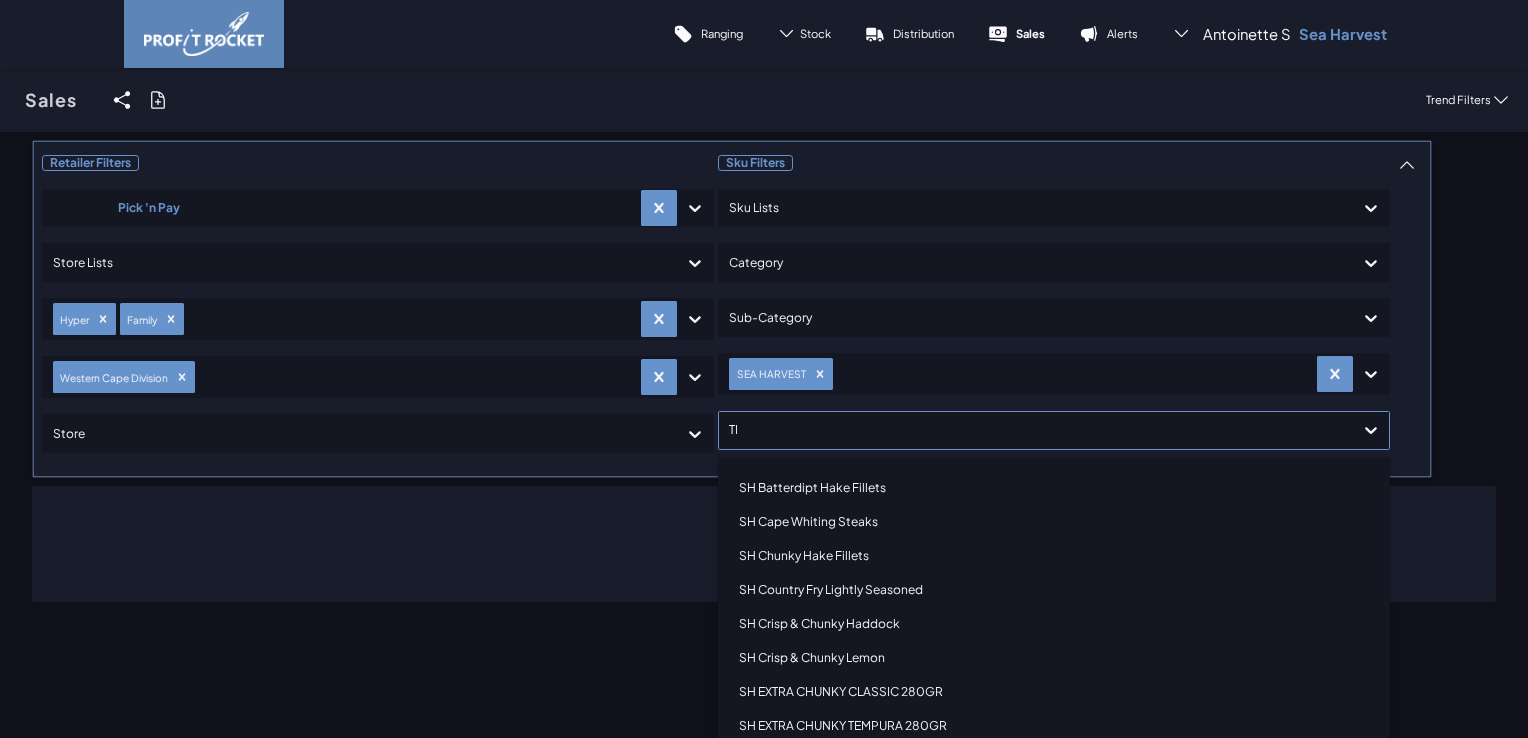 type on "TEM" 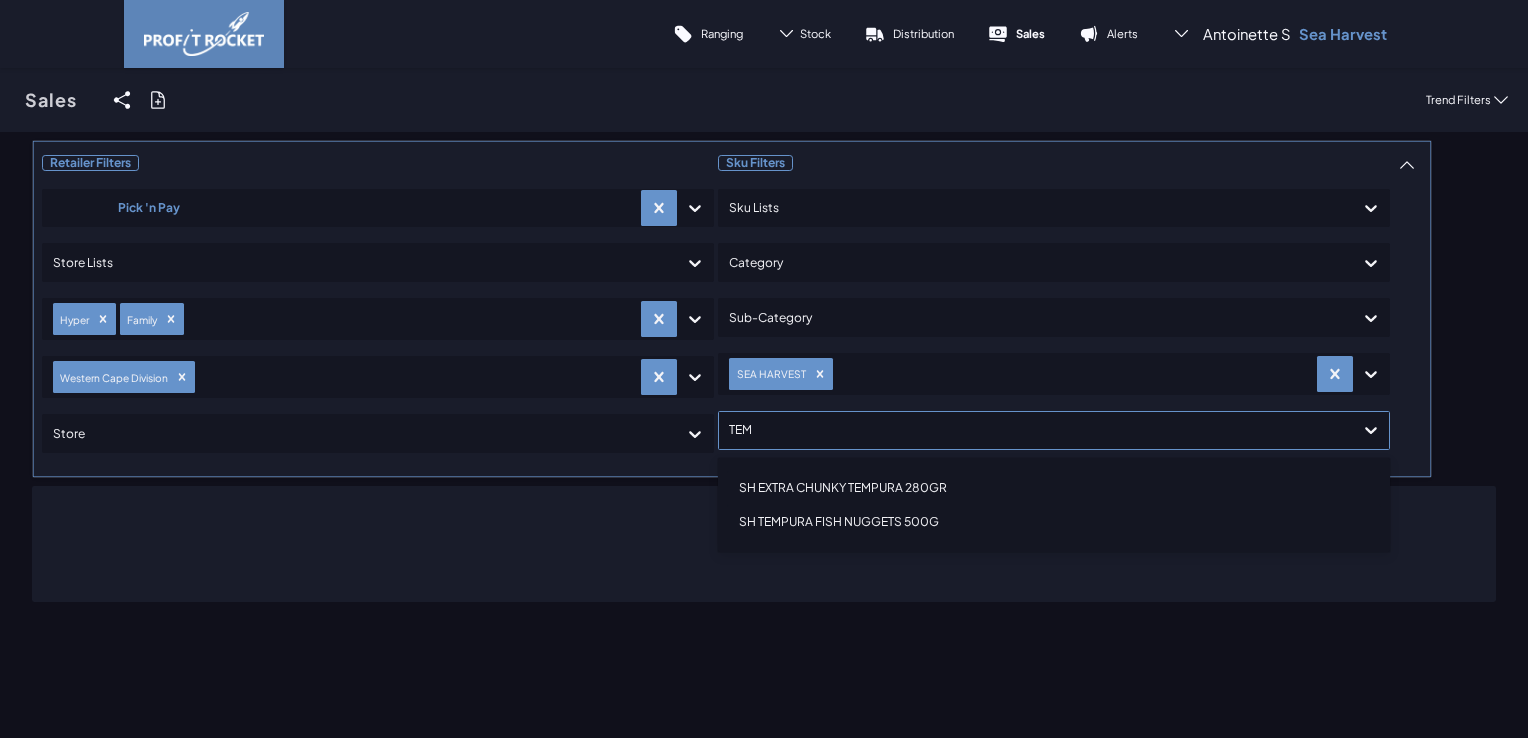 click on "SH TEMPURA FISH NUGGETS 500G" at bounding box center [1054, 522] 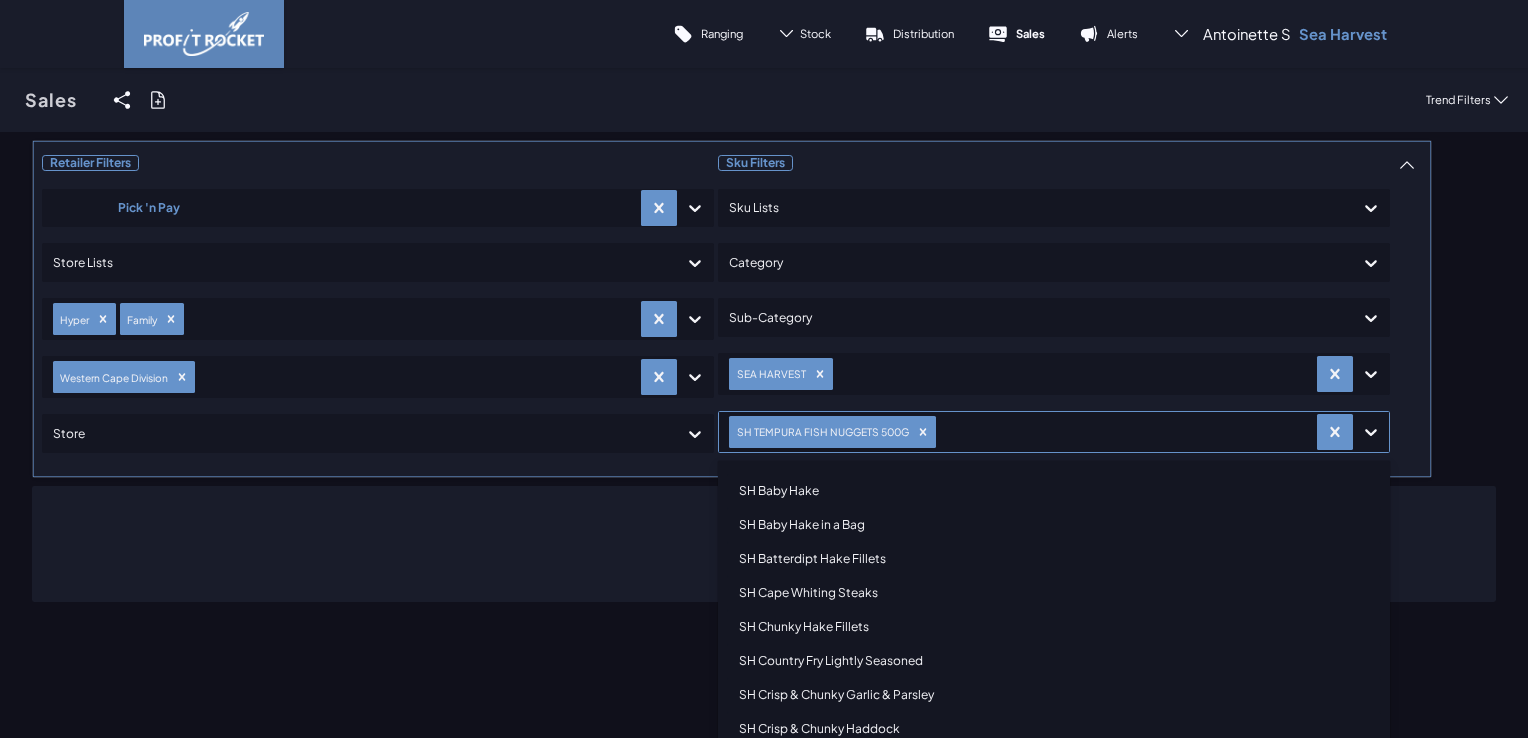 click on "Retailer Filters Pick 'n Pay Store Lists Hyper Family [REGION] Division Store Sku Filters Sku Lists Category Sub-Category SEA HARVEST option SH TEMPURA FISH NUGGETS 500G, selected. option SH Baby Hake focused, 1 of 39. 38 results available. Use Up and Down to choose options, press Enter to select the currently focused option, press Escape to exit the menu, press Tab to select the option and exit the menu. SH TEMPURA FISH NUGGETS 500G SH Baby Hake SH Baby Hake in a Bag SH Batterdipt Hake Fillets SH Cape Whiting Steaks SH Chunky Hake Fillets SH Country Fry Lightly Seasoned SH Crisp & Chunky Garlic & Parsley SH Crisp & Chunky Haddock SH Crisp & Chunky Lemon SH Crisp&Chunky Classic SH EXTRA CHUNKY CLASSIC 280GR SH EXTRA CHUNKY TEMPURA 280GR SH Fish Burger SH Fish Cakes 300g SH Fish Cakes 600g SH Fish Fingers 400g SH Fish Fingers 600g SH Fish Fingers 800g SH Fish Friday SH Fish Friday Lemon SH Fish Nuggets SH Haddock Oven Crisp Lightly Seasoned SH Hake Bakes Classic SH Hake Bakes Lemon & Herb SH Hake Fillets" at bounding box center (764, 371) 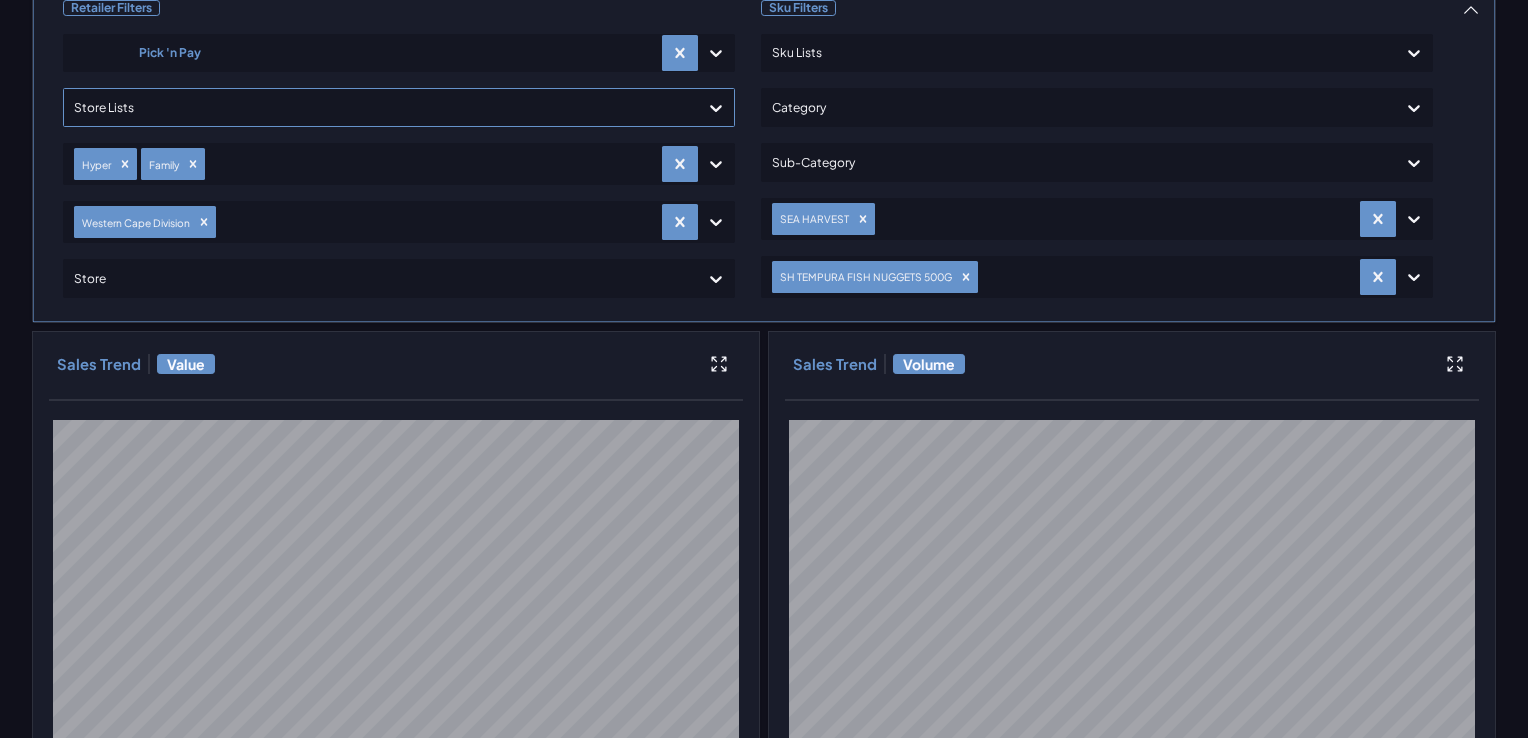 scroll, scrollTop: 0, scrollLeft: 0, axis: both 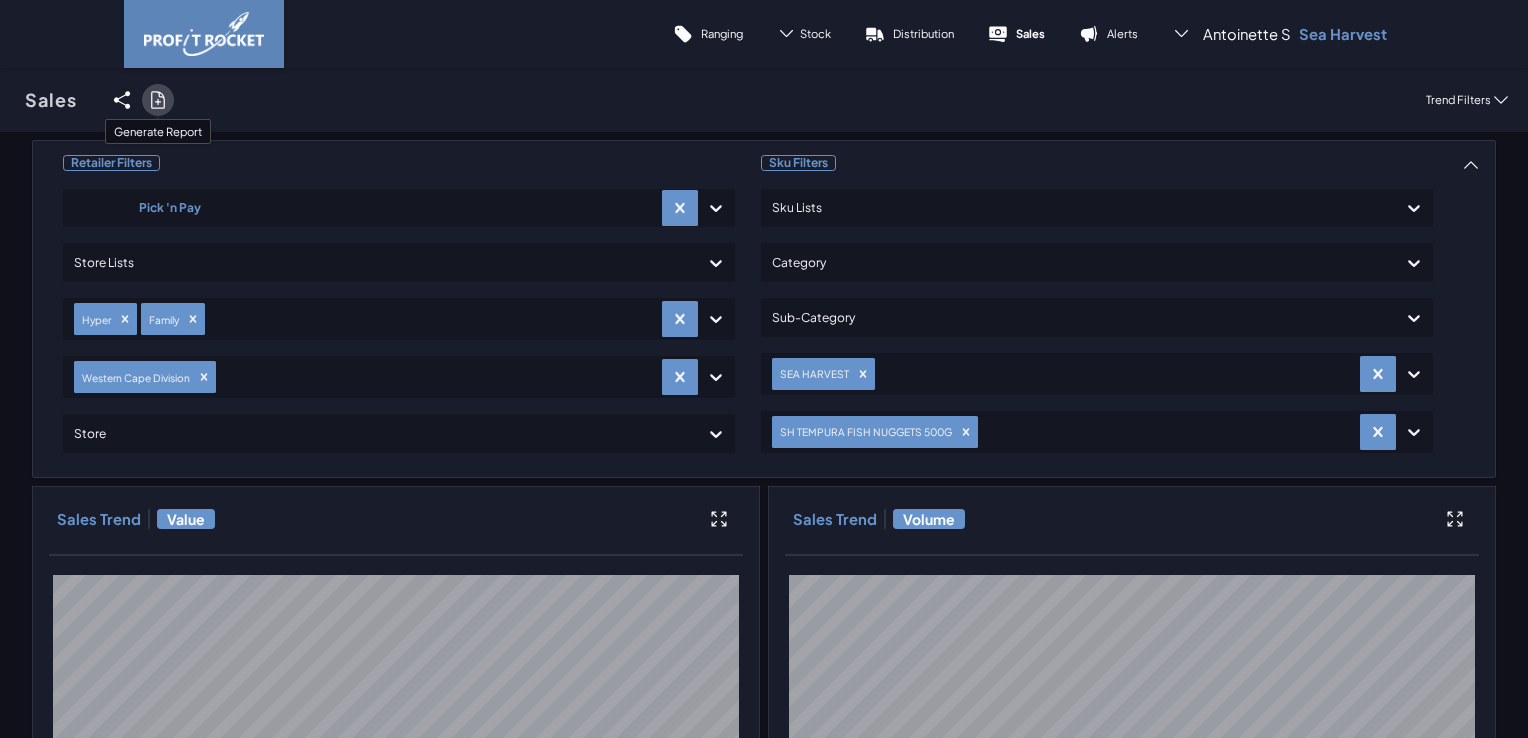 click 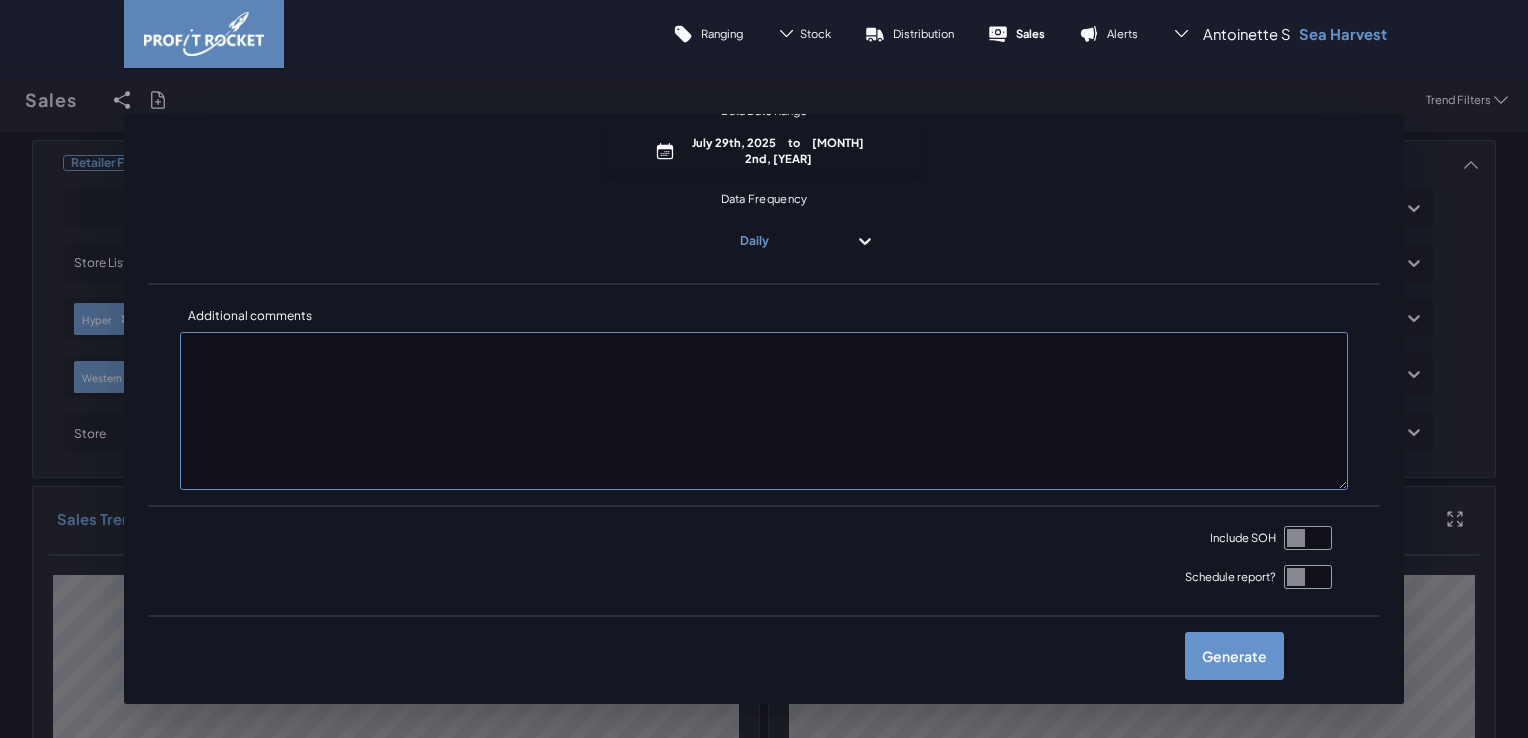 scroll, scrollTop: 241, scrollLeft: 0, axis: vertical 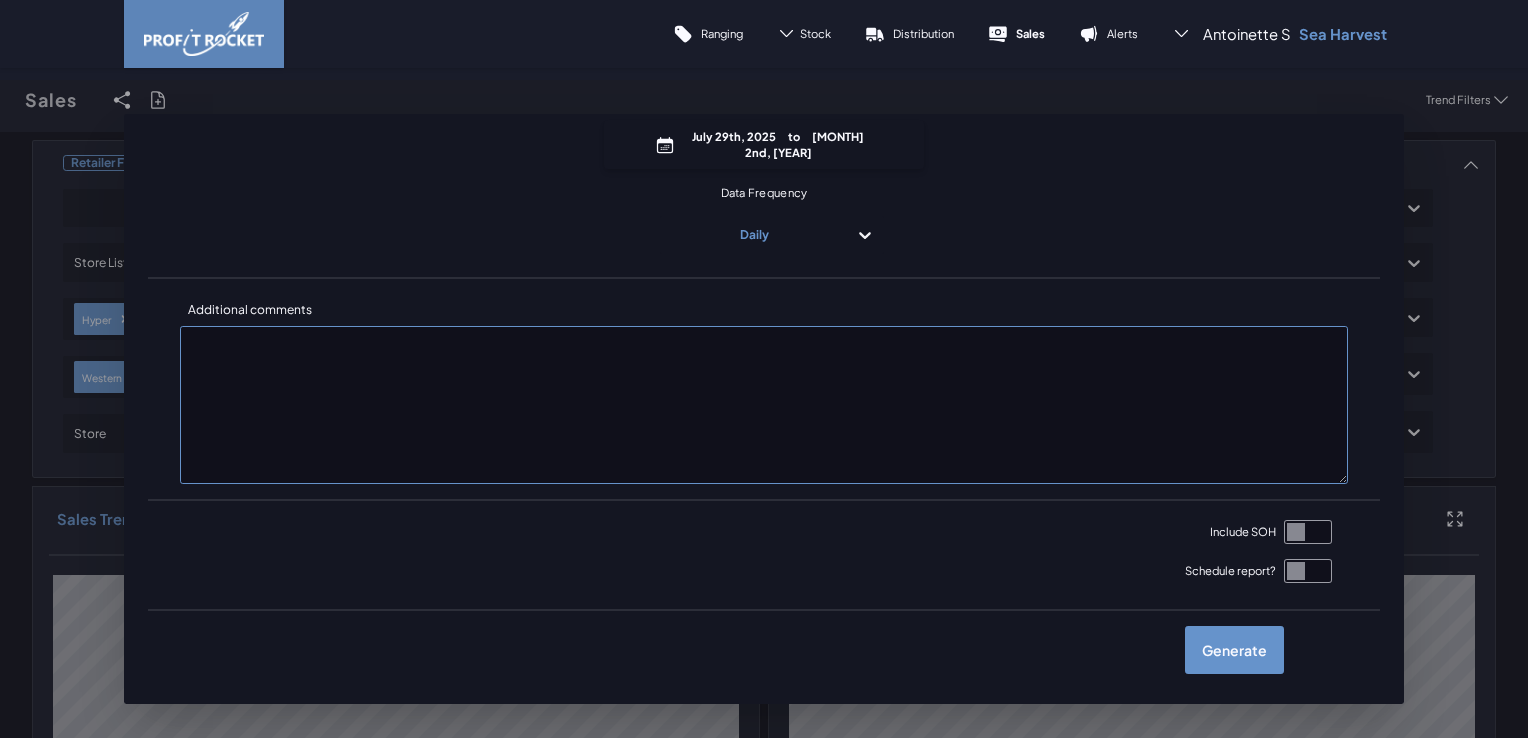 click at bounding box center (1308, 532) 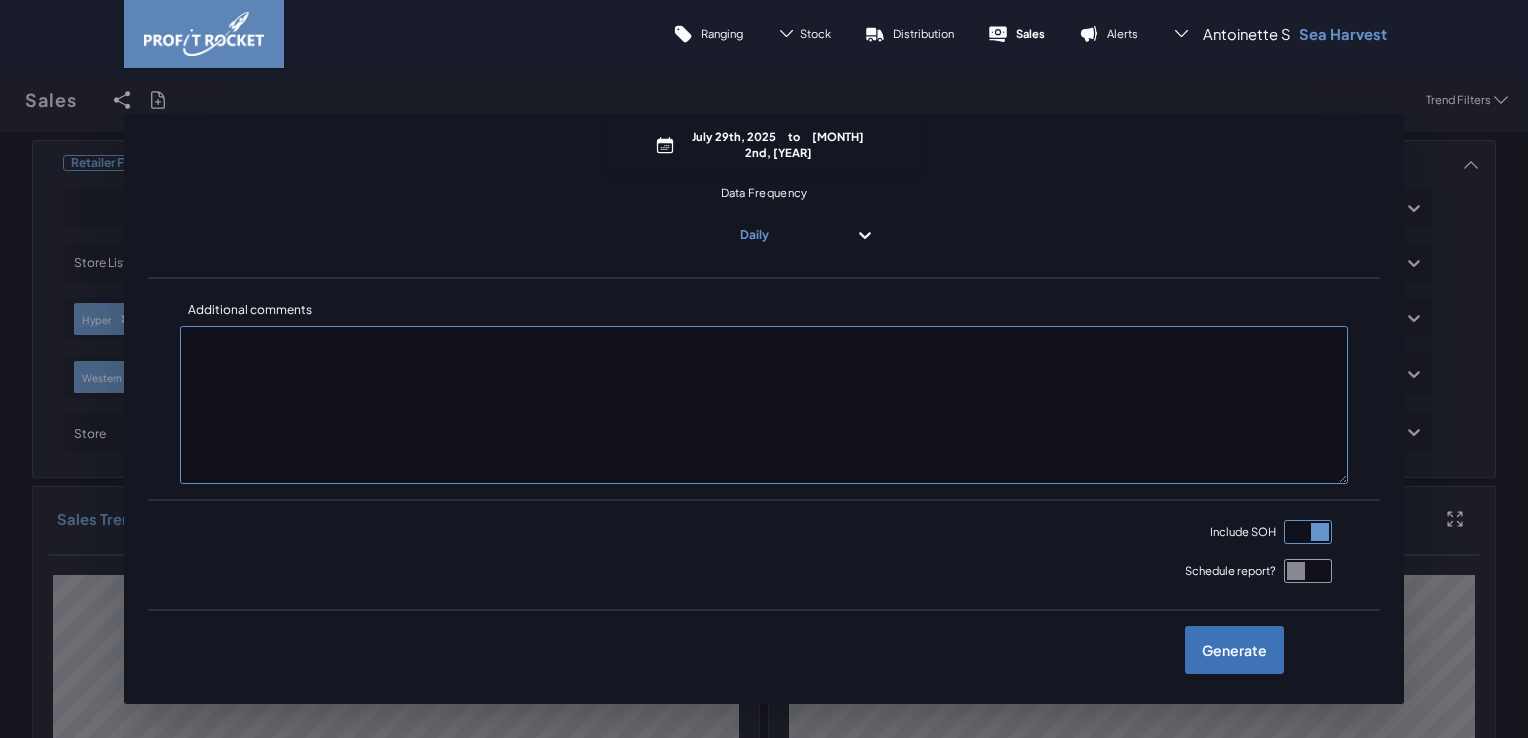 click on "Generate" at bounding box center (1234, 650) 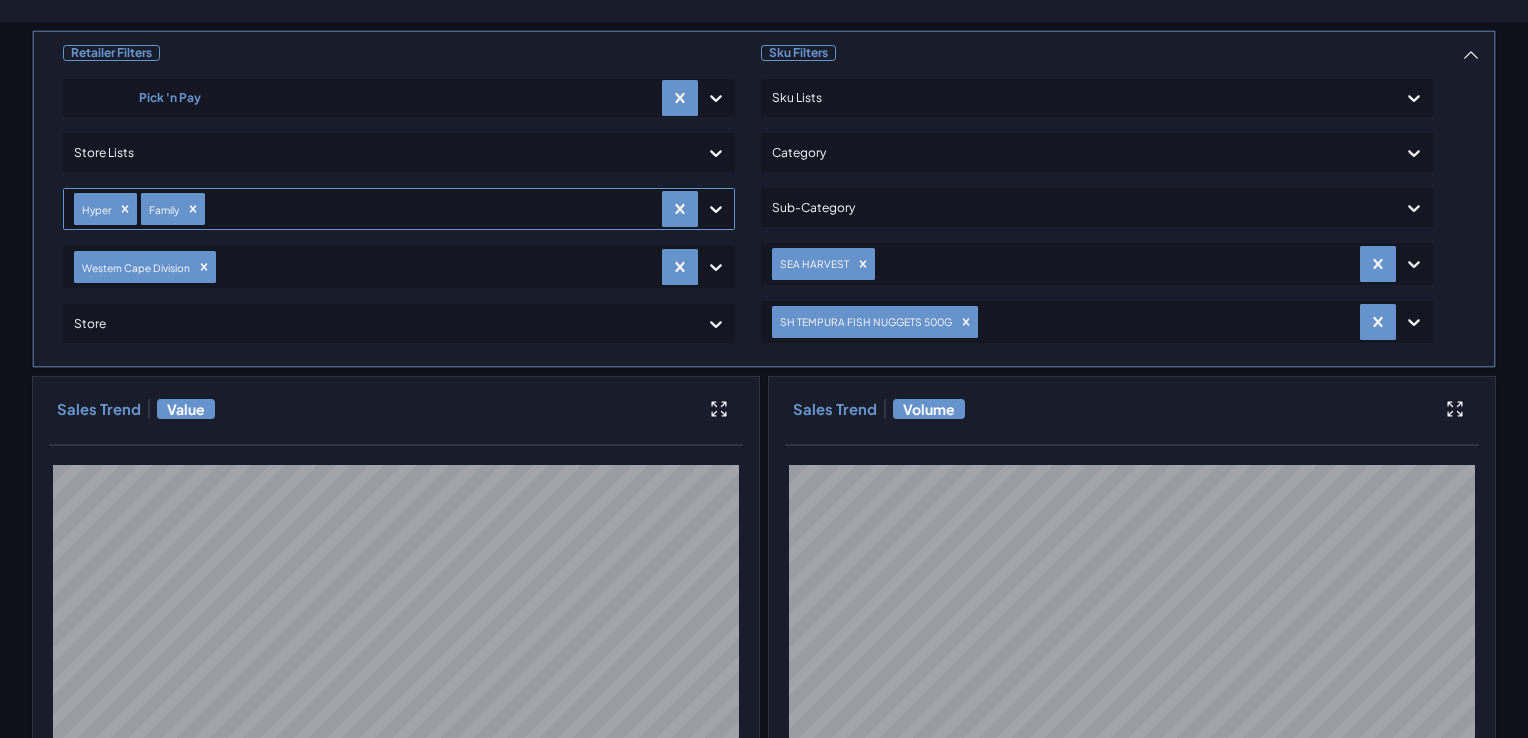 scroll, scrollTop: 0, scrollLeft: 0, axis: both 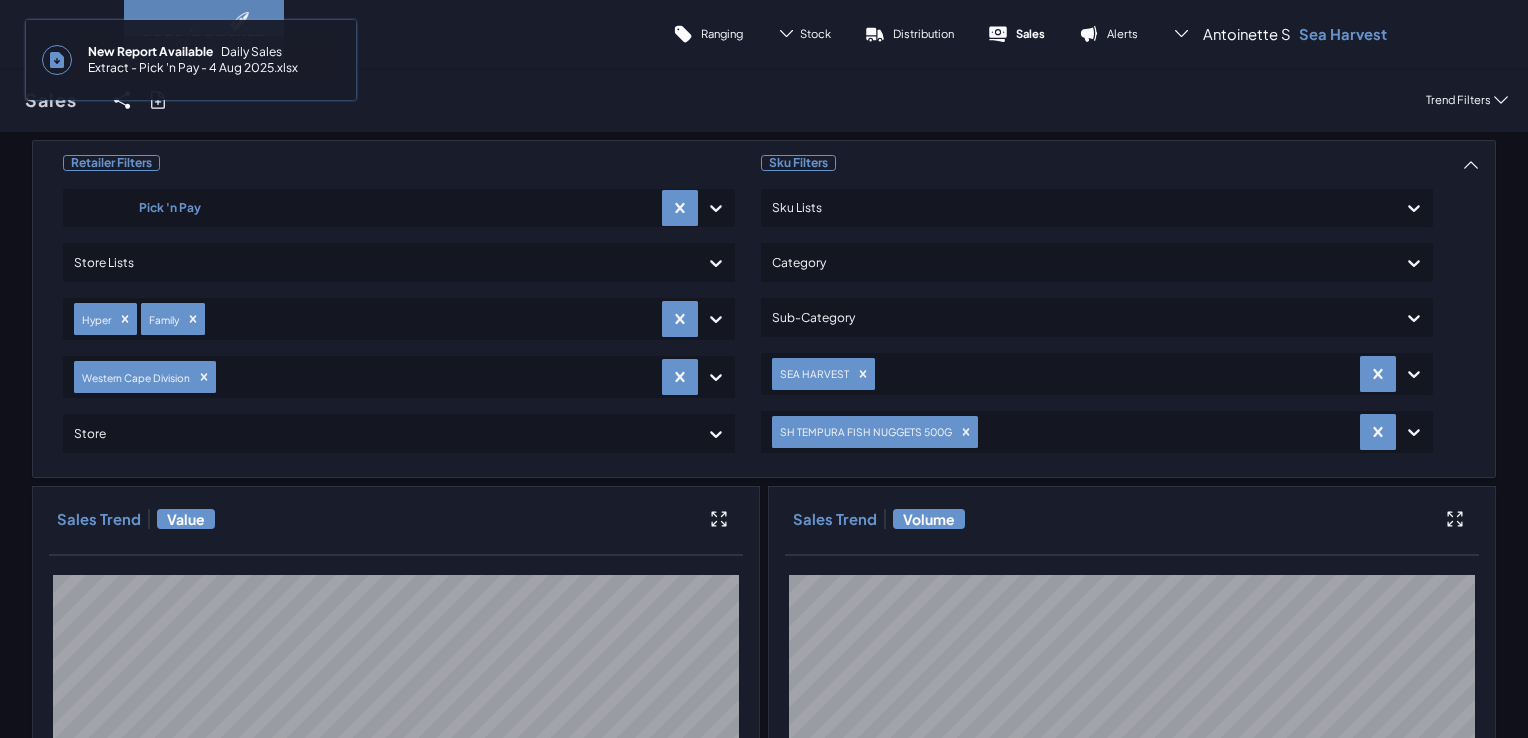 click on "New Report Available Daily Sales Extract - Pick 'n Pay - 4 Aug 2025.xlsx" at bounding box center [206, 60] 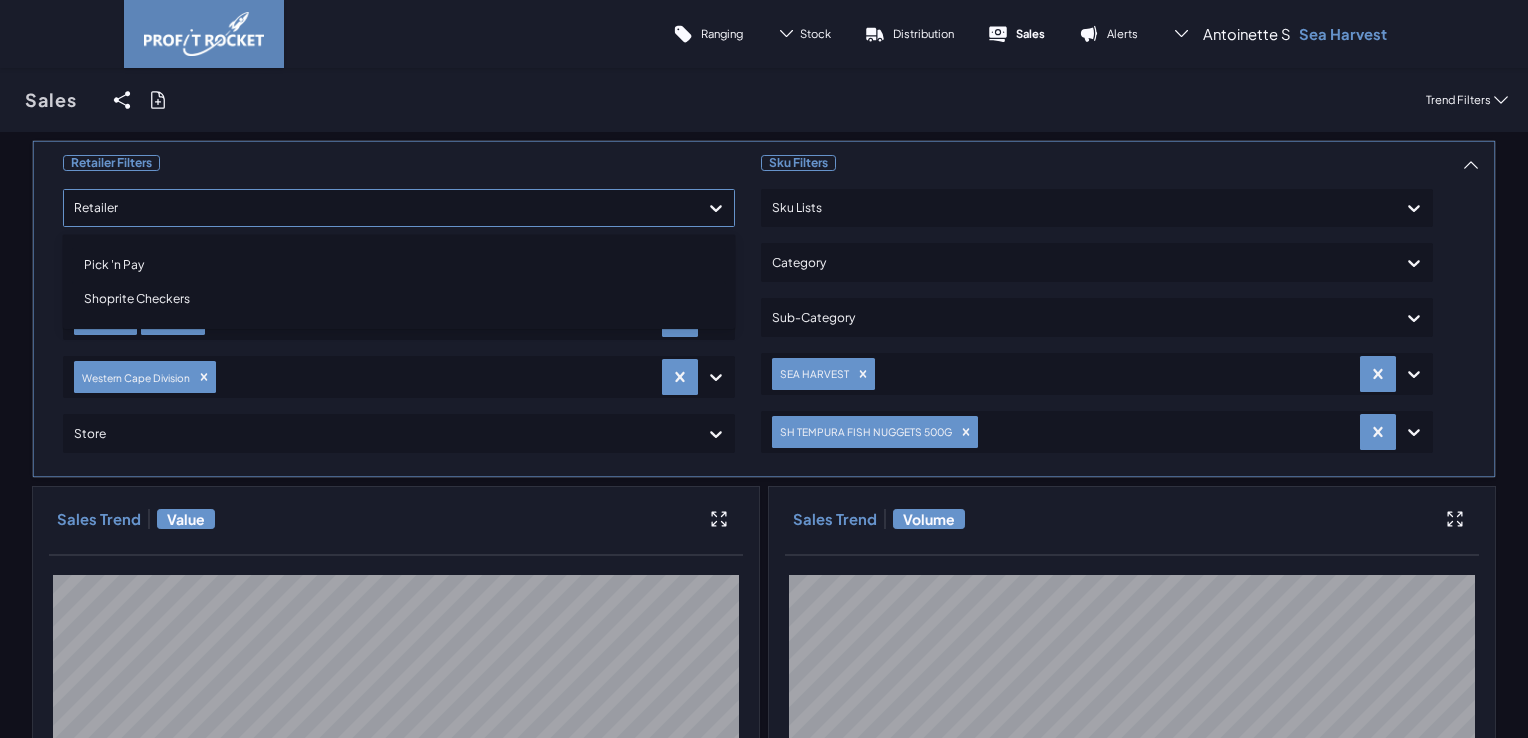 click 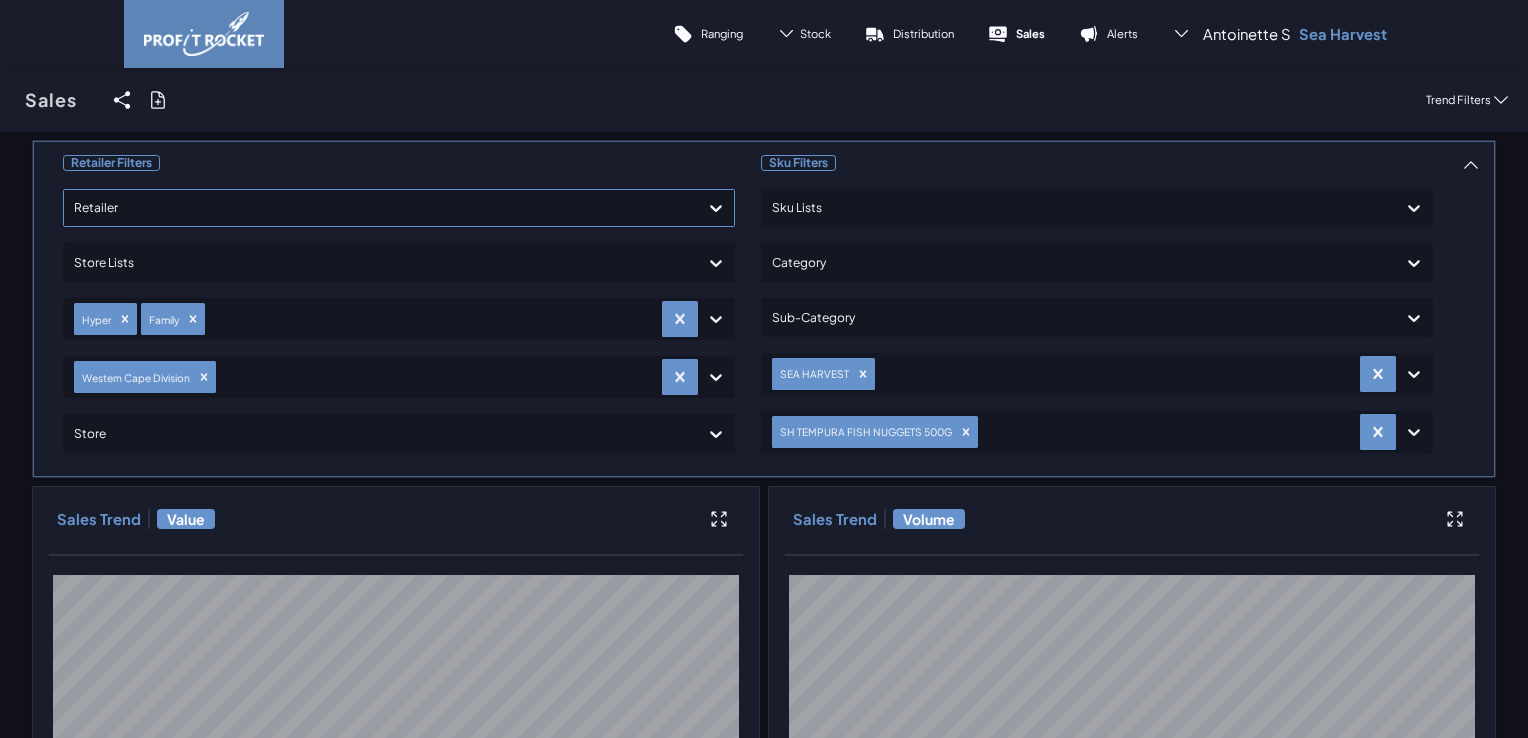 click at bounding box center [381, 208] 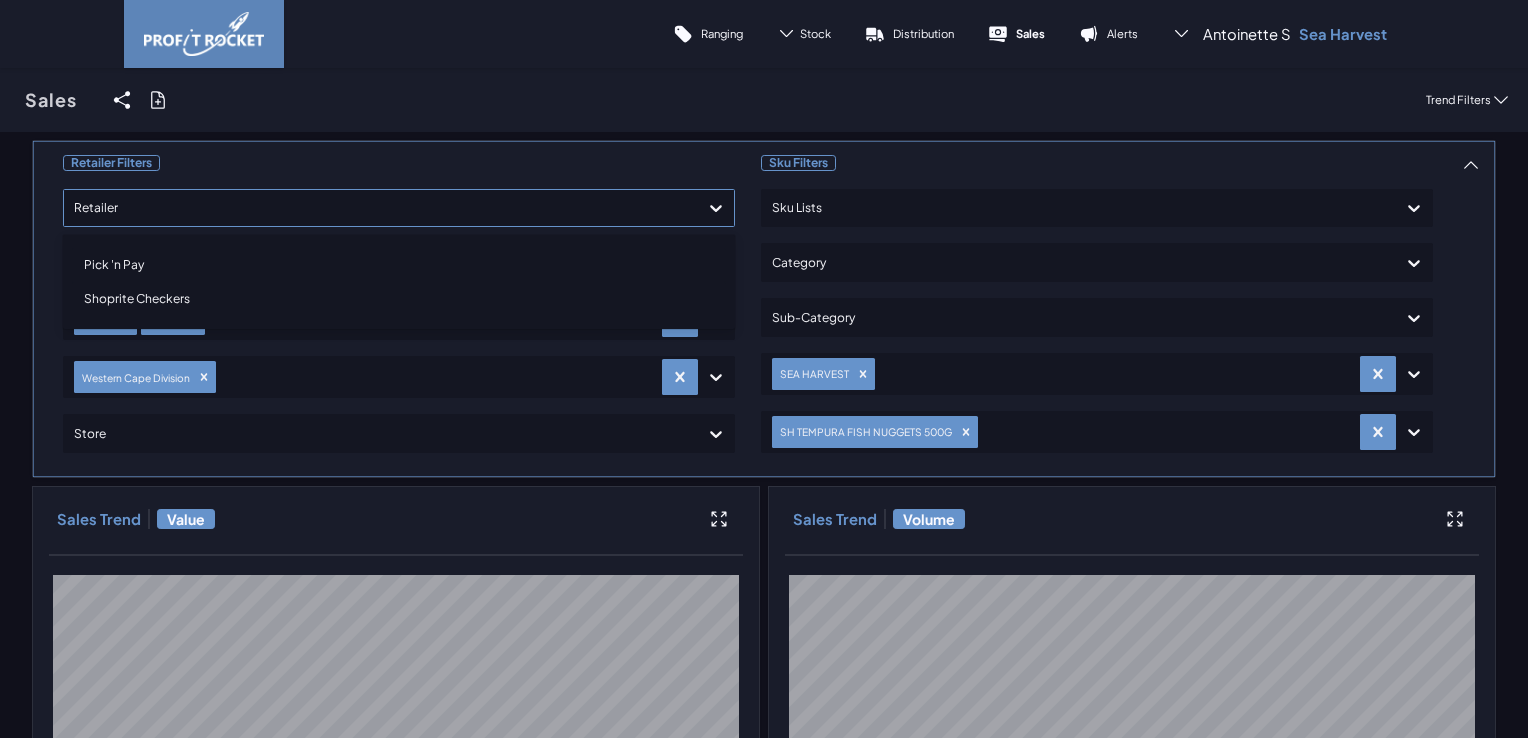 click on "Shoprite Checkers" at bounding box center (399, 299) 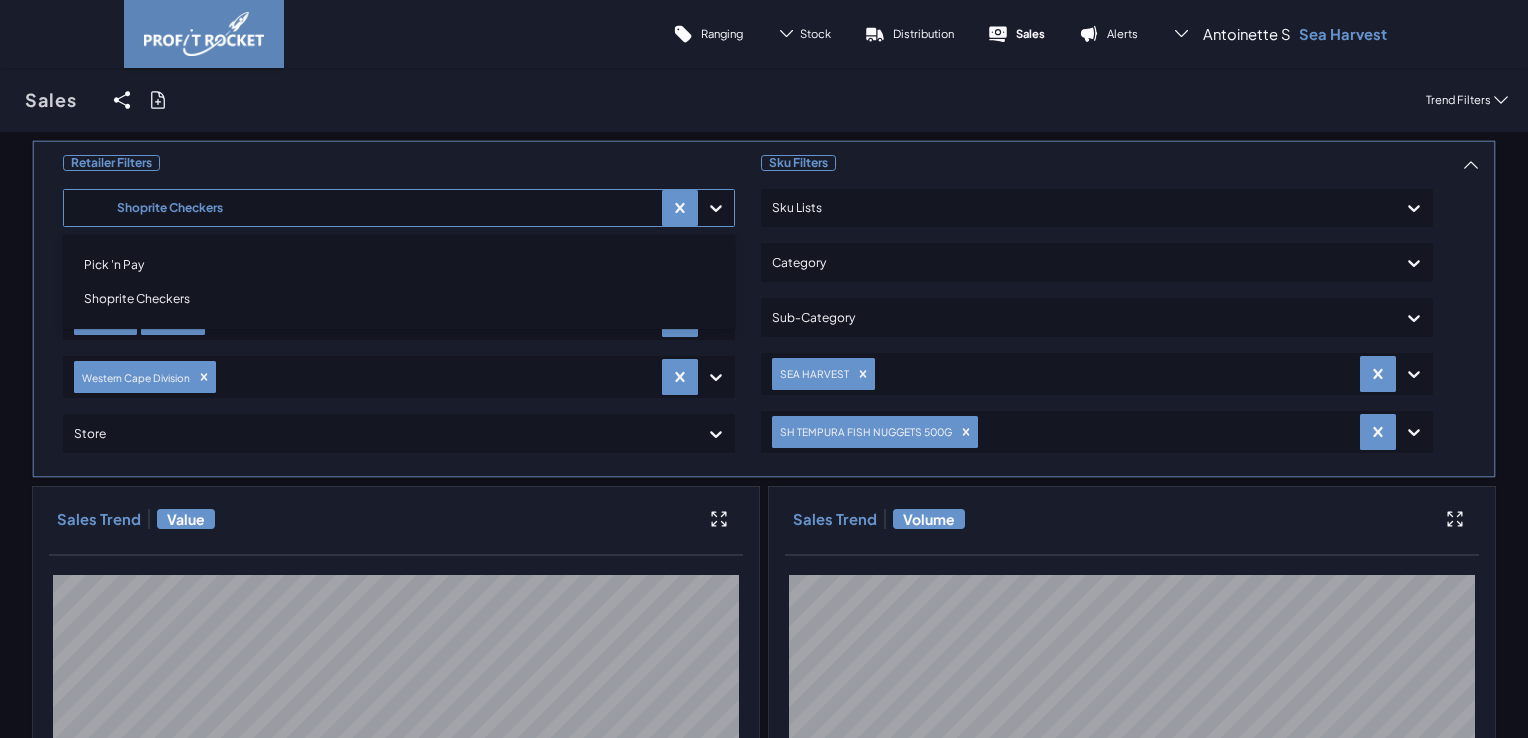 click on "Retailer Filters option Shoprite Checkers, selected. option Shoprite Checkers selected, 2 of 2. 2 results available. Use Up and Down to choose options, press Enter to select the currently focused option, press Escape to exit the menu, press Tab to select the option and exit the menu. Shoprite Checkers Pick 'n Pay Shoprite Checkers Store Lists Hyper Family [REGION] Division Store Sku Filters Sku Lists Category Sub-Category SEA HARVEST SH TEMPURA FISH NUGGETS 500G Sales Trend Value Sales Trend Volume Average Price" at bounding box center (764, 947) 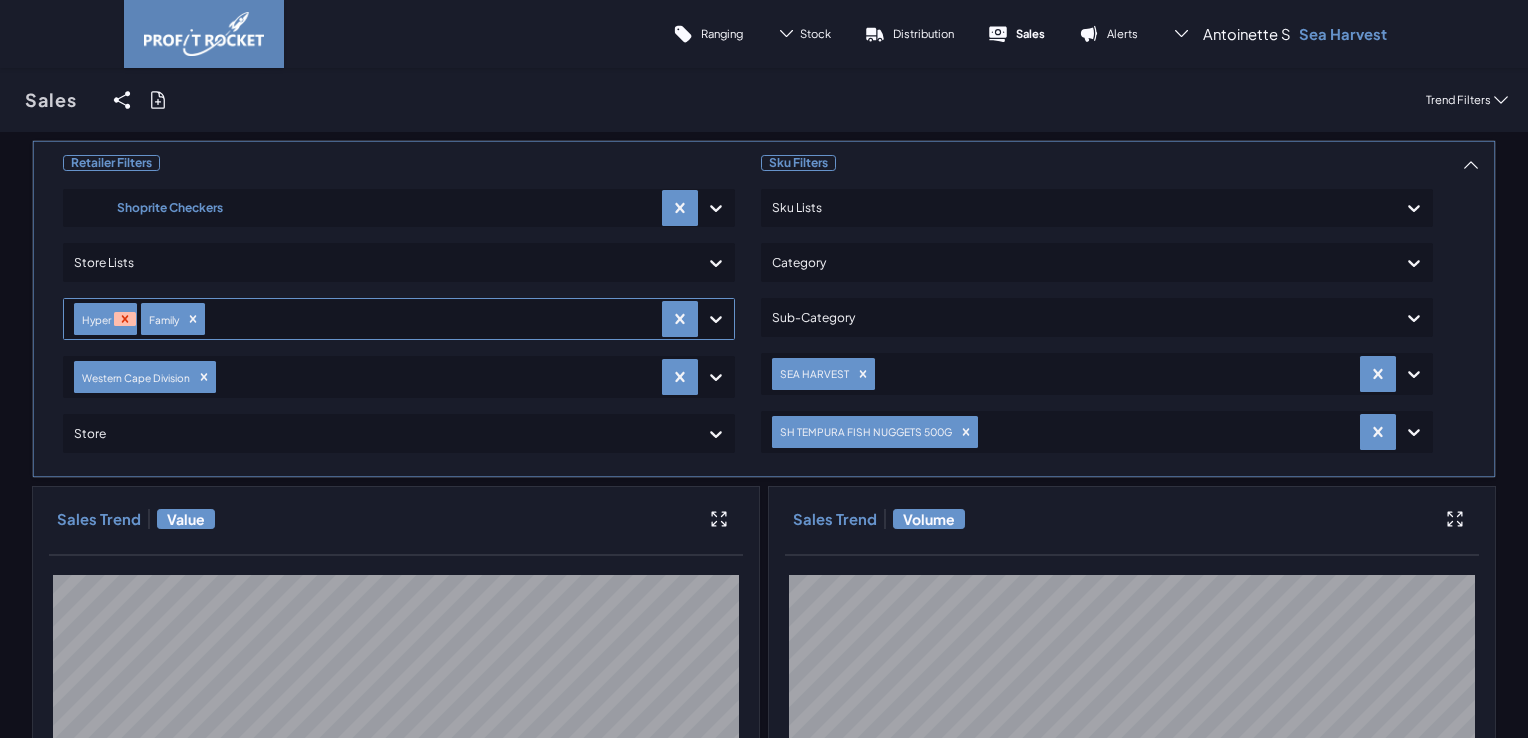 click 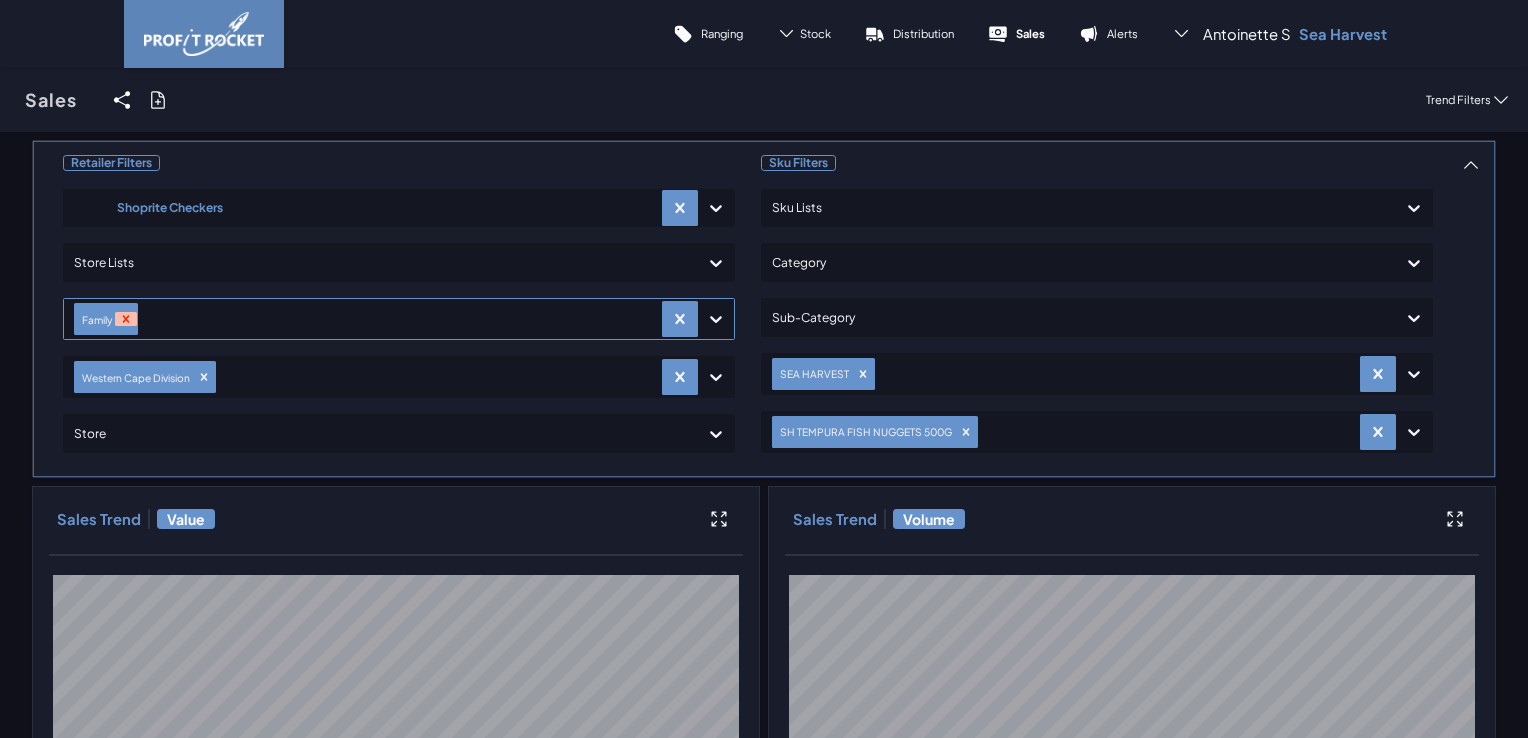 click 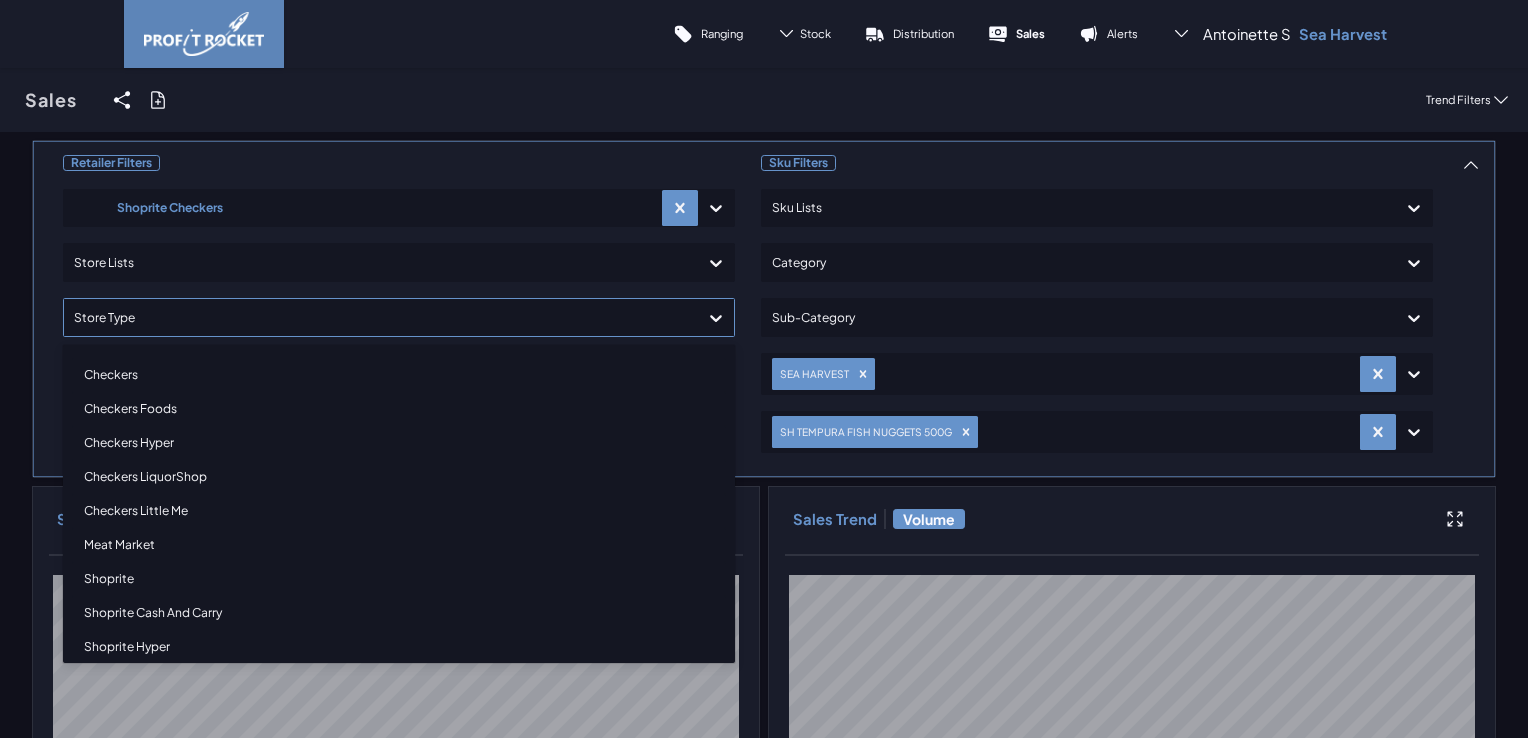 click 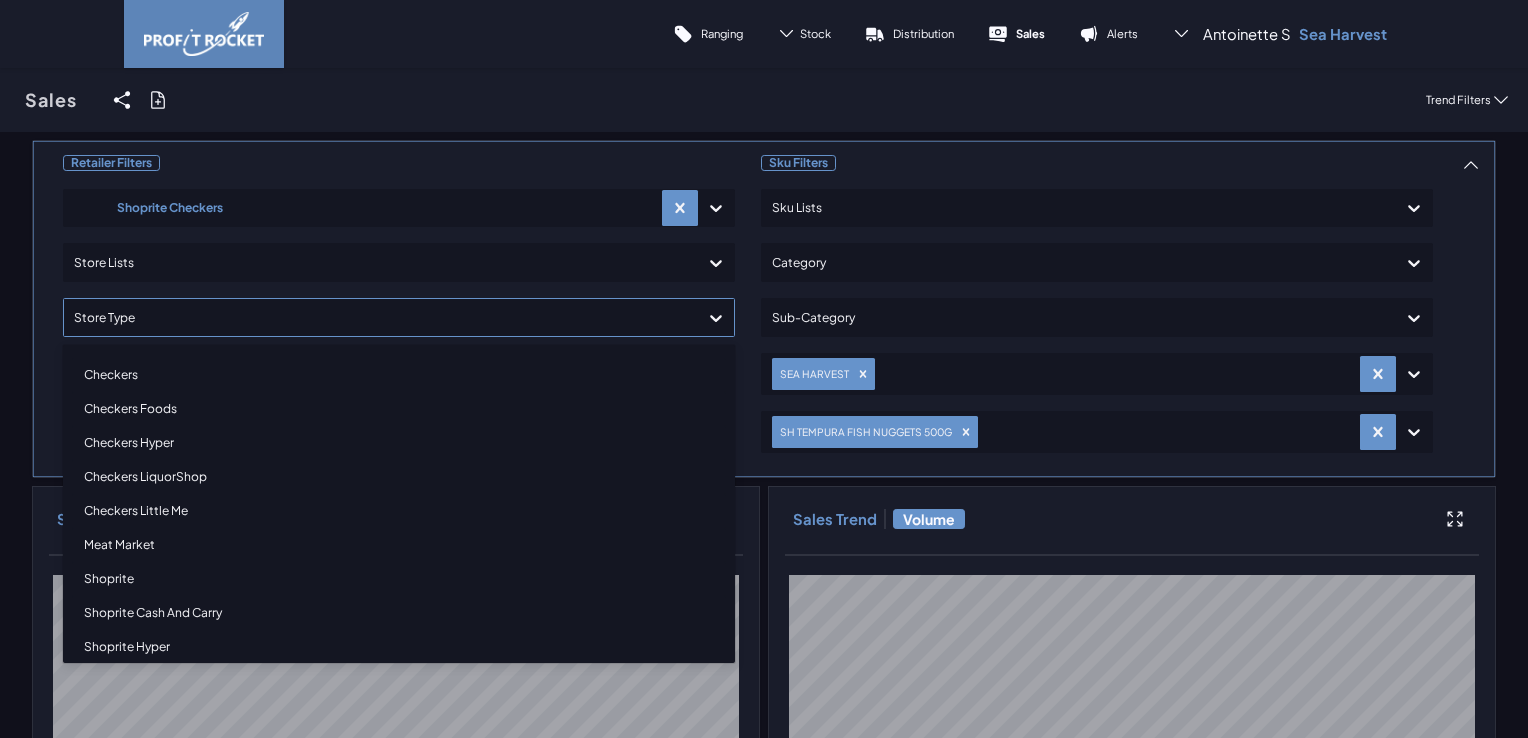 click on "Checkers" at bounding box center (399, 375) 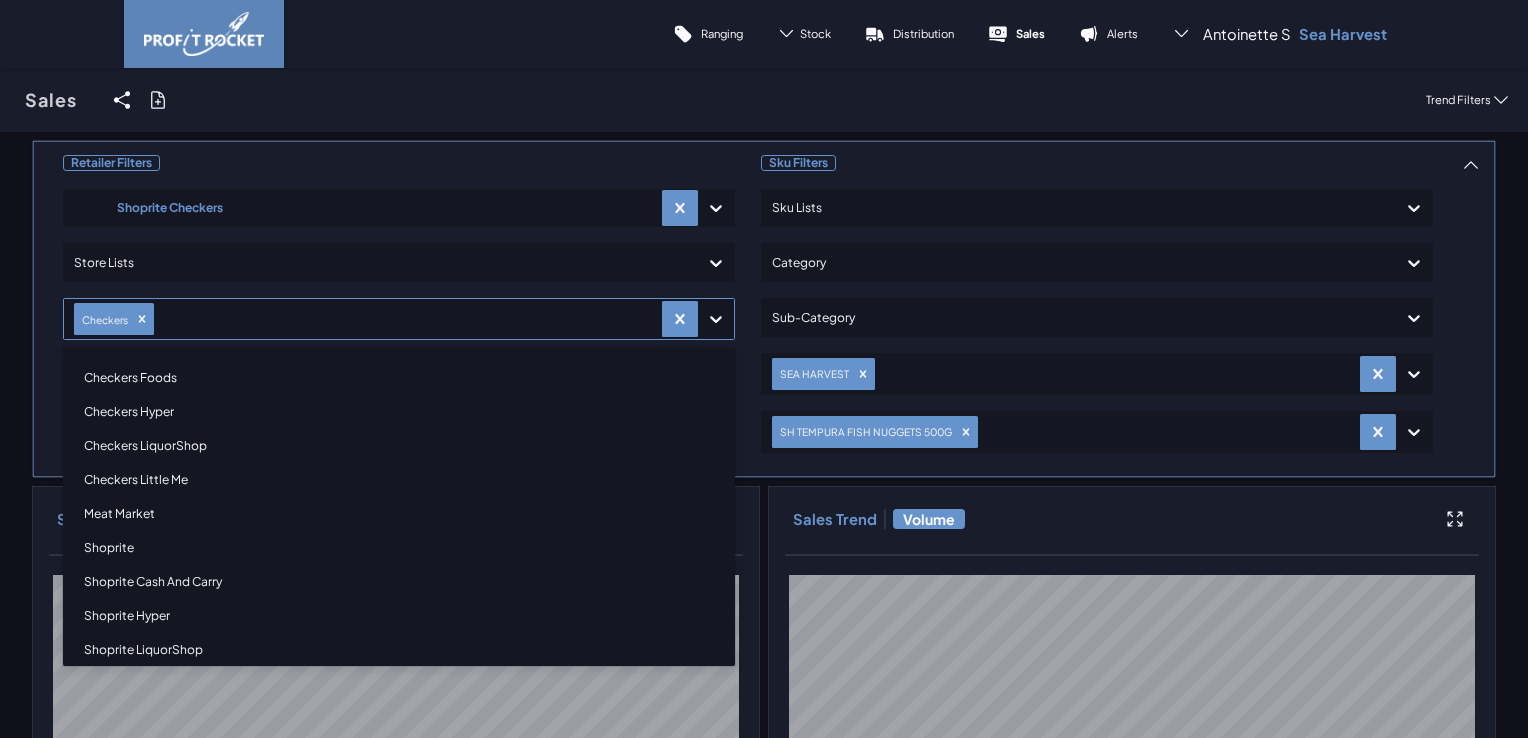 click on "Checkers Hyper" at bounding box center (399, 412) 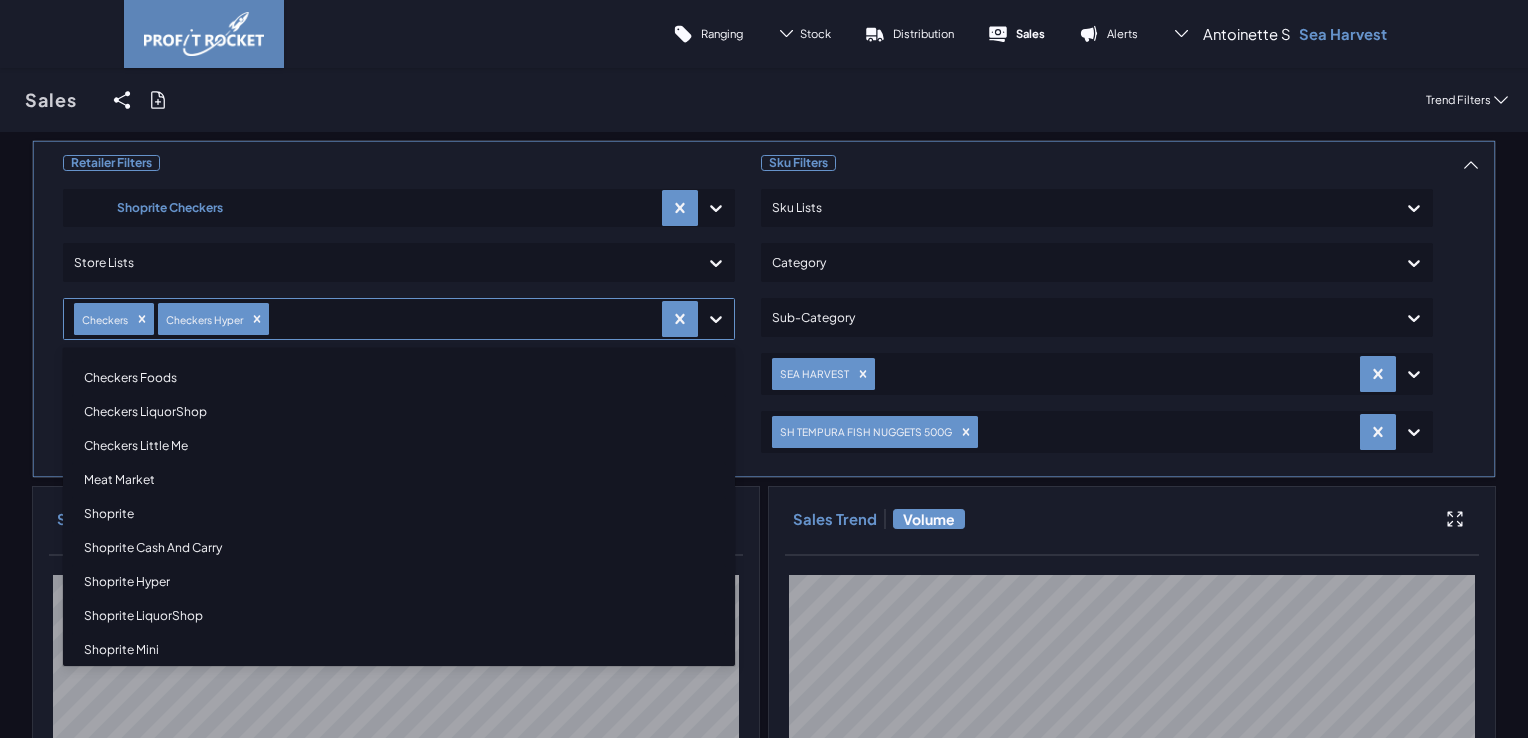 scroll, scrollTop: 279, scrollLeft: 0, axis: vertical 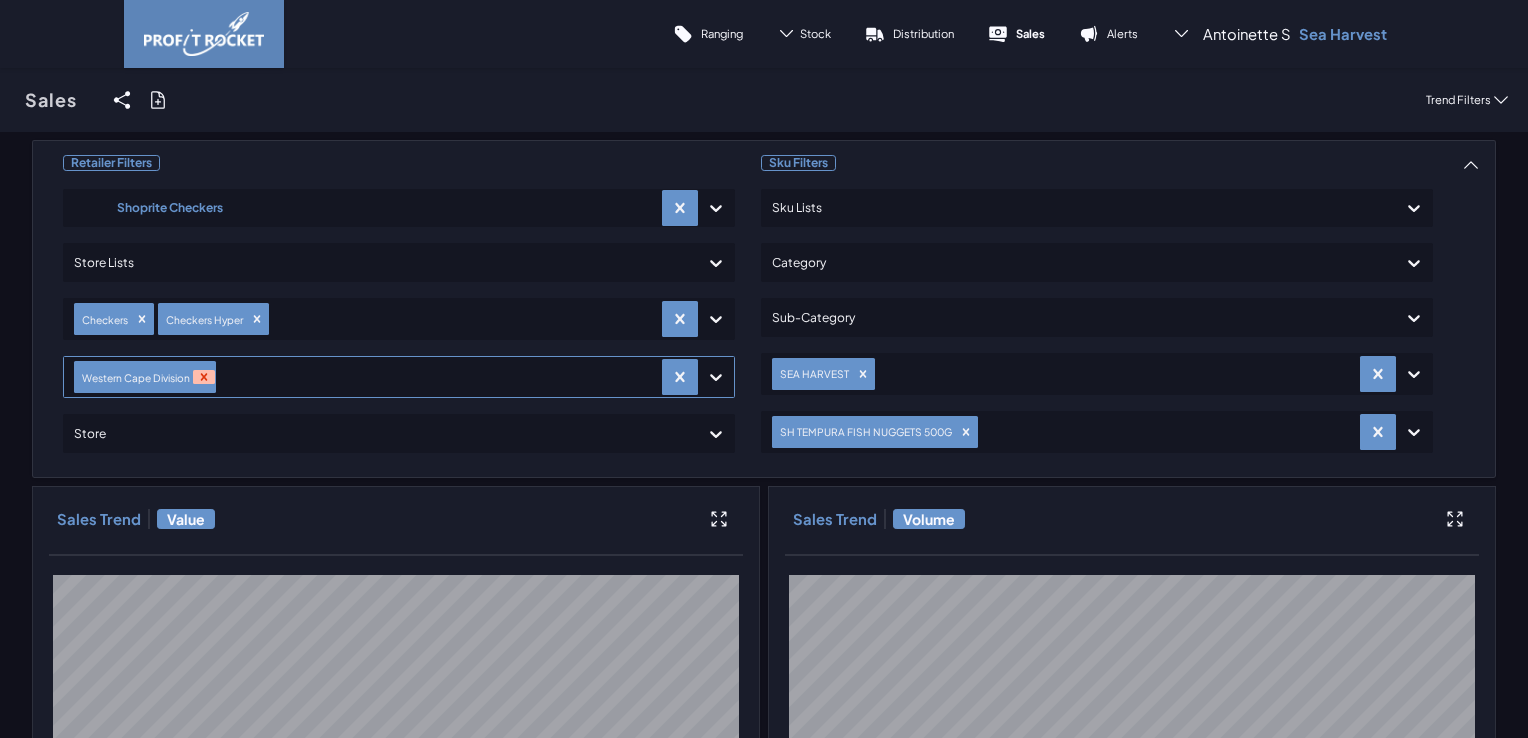 click 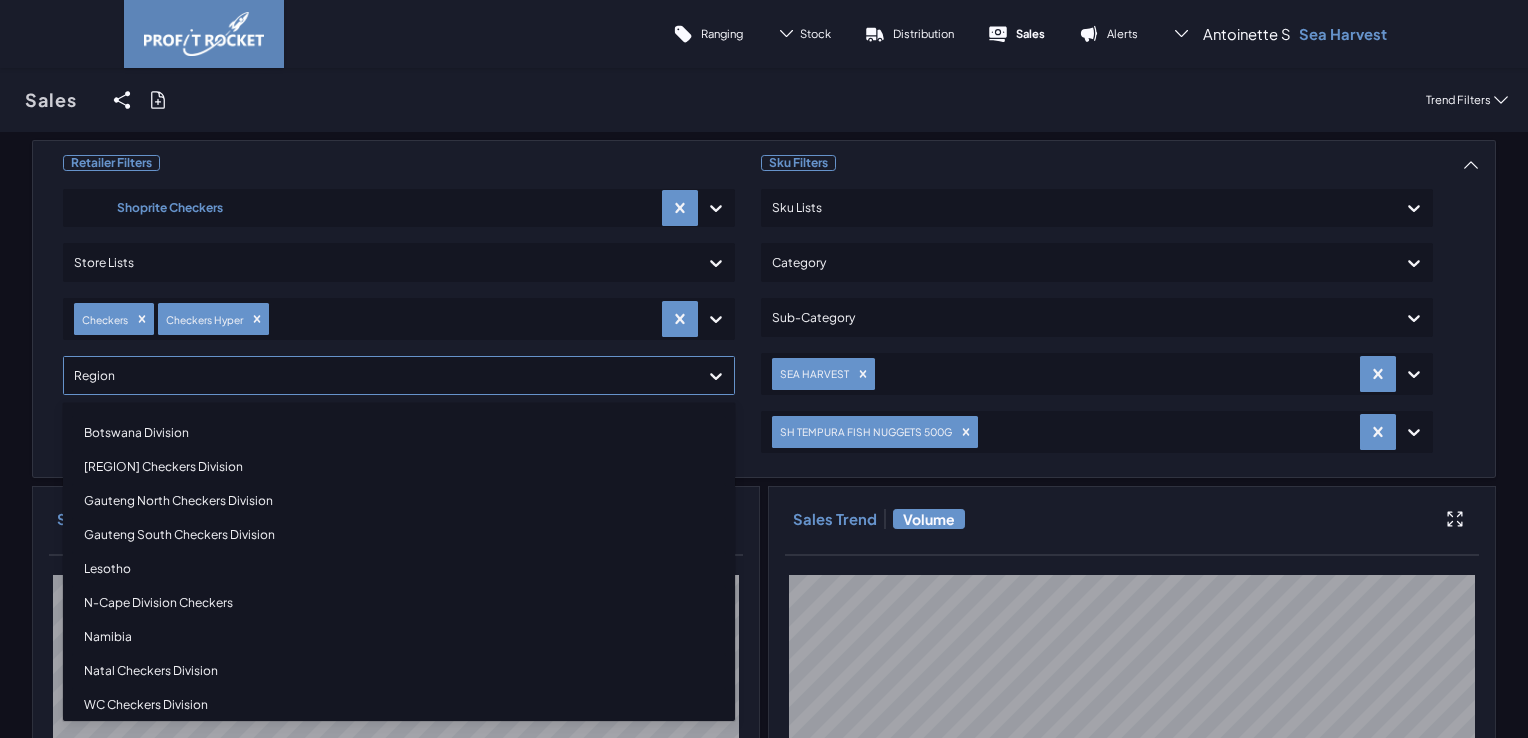 click 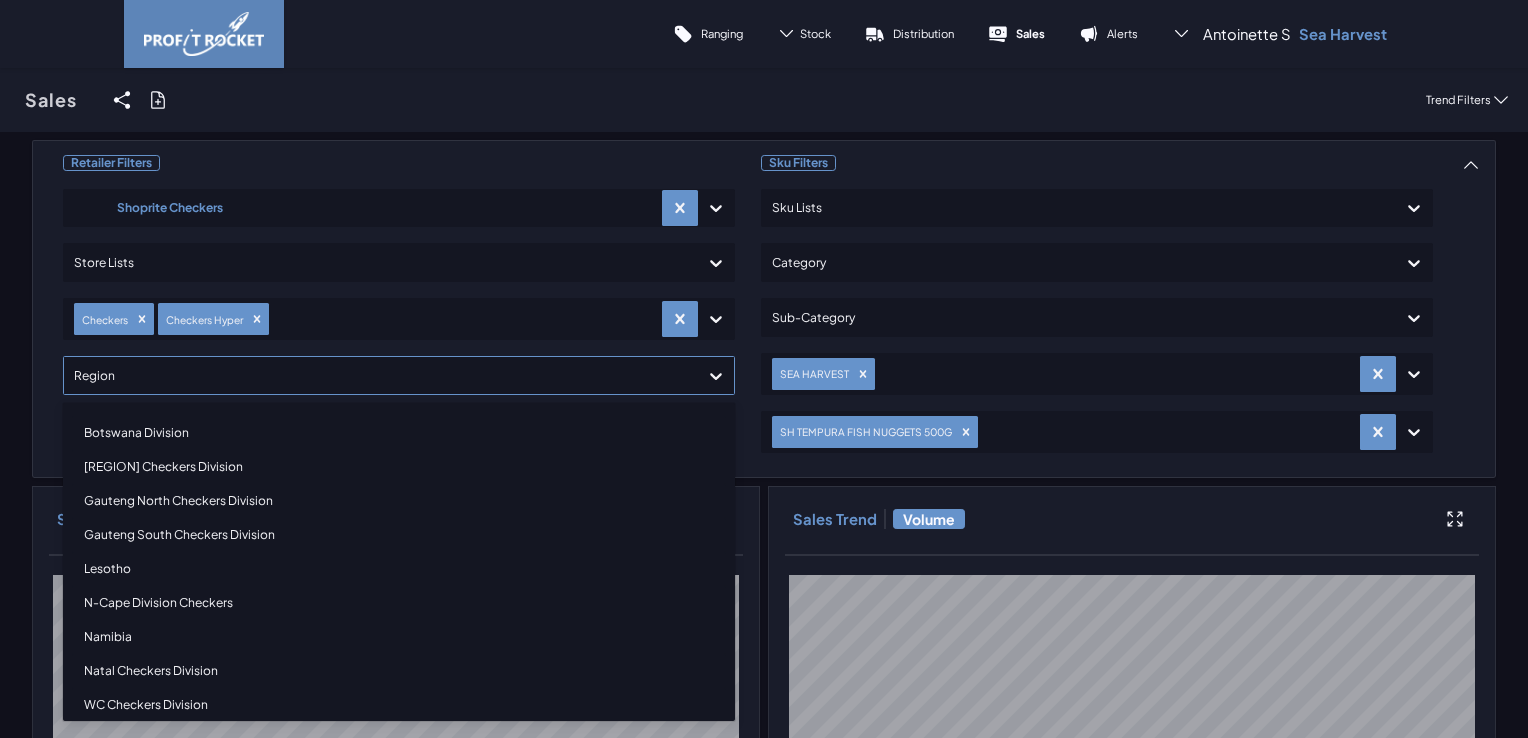 scroll, scrollTop: 0, scrollLeft: 0, axis: both 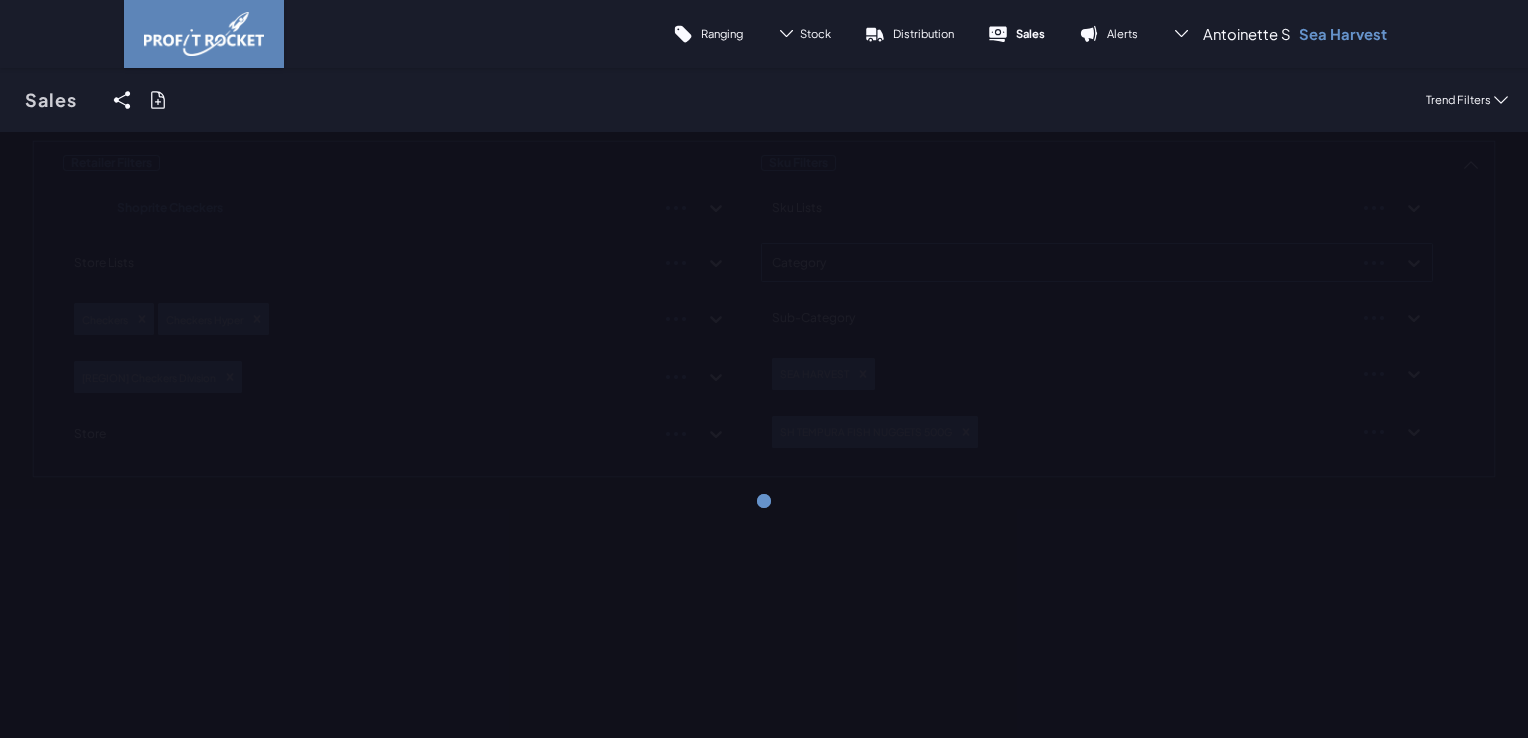 click on "Retailer Filters Shoprite Checkers Store Lists Checkers Checkers Hyper [REGION] Checkers Division Store Sku Filters Sku Lists Category Sub-Category SEA HARVEST SH TEMPURA FISH NUGGETS 500G" at bounding box center [764, 309] 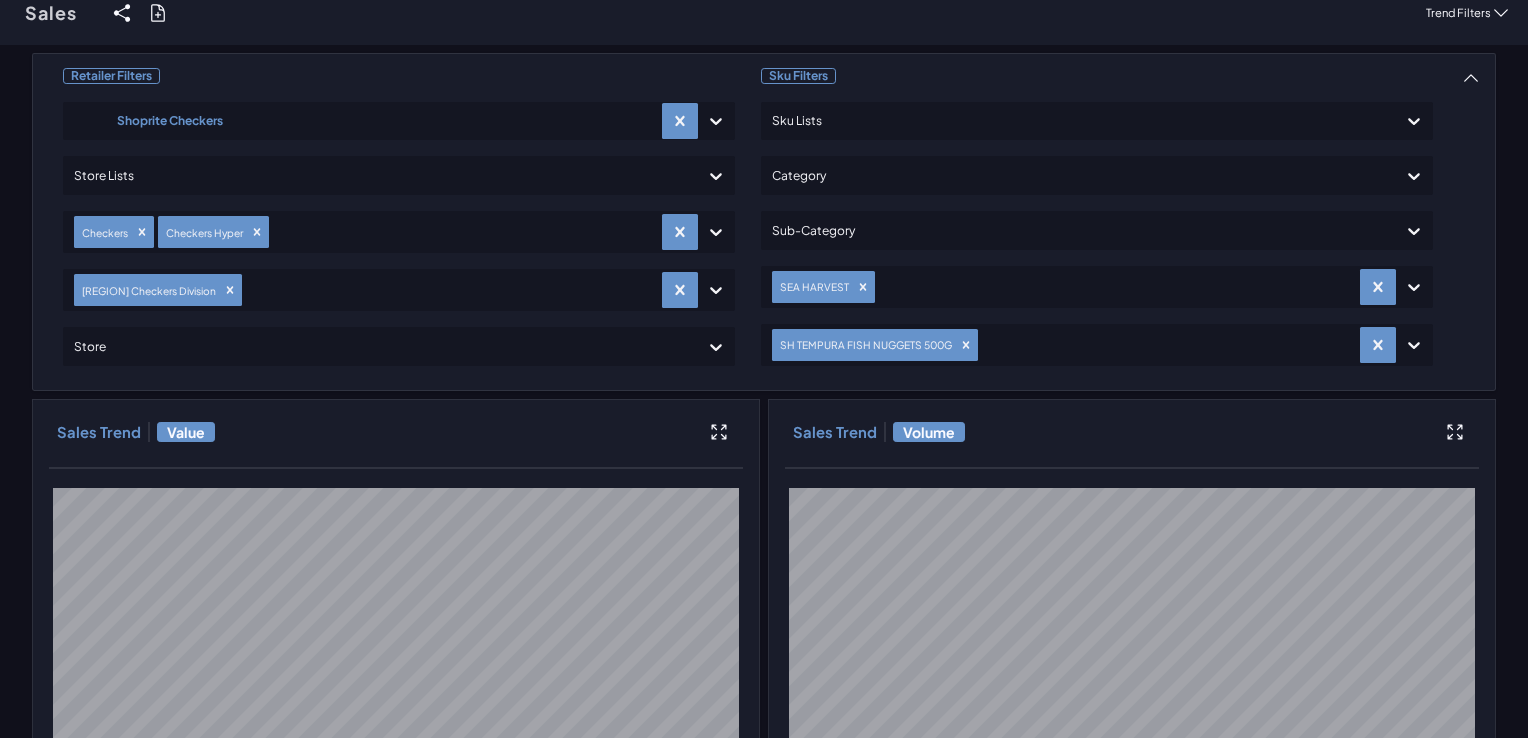 scroll, scrollTop: 0, scrollLeft: 0, axis: both 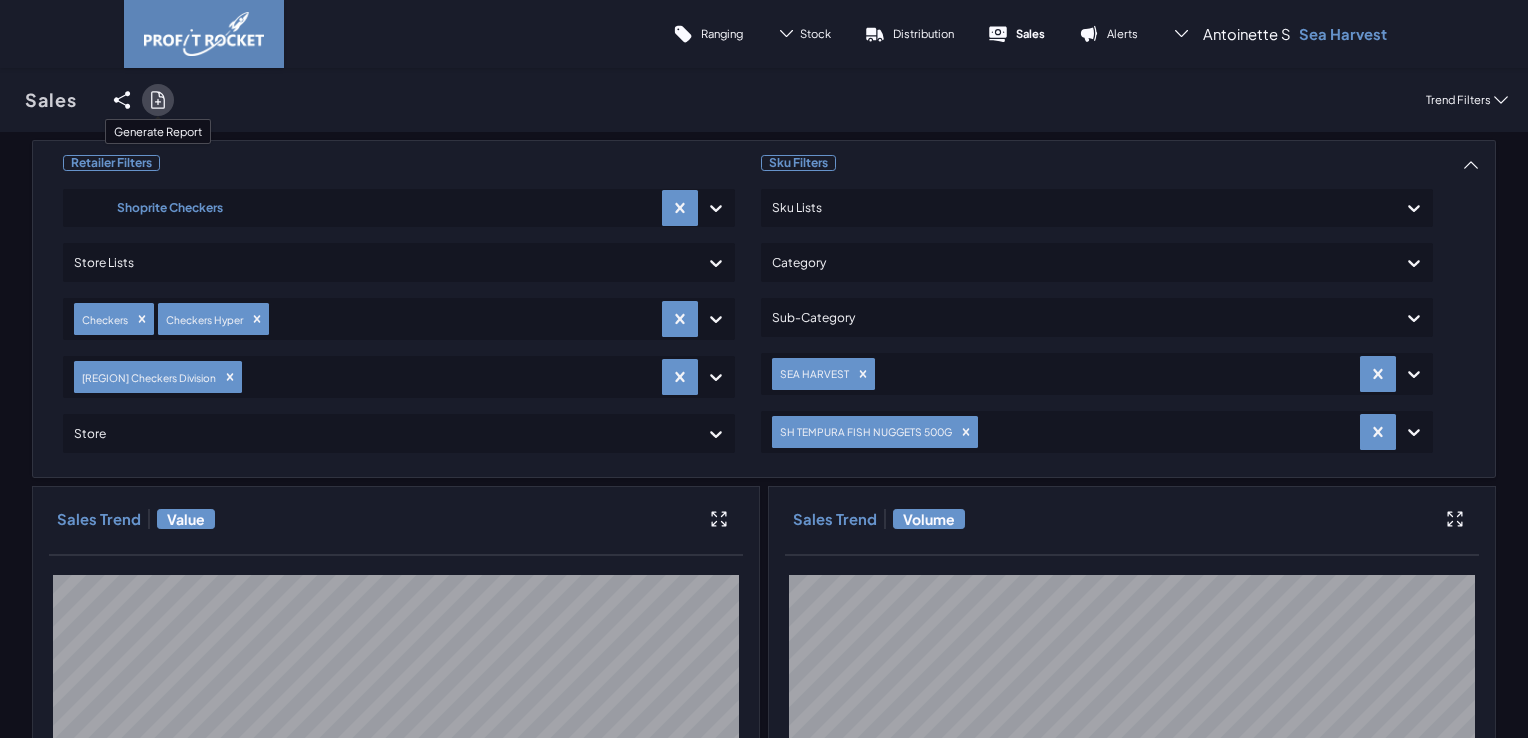 click 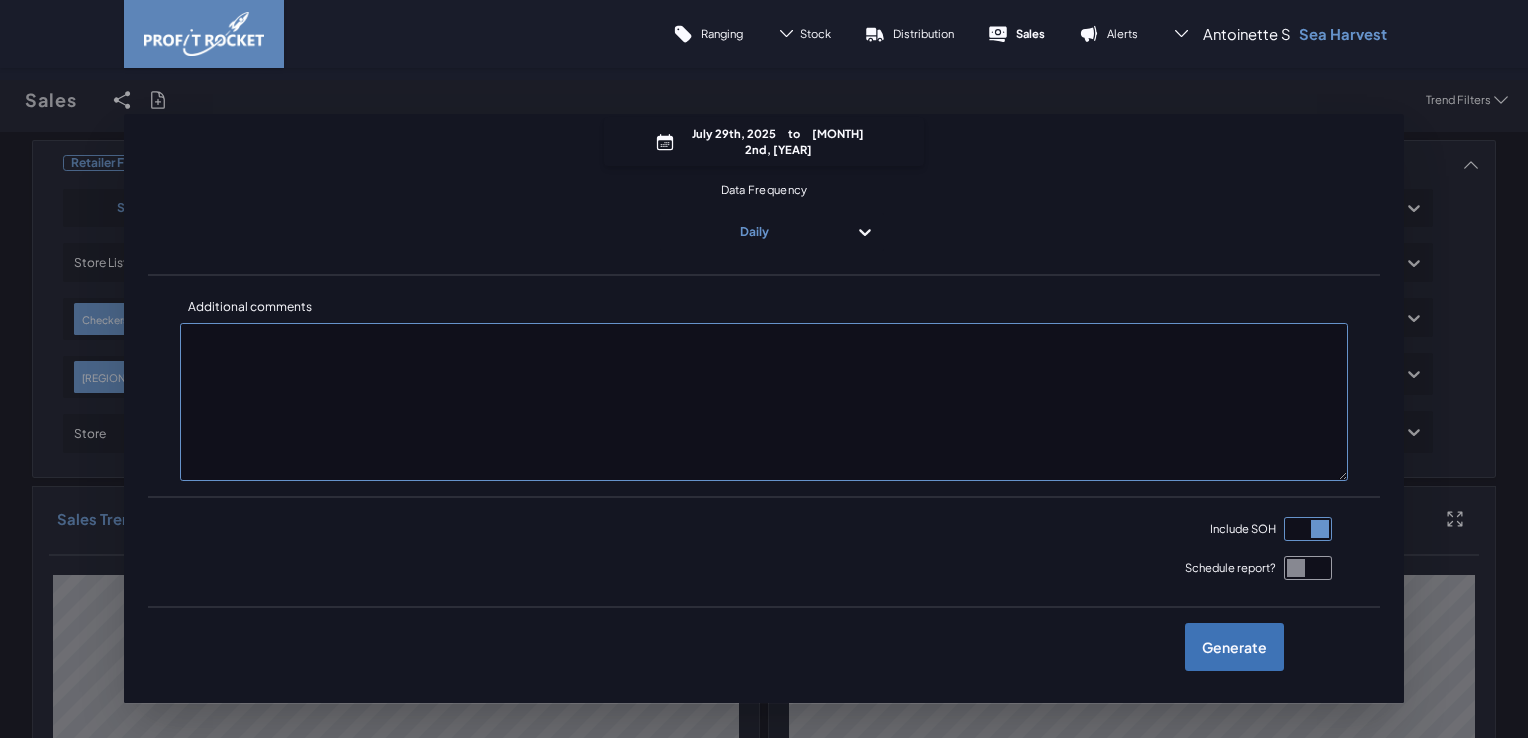 click on "Generate" at bounding box center (1234, 647) 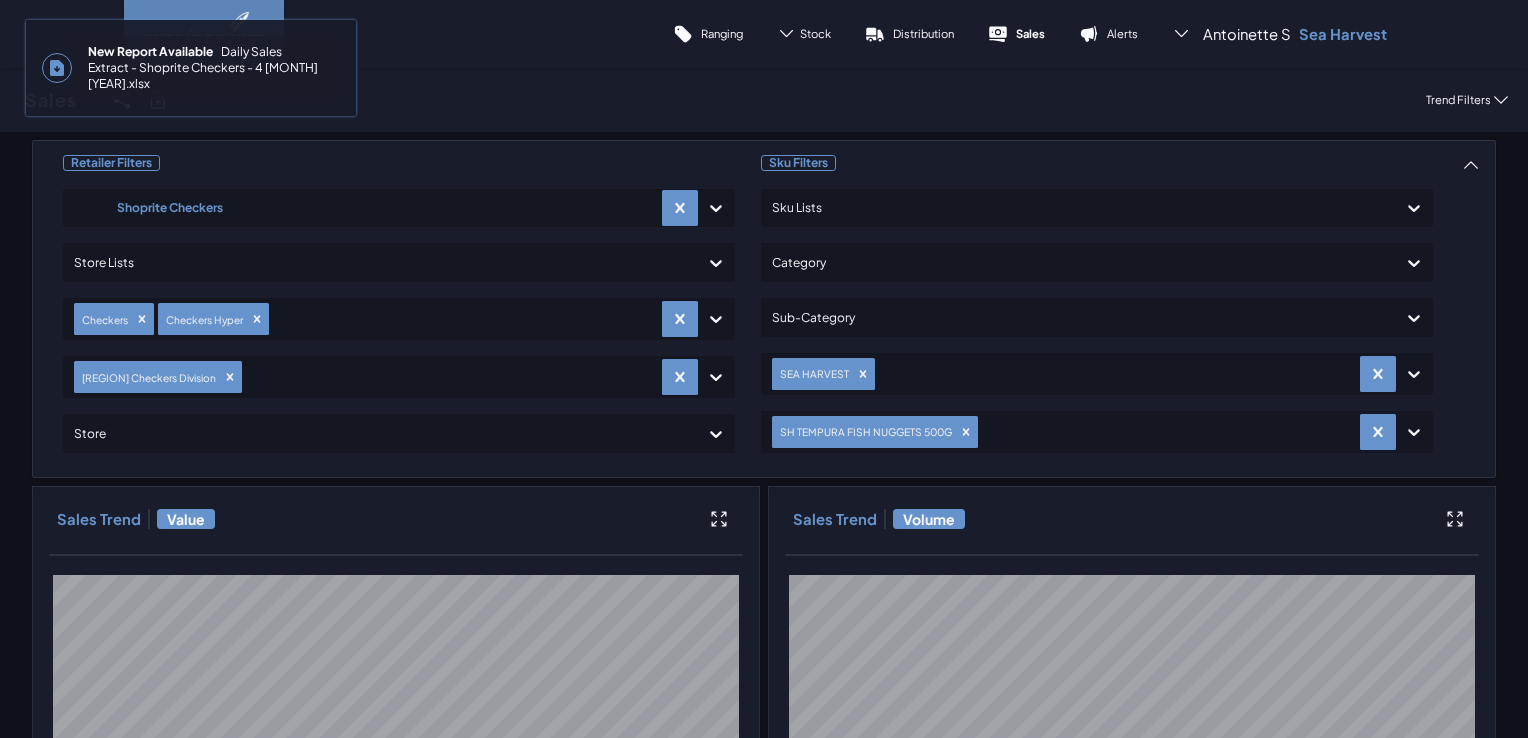 click on "New Report Available Daily Sales Extract - Shoprite Checkers - 4 [MONTH] [YEAR].xlsx" at bounding box center (206, 68) 